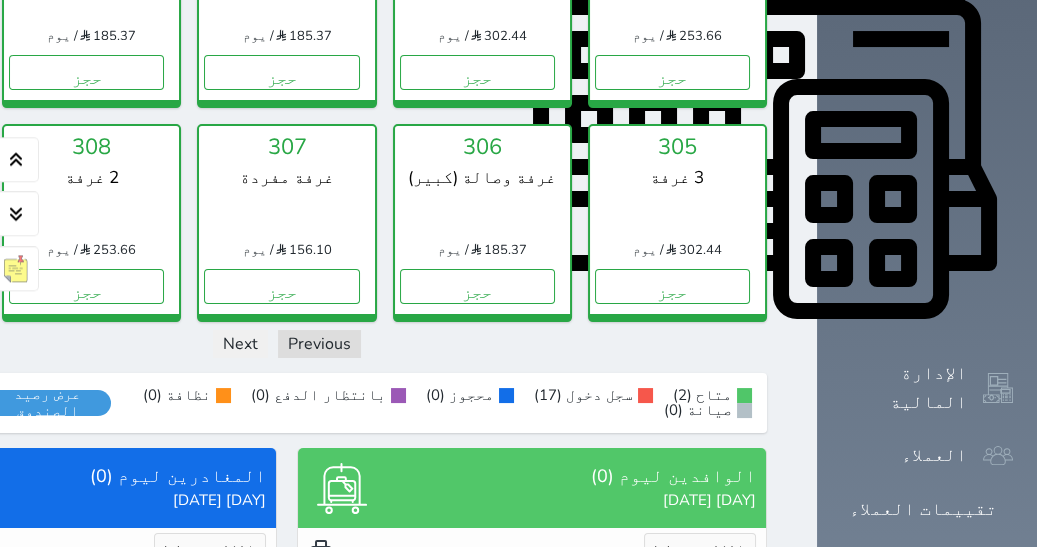 scroll, scrollTop: 77, scrollLeft: 0, axis: vertical 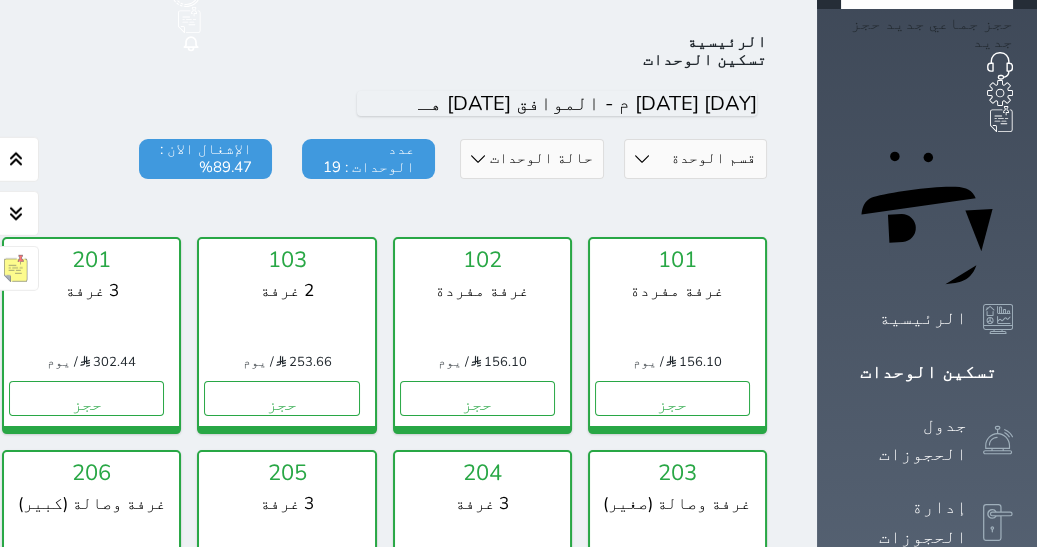 click on "حجز جماعي جديد   حجز جديد             الرئيسية     تسكين الوحدات     جدول الحجوزات     إدارة الحجوزات     POS     الإدارة المالية     العملاء     تقييمات العملاء     الوحدات     الخدمات     التقارير     الإعدادات                                 المدفوعات الالكترونية     الدعم الفني" at bounding box center (927, 788) 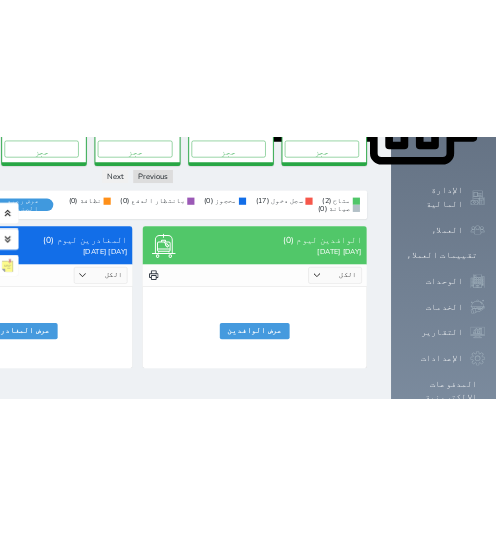 scroll, scrollTop: 0, scrollLeft: 0, axis: both 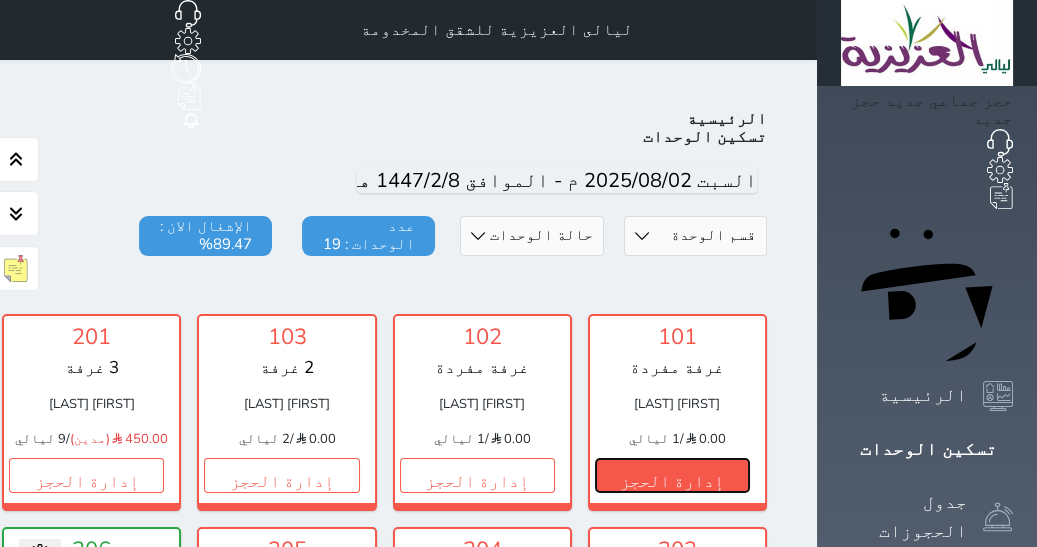 click on "إدارة الحجز" at bounding box center (672, 475) 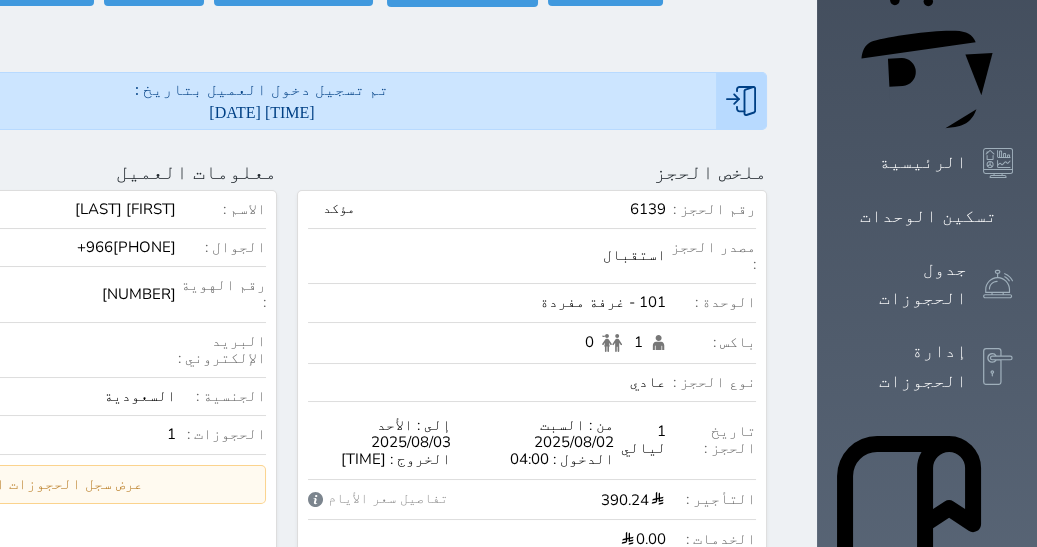 scroll, scrollTop: 243, scrollLeft: 0, axis: vertical 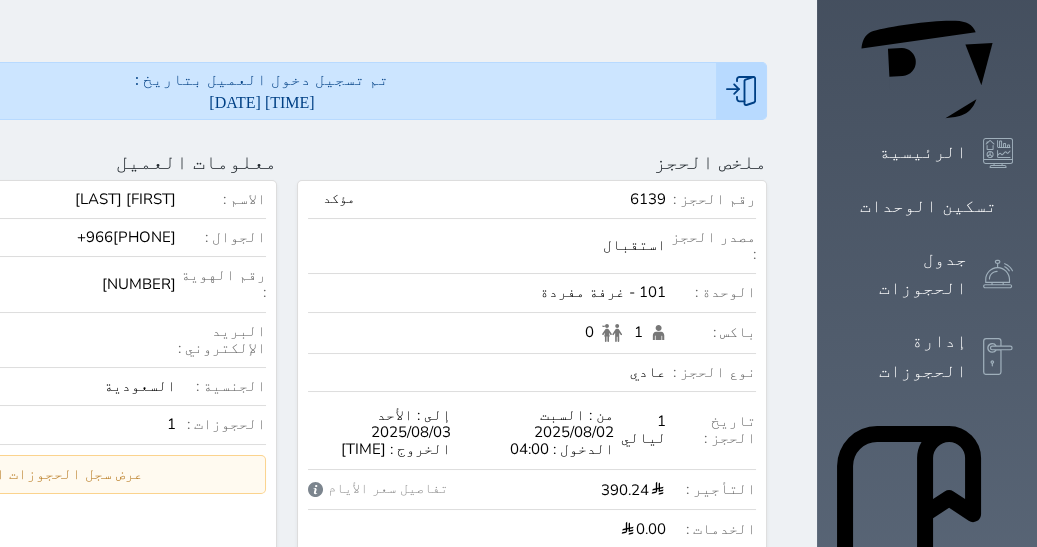 click on "المزيد .." at bounding box center (211, 622) 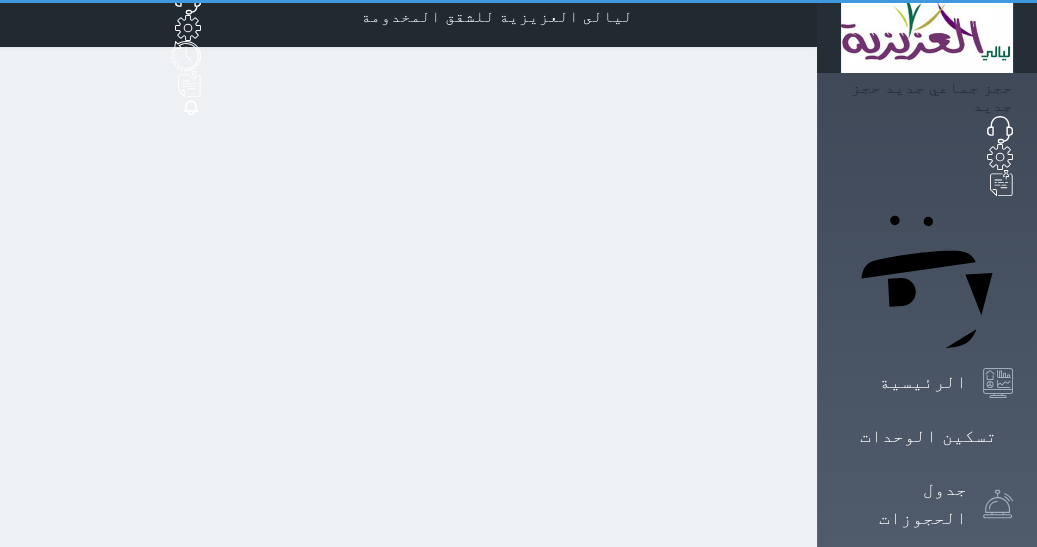 scroll, scrollTop: 0, scrollLeft: 0, axis: both 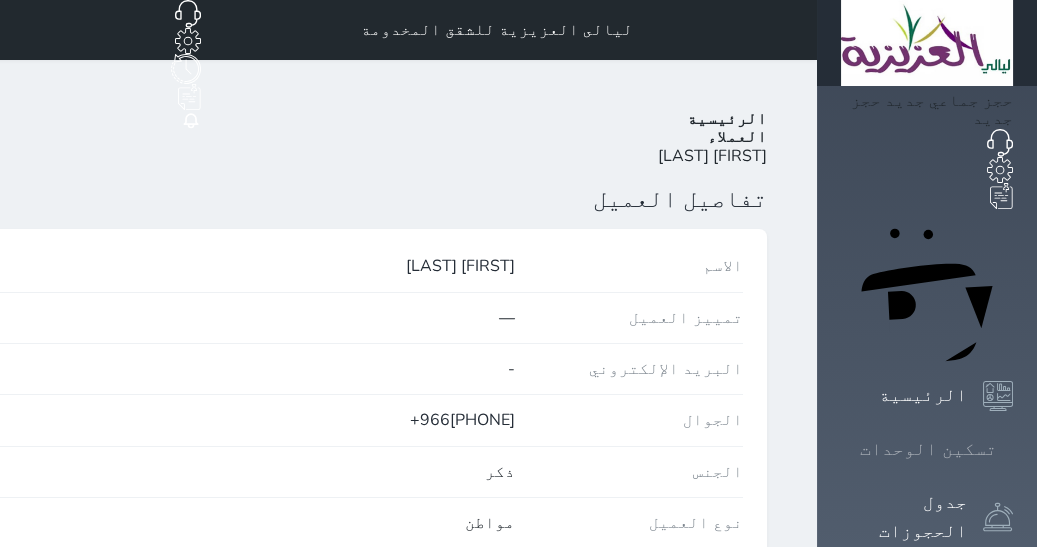 click 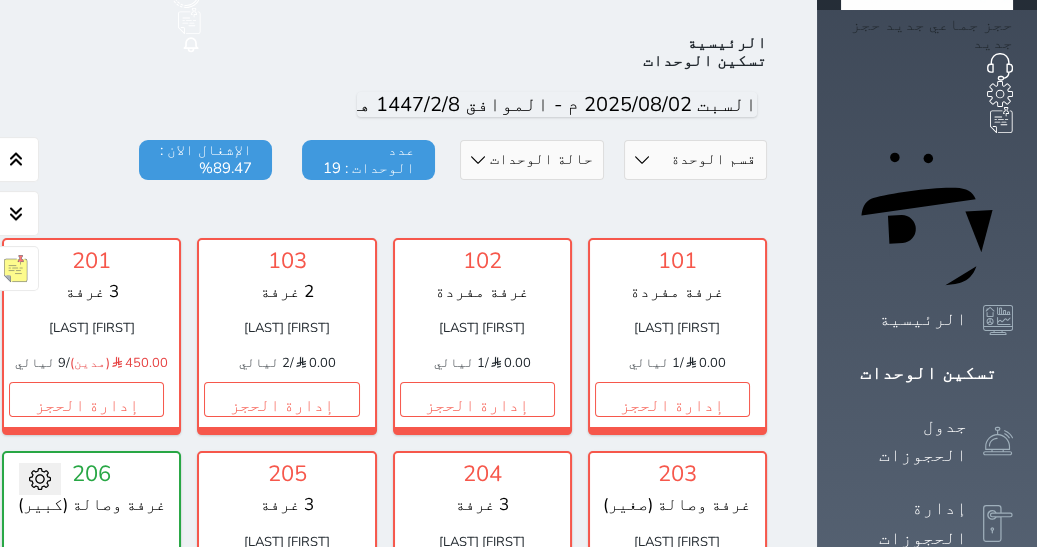 scroll, scrollTop: 77, scrollLeft: 0, axis: vertical 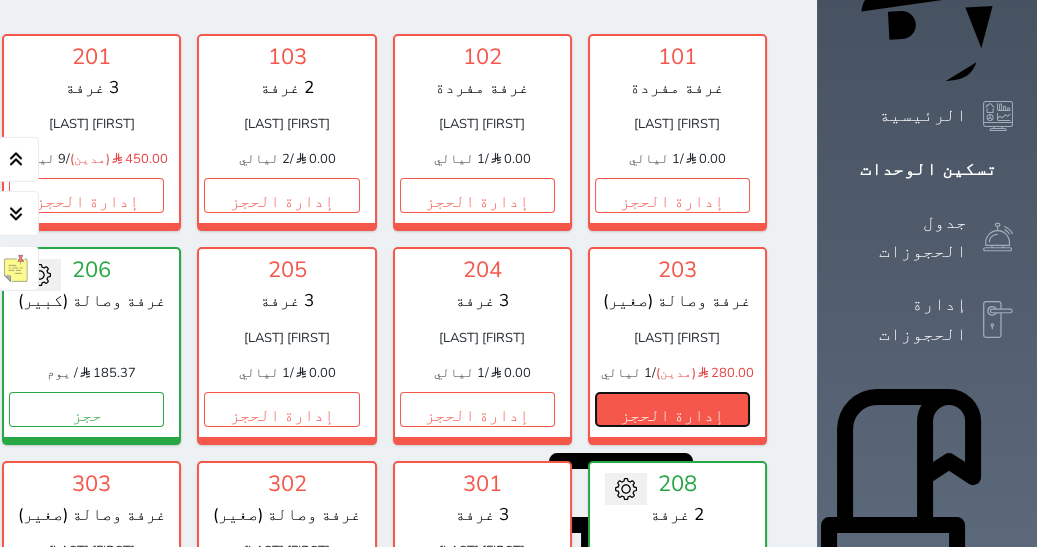 click on "إدارة الحجز" at bounding box center [672, 409] 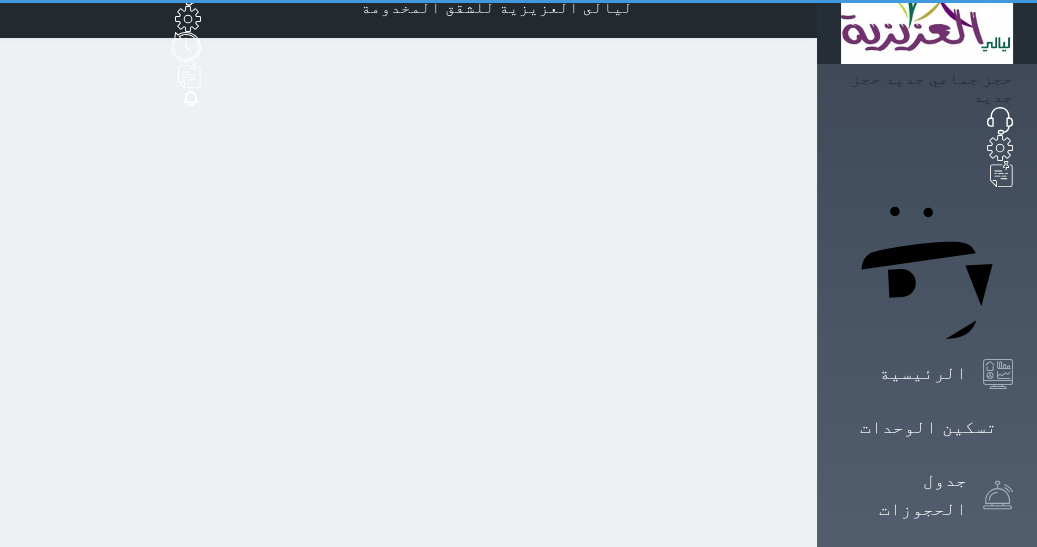 scroll, scrollTop: 0, scrollLeft: 0, axis: both 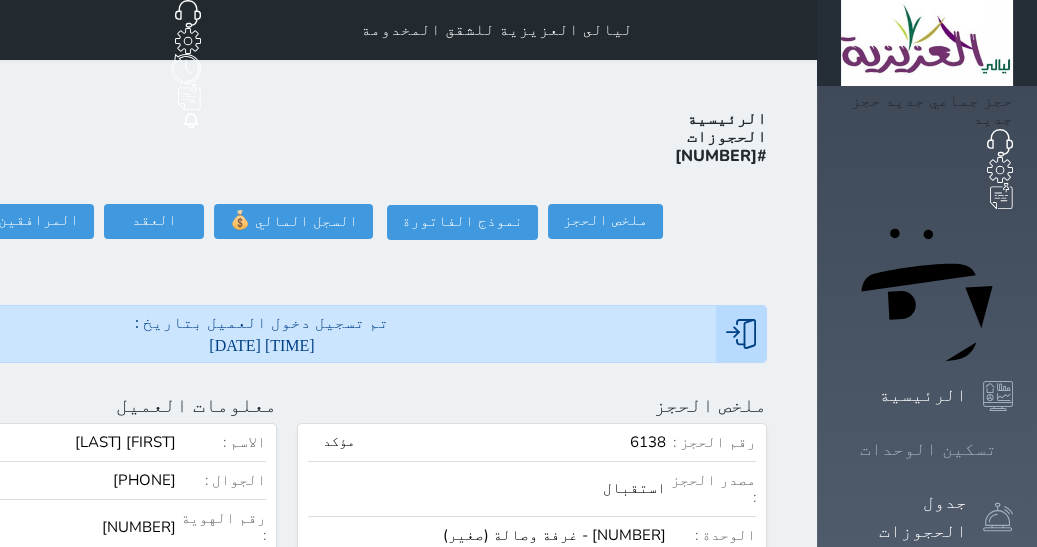 click at bounding box center [1013, 449] 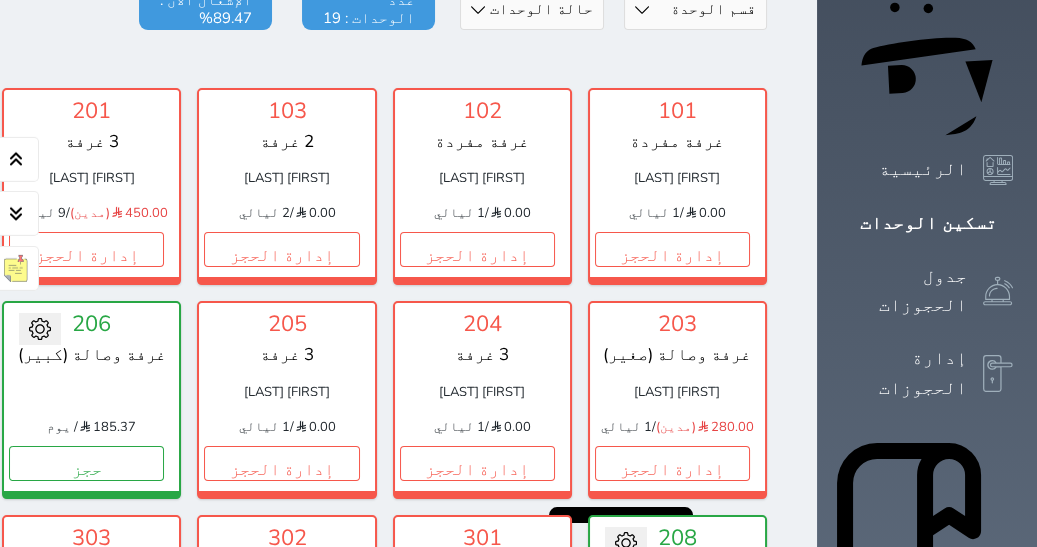 scroll, scrollTop: 187, scrollLeft: 0, axis: vertical 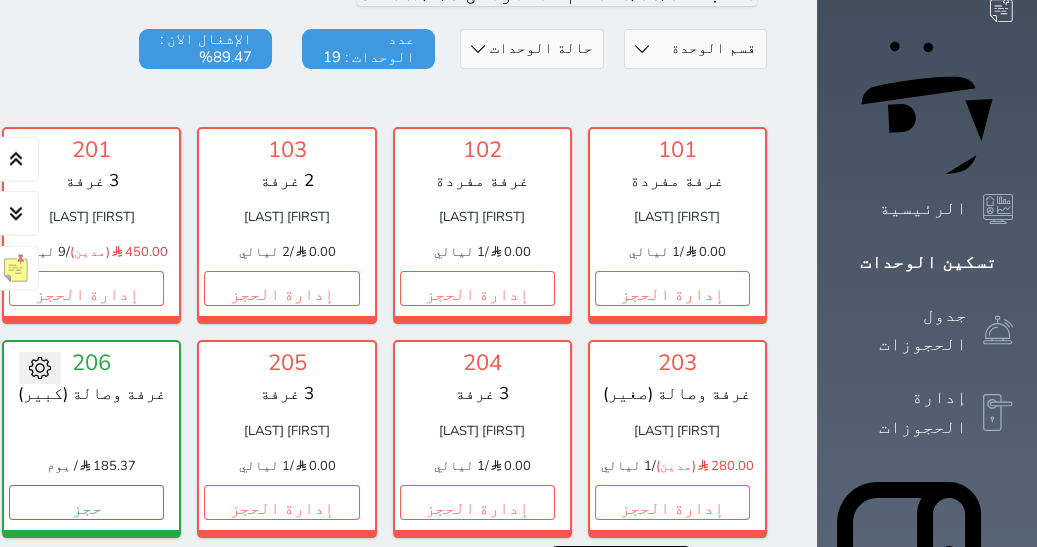 click on "إدارة الحجز" at bounding box center (-109, 288) 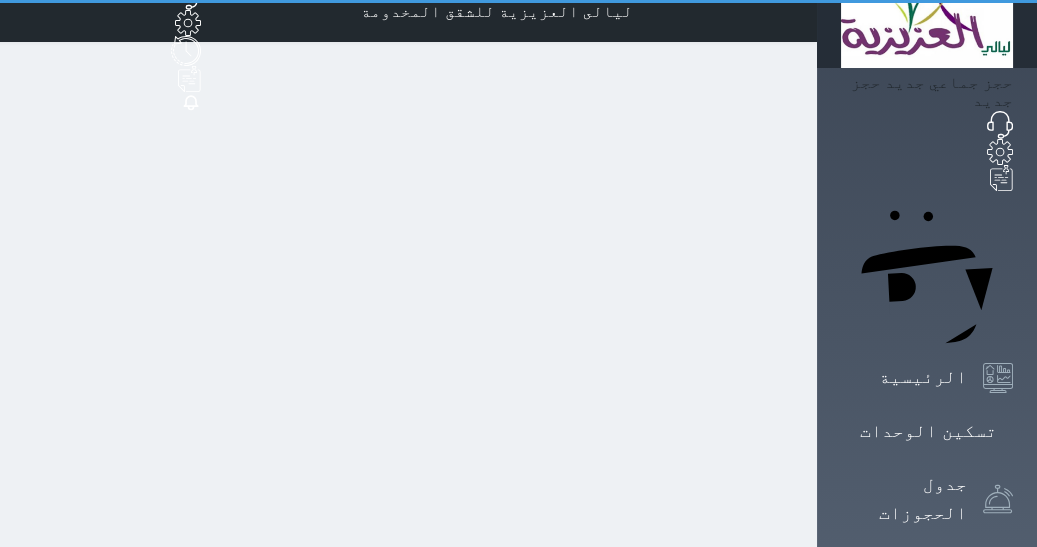 scroll, scrollTop: 0, scrollLeft: 0, axis: both 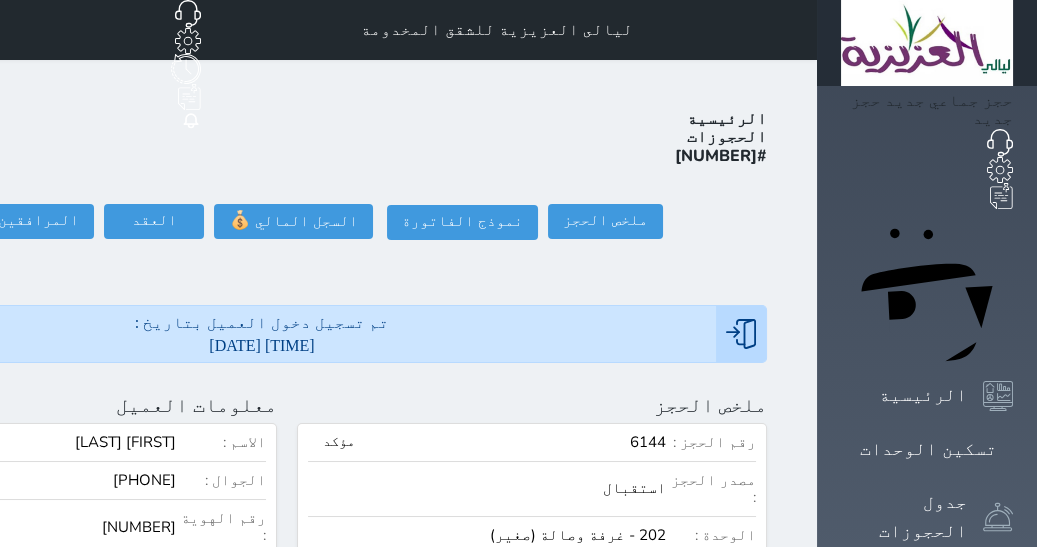 click on "[NUMBER]" at bounding box center [-3, 527] 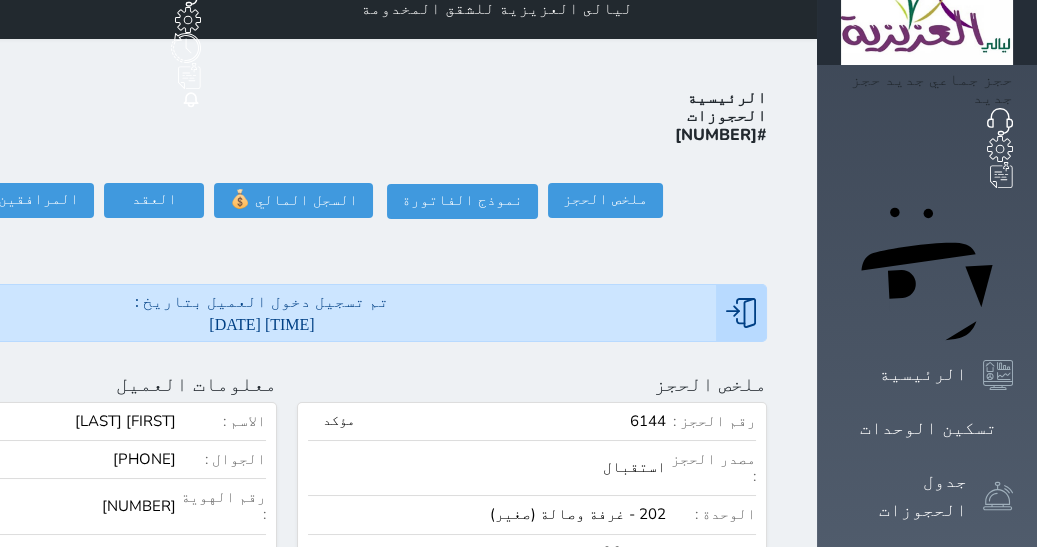 scroll, scrollTop: 0, scrollLeft: 0, axis: both 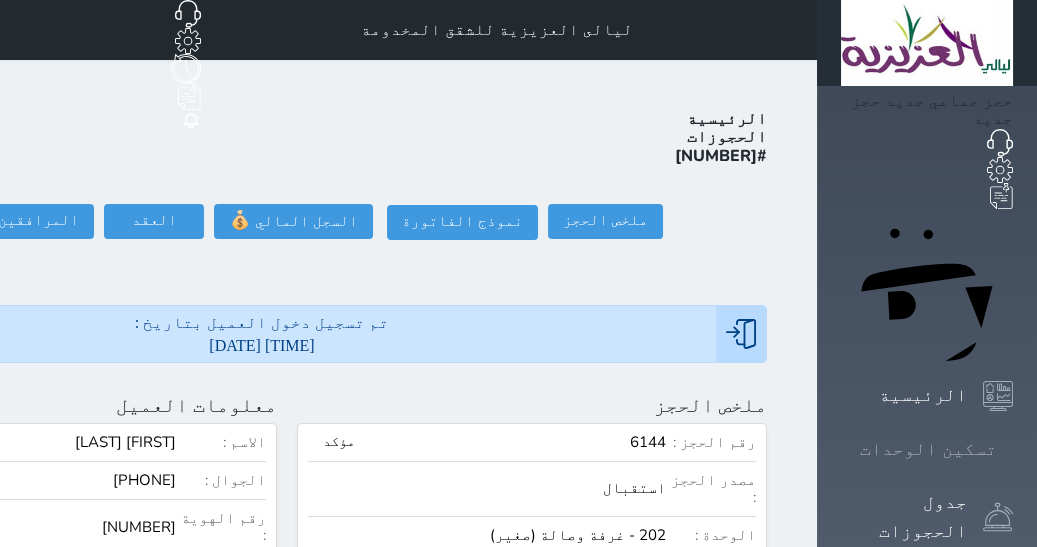 click on "تسكين الوحدات" at bounding box center (928, 449) 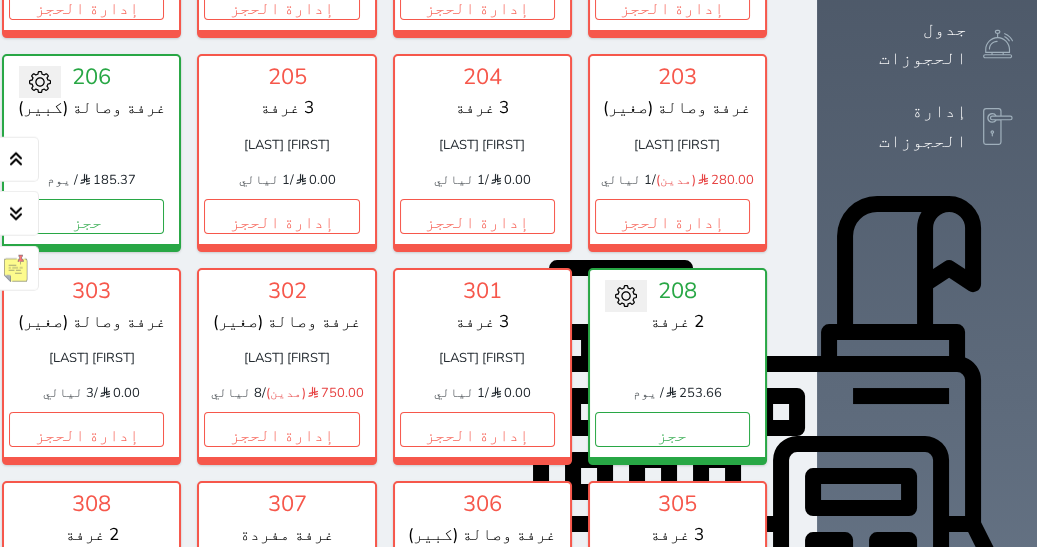 scroll, scrollTop: 515, scrollLeft: 0, axis: vertical 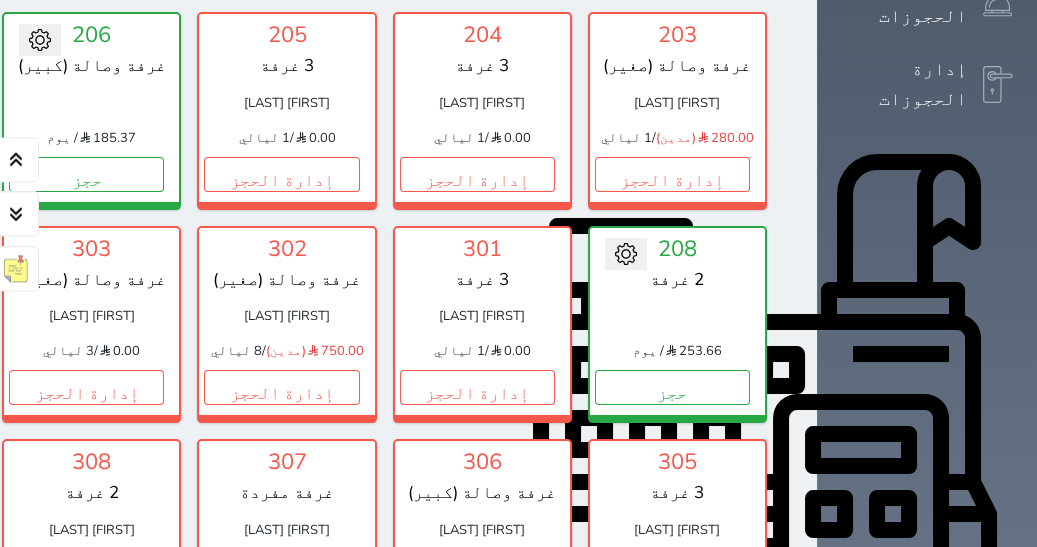 click on "إدارة الحجز" at bounding box center (-109, 174) 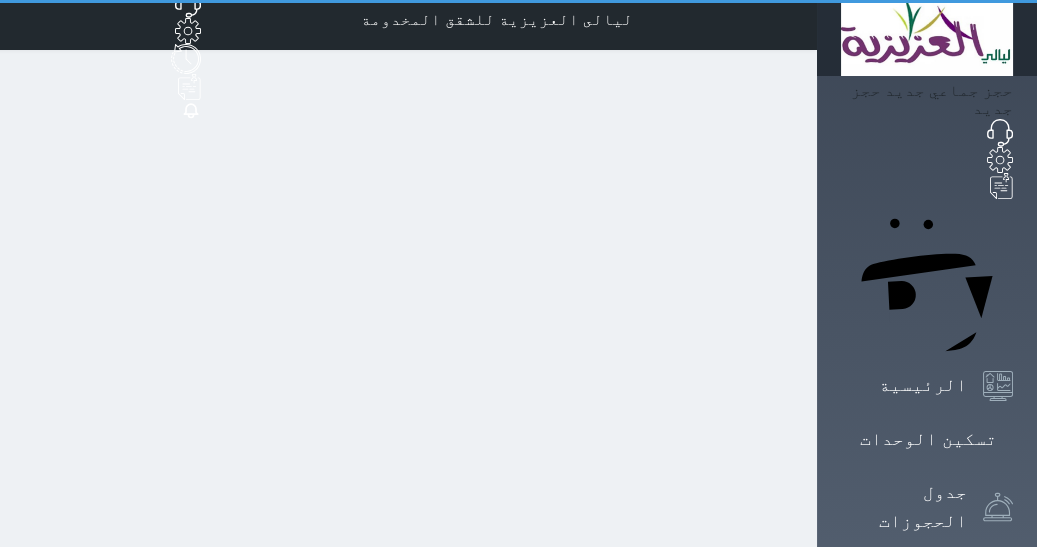 scroll, scrollTop: 0, scrollLeft: 0, axis: both 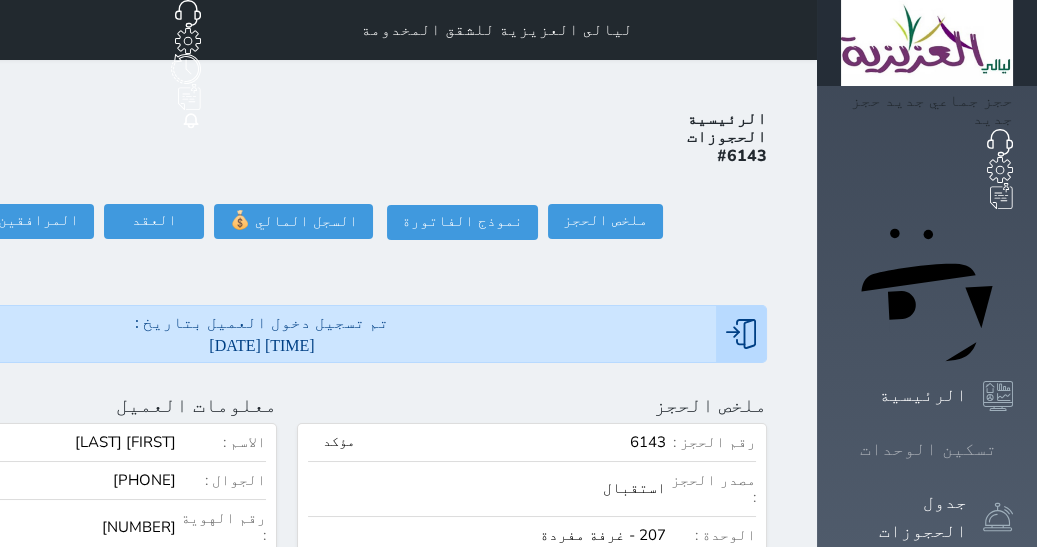 click on "تسكين الوحدات" at bounding box center [928, 449] 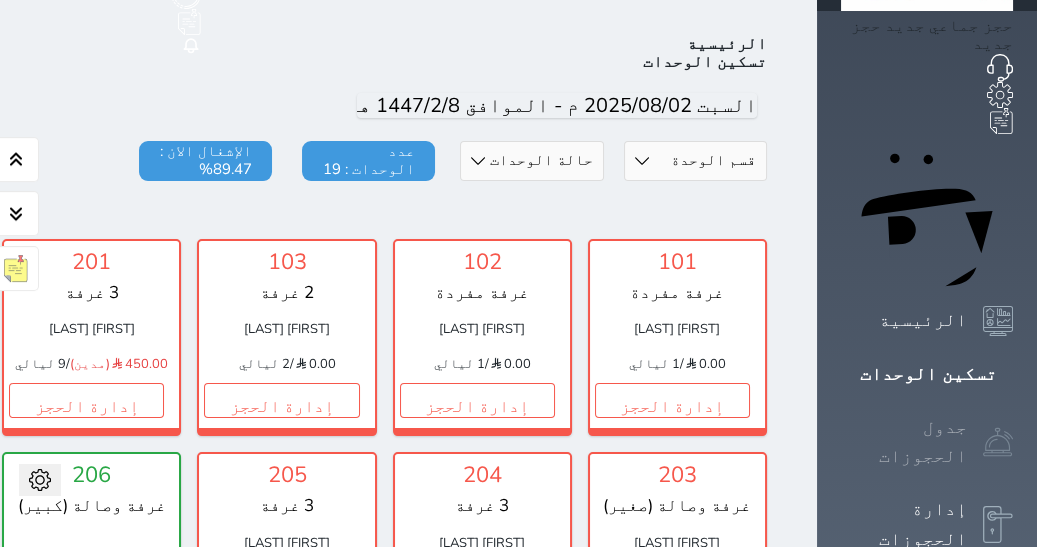 scroll, scrollTop: 77, scrollLeft: 0, axis: vertical 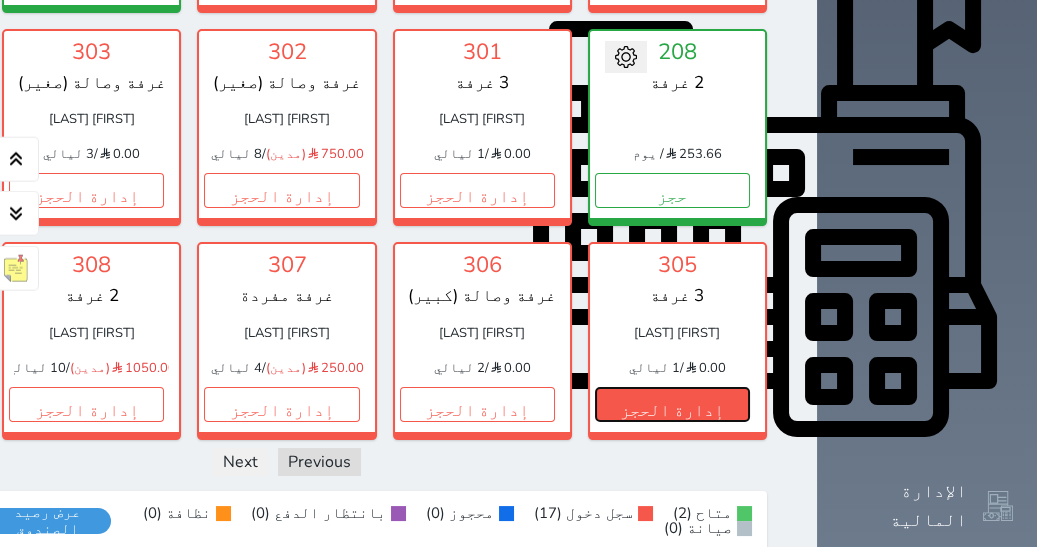 click on "إدارة الحجز" at bounding box center [672, 404] 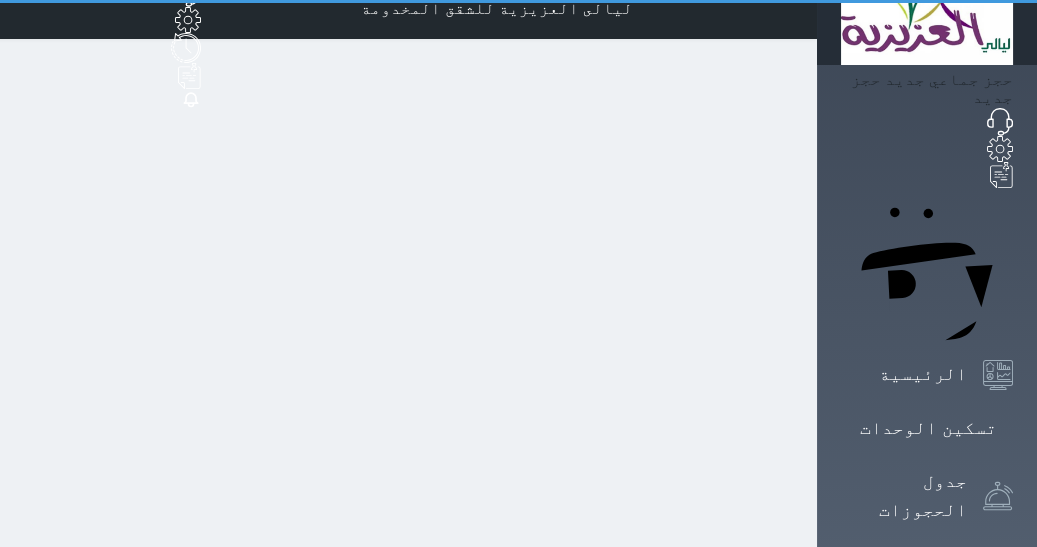 scroll, scrollTop: 0, scrollLeft: 0, axis: both 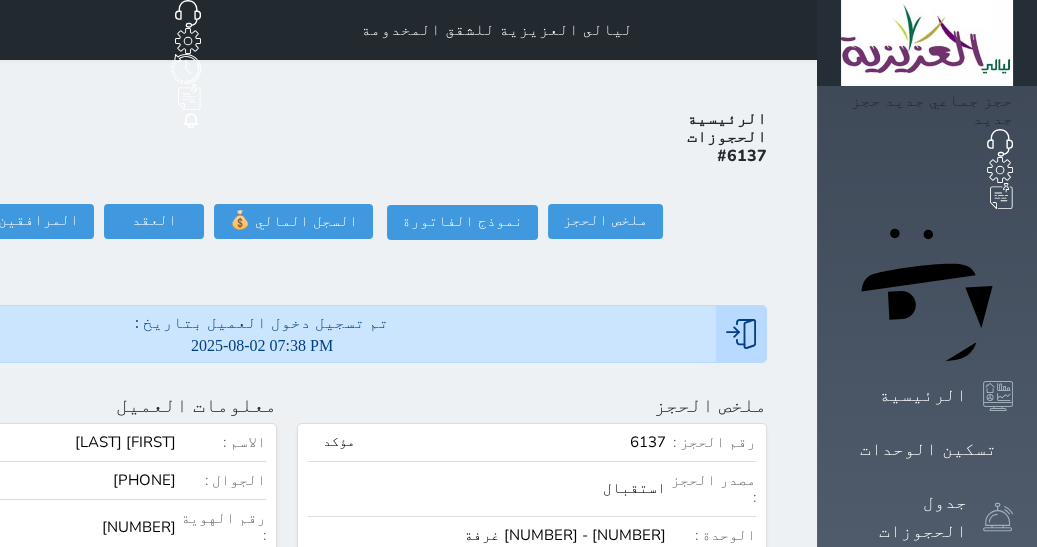 click on "[NUMBER]" at bounding box center (-3, 527) 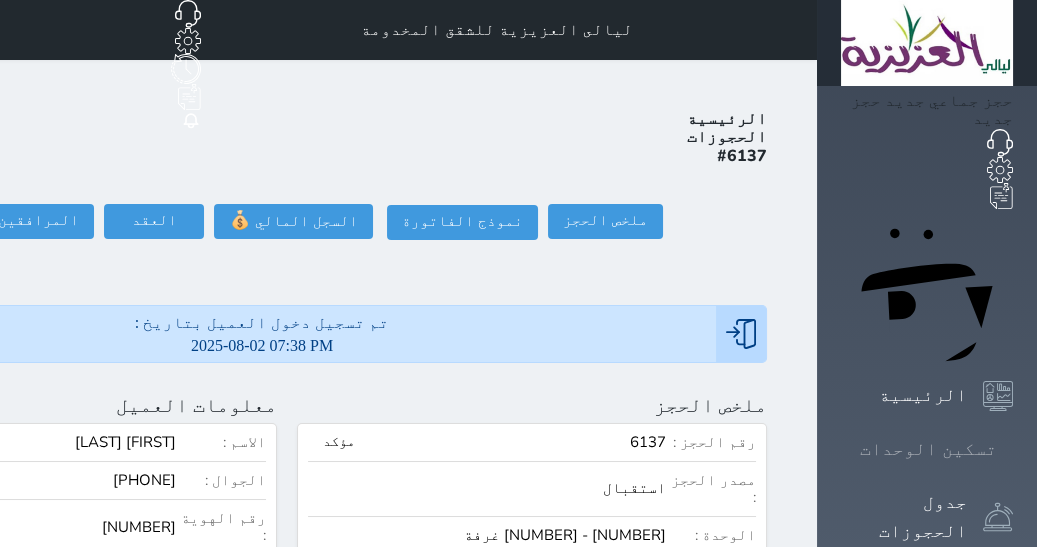 click 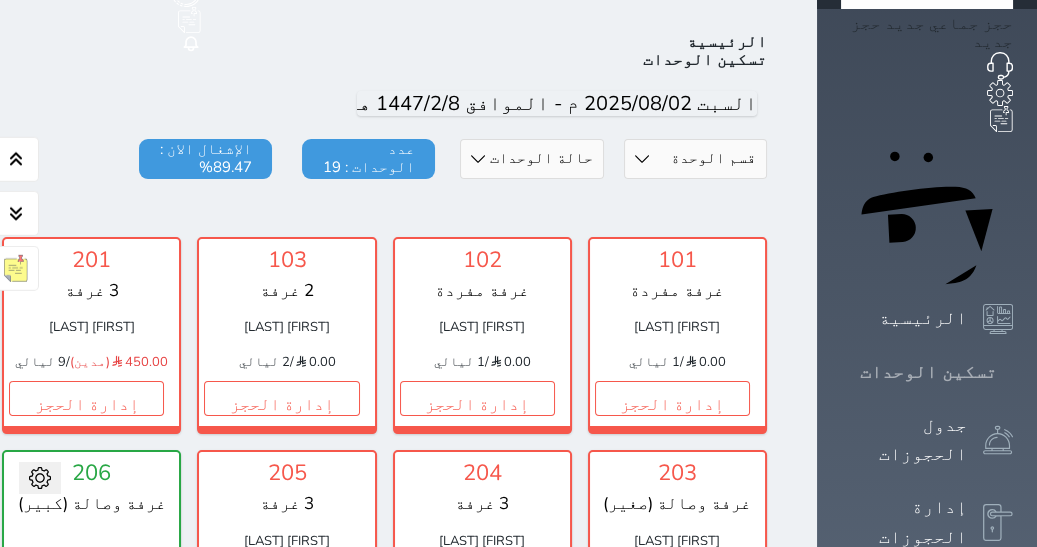 scroll, scrollTop: 77, scrollLeft: 0, axis: vertical 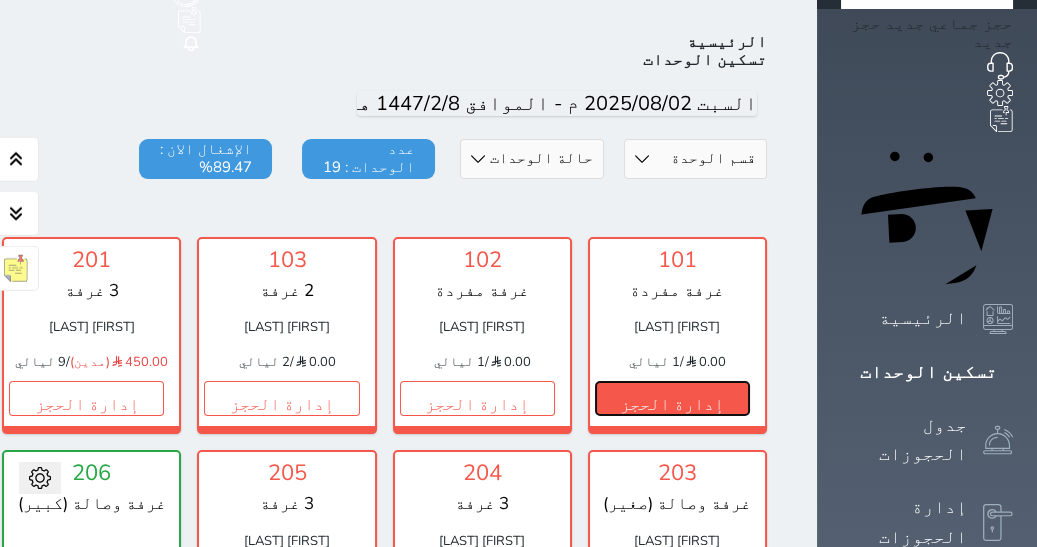 click on "إدارة الحجز" at bounding box center (672, 398) 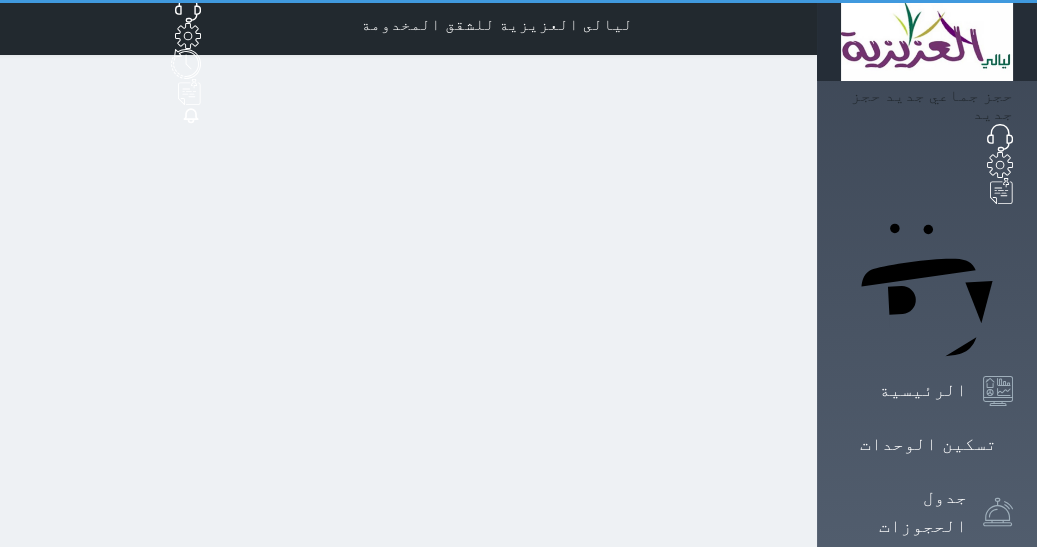 scroll, scrollTop: 0, scrollLeft: 0, axis: both 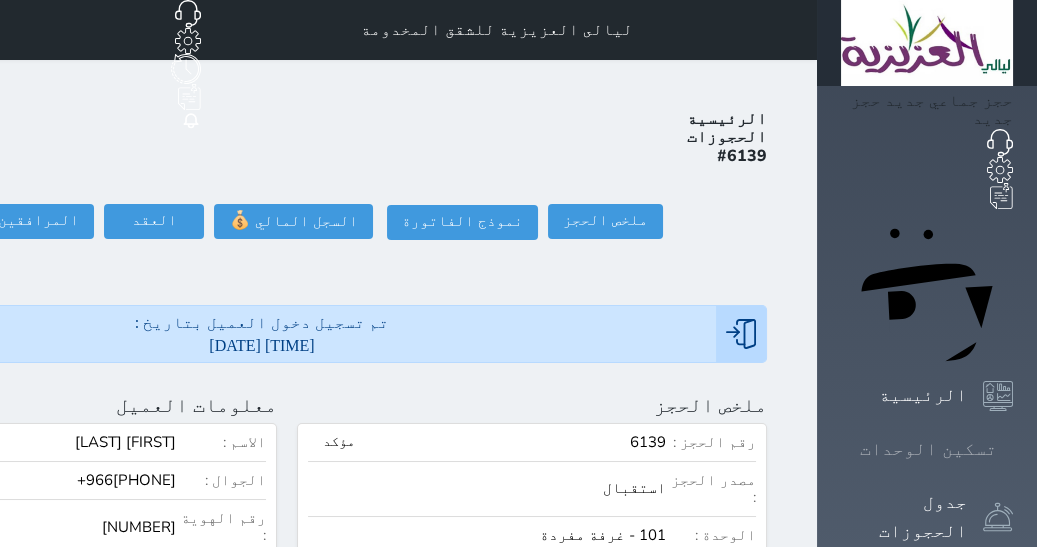 click on "تسكين الوحدات" at bounding box center [927, 449] 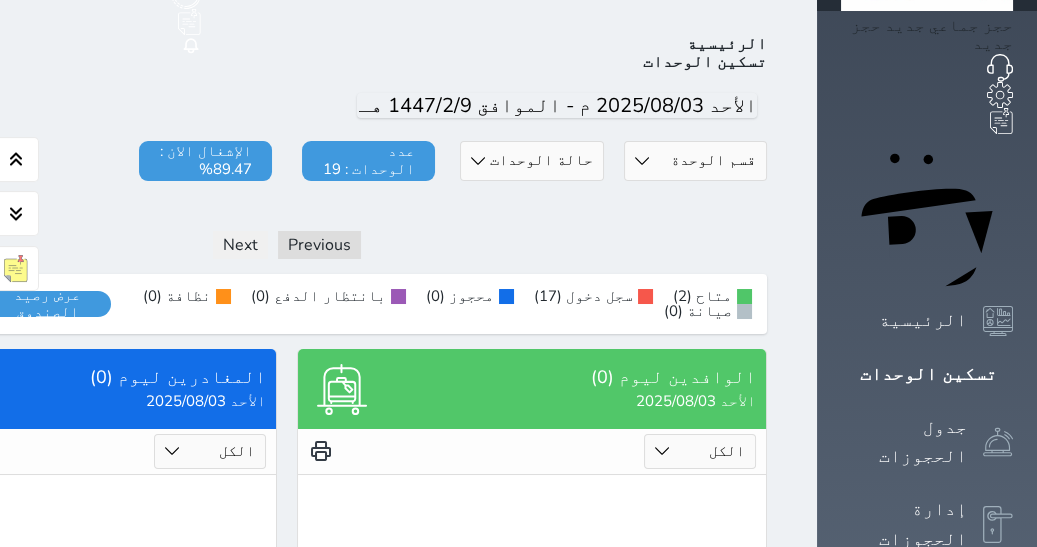 scroll, scrollTop: 77, scrollLeft: 0, axis: vertical 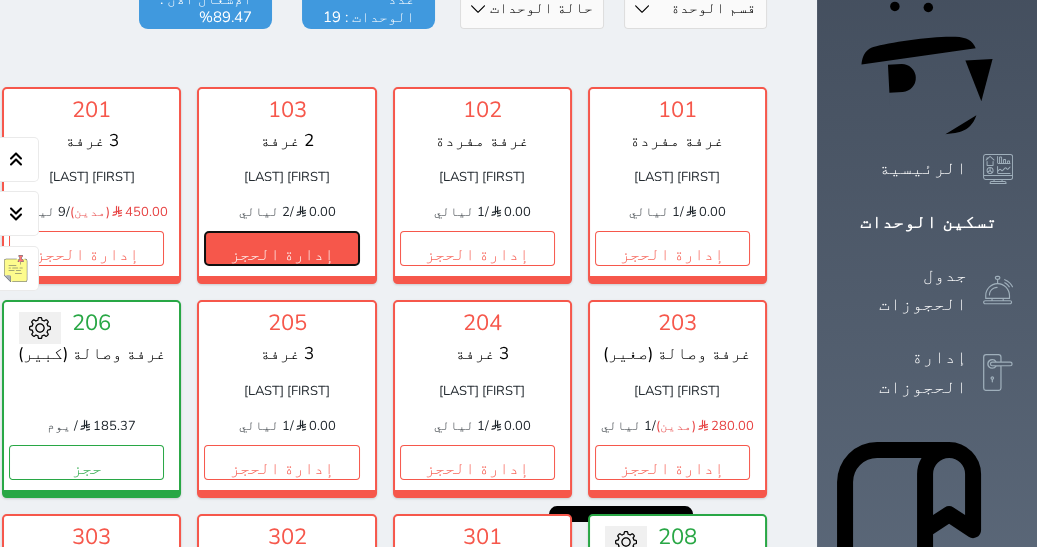 click on "إدارة الحجز" at bounding box center [281, 248] 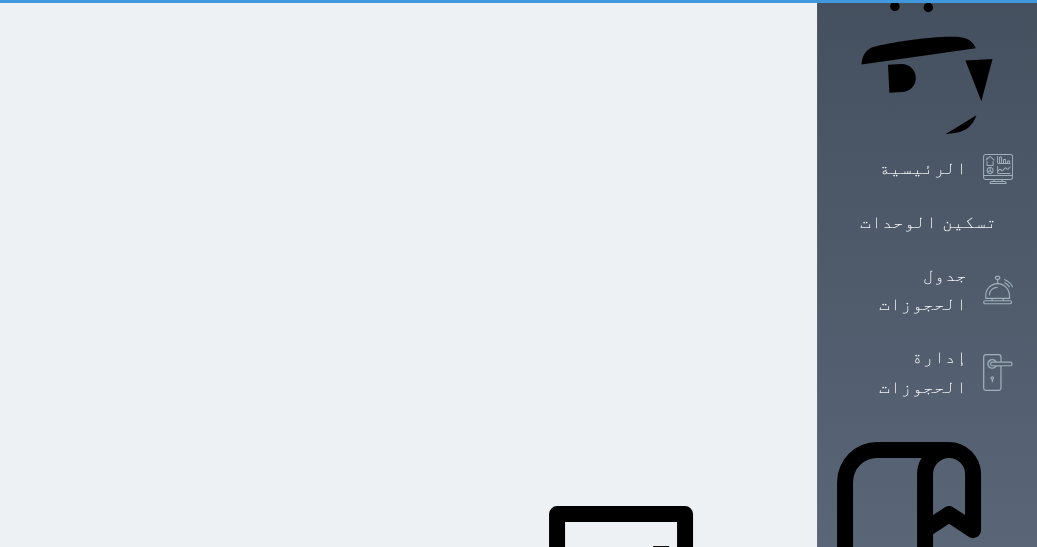 scroll, scrollTop: 0, scrollLeft: 0, axis: both 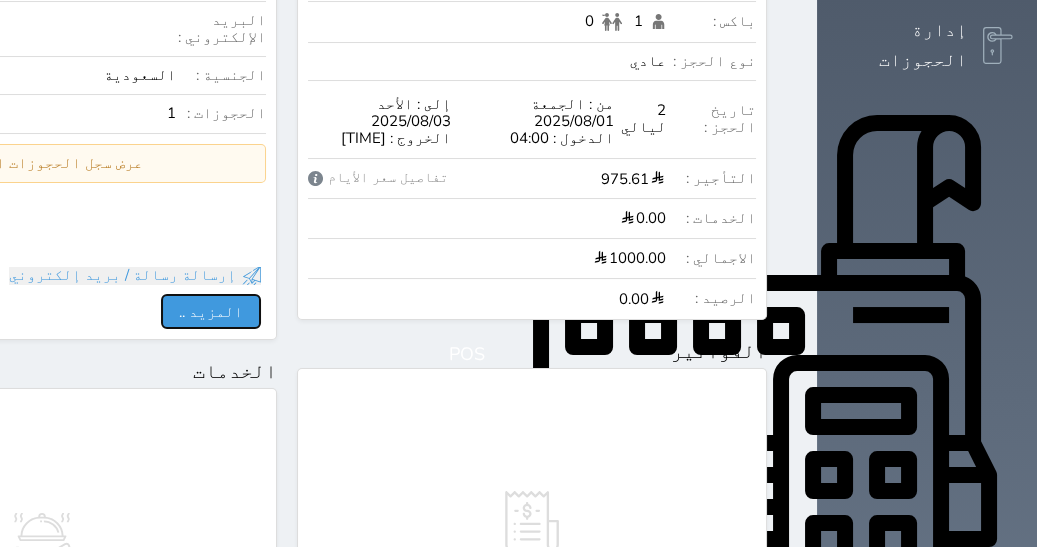 click on "المزيد .." at bounding box center (211, 311) 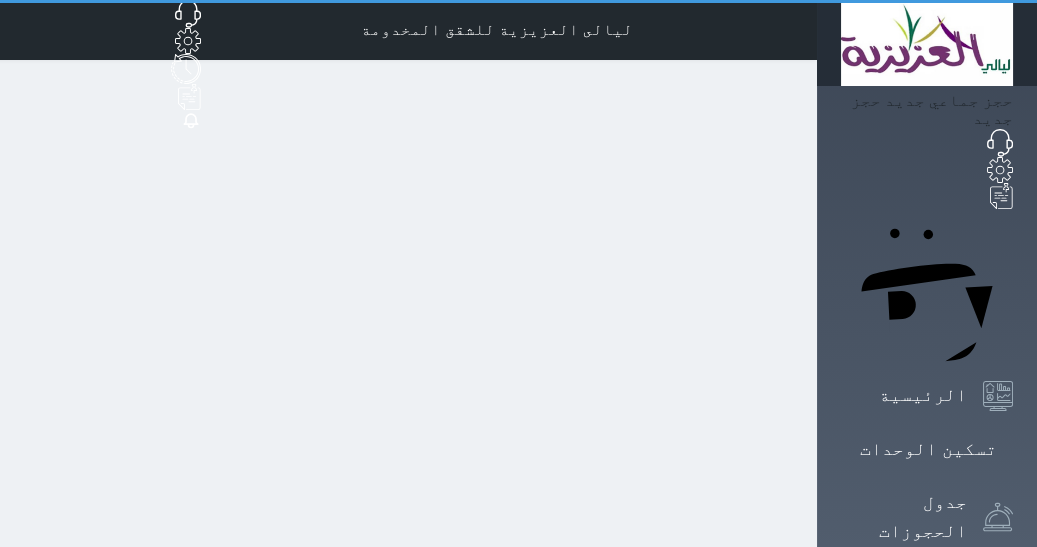 scroll, scrollTop: 0, scrollLeft: 0, axis: both 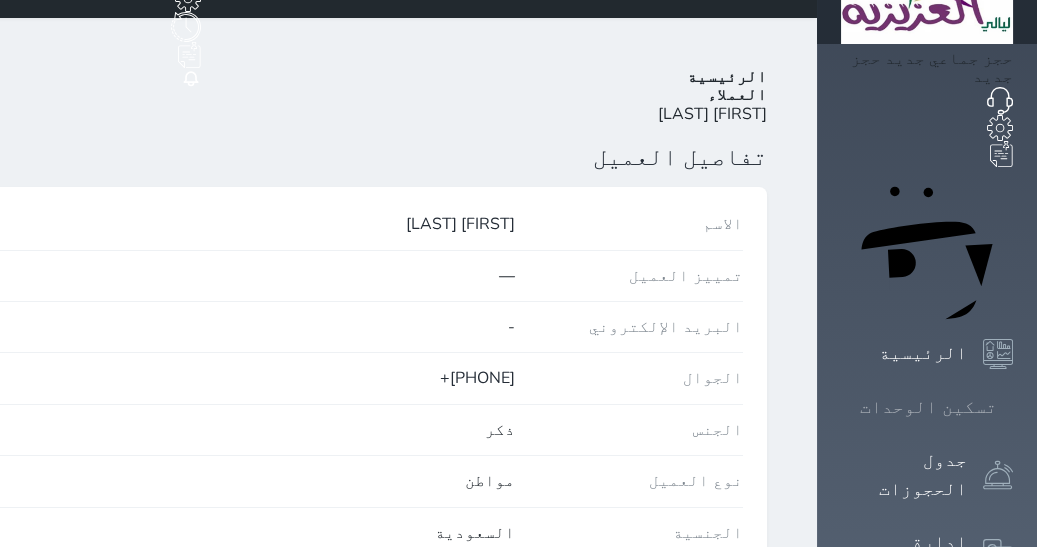 click at bounding box center [1013, 407] 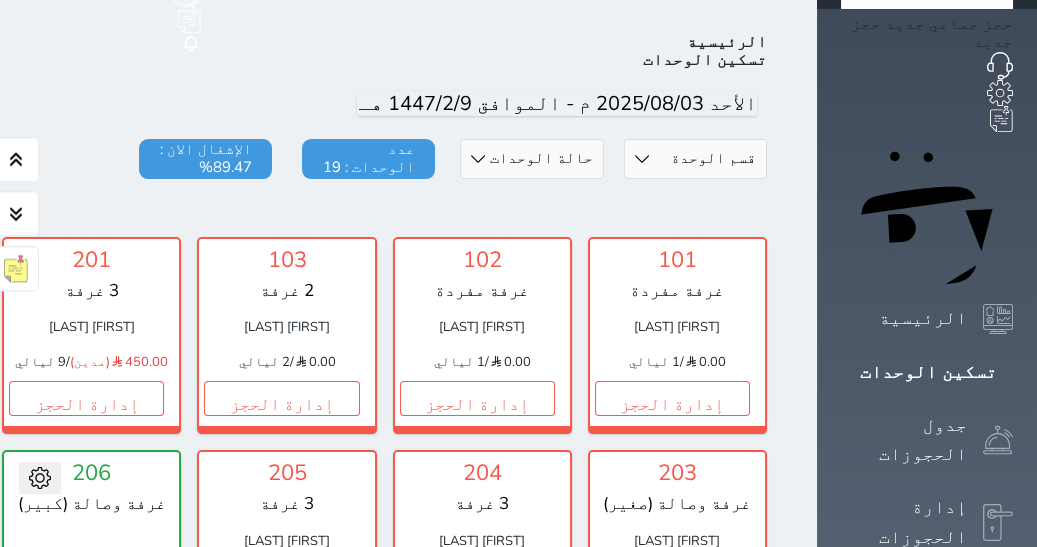 scroll, scrollTop: 77, scrollLeft: 0, axis: vertical 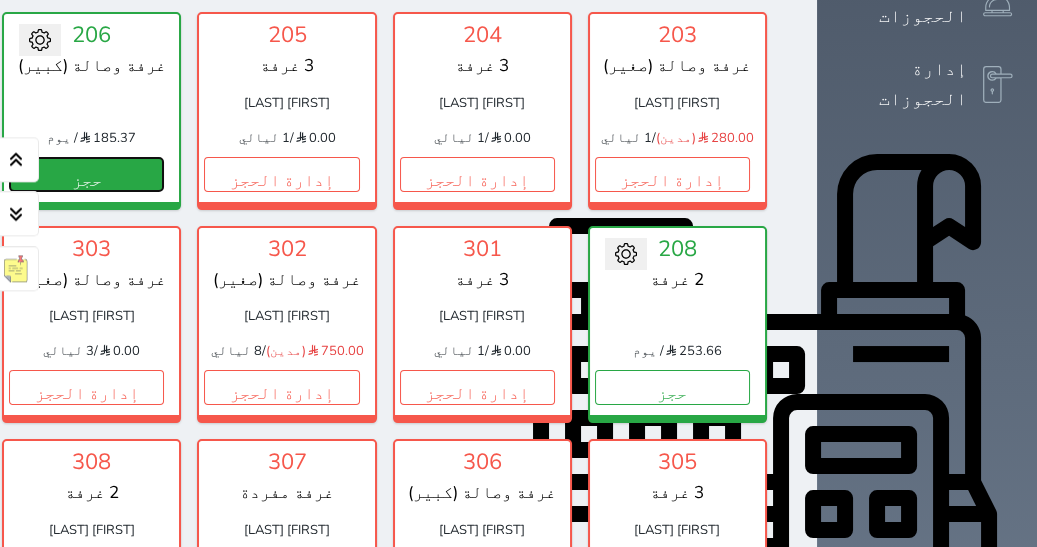 click on "حجز" at bounding box center (86, 174) 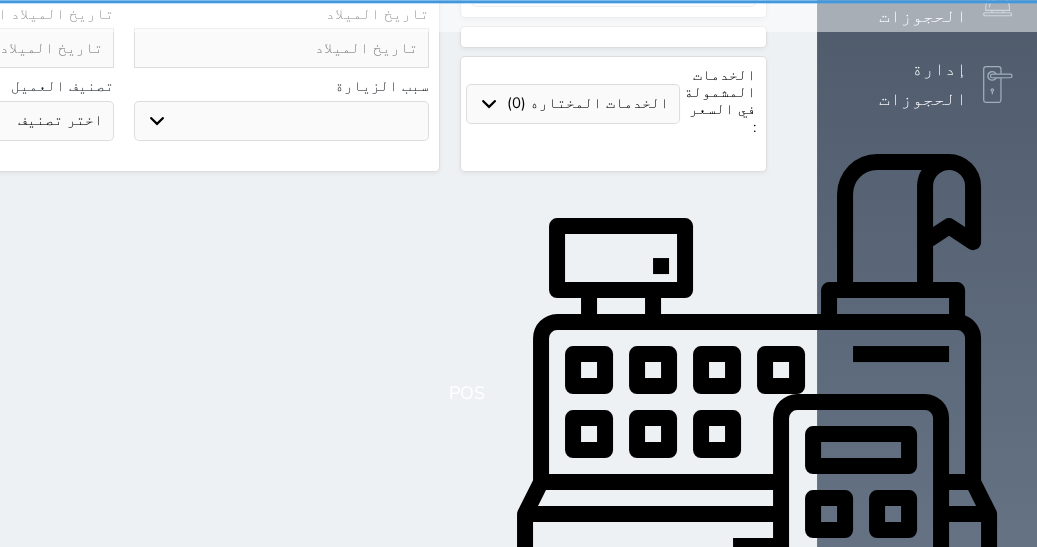 scroll, scrollTop: 0, scrollLeft: 0, axis: both 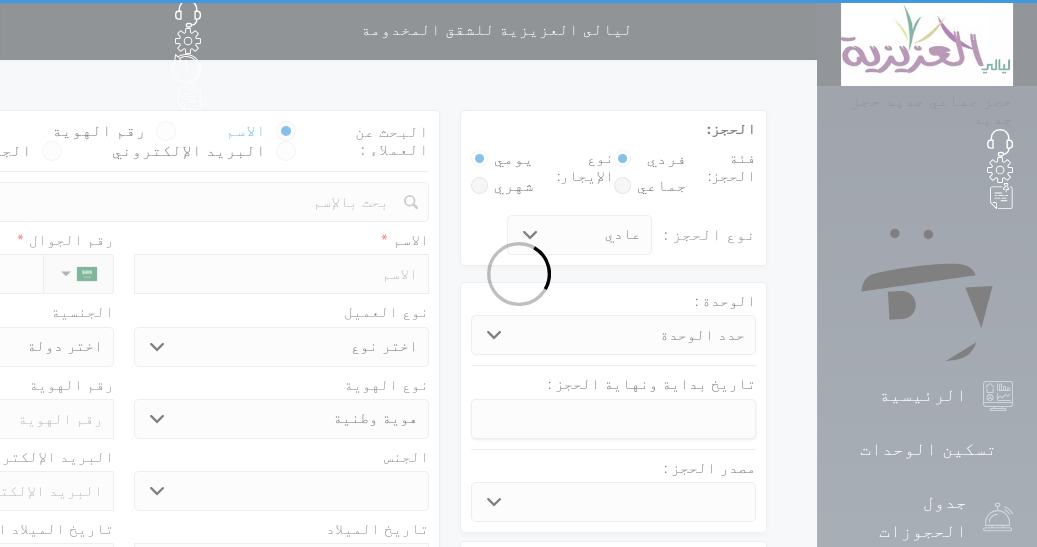 select 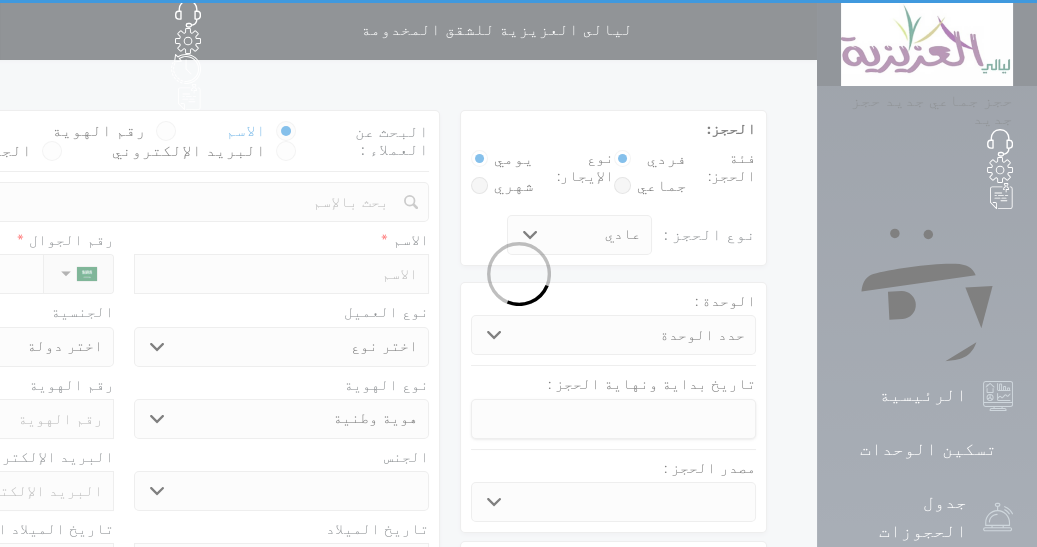 select on "2005" 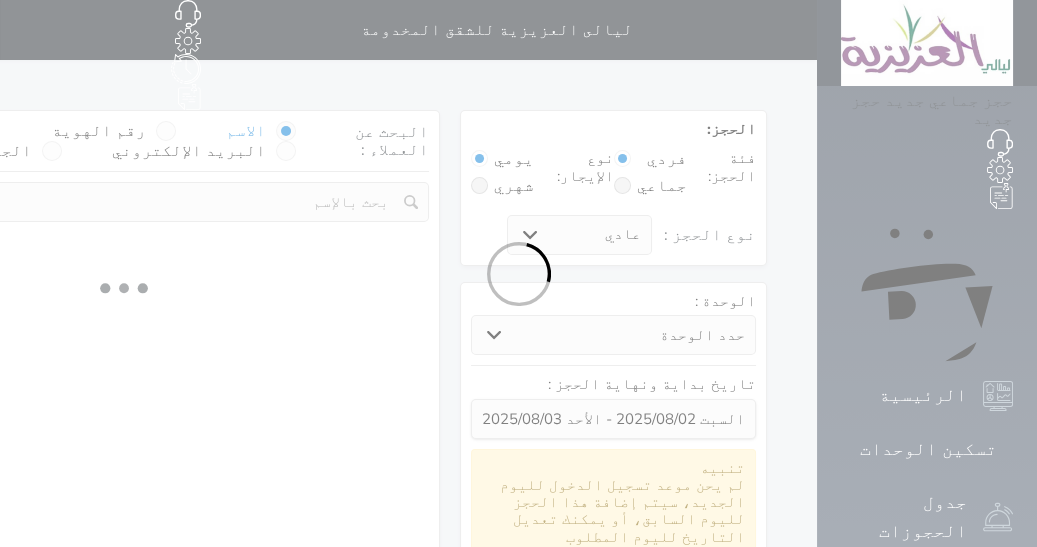 select 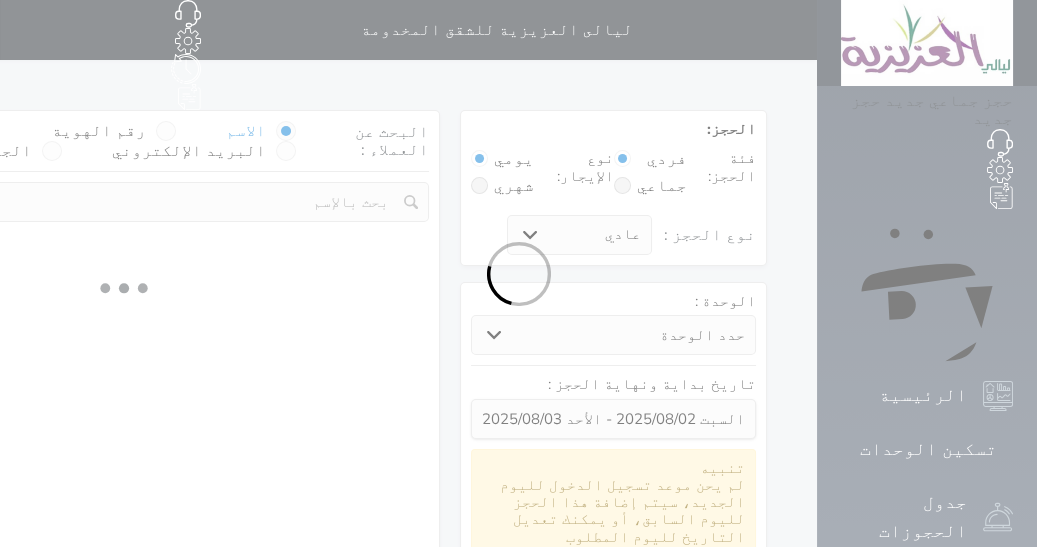 select on "1" 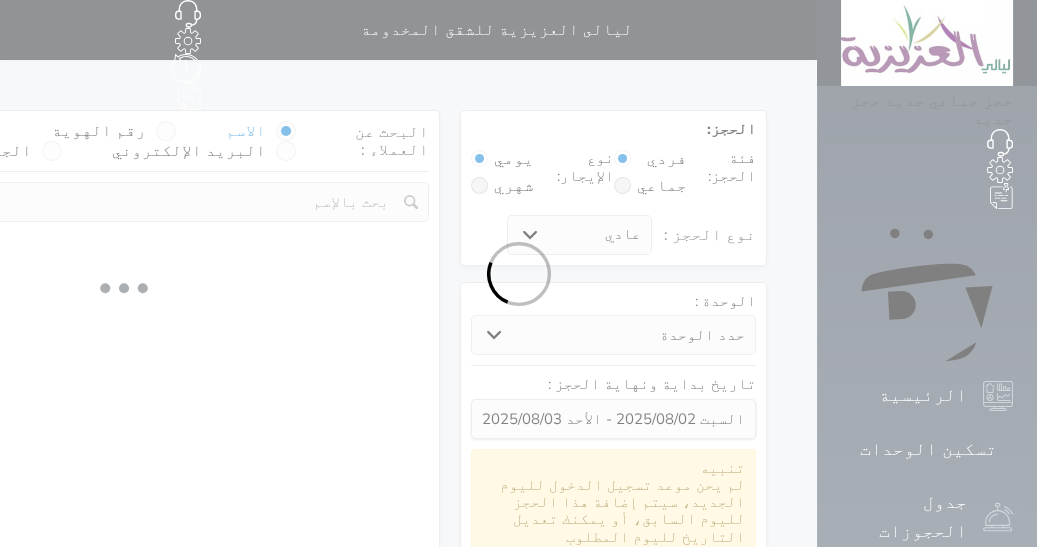 select on "113" 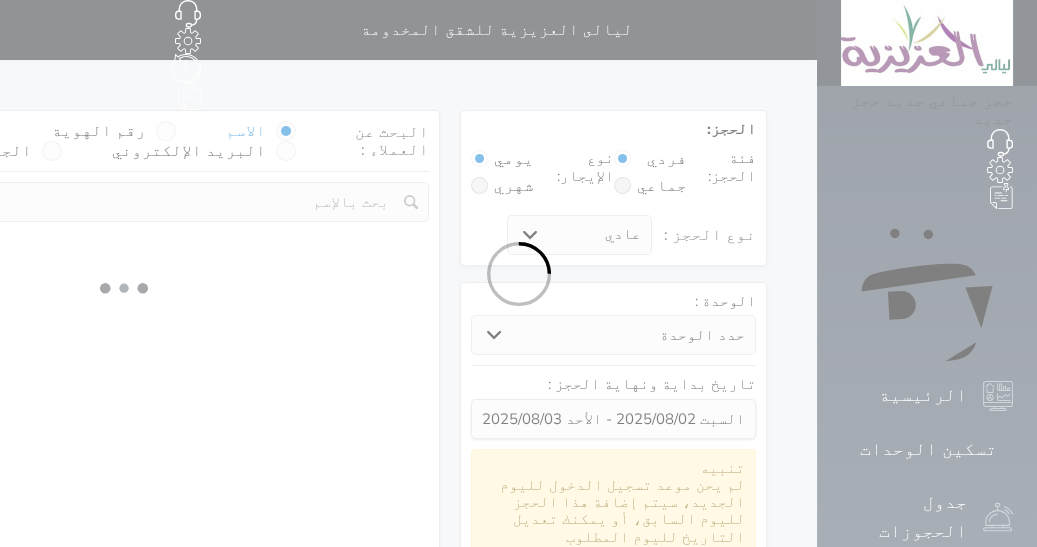 select on "1" 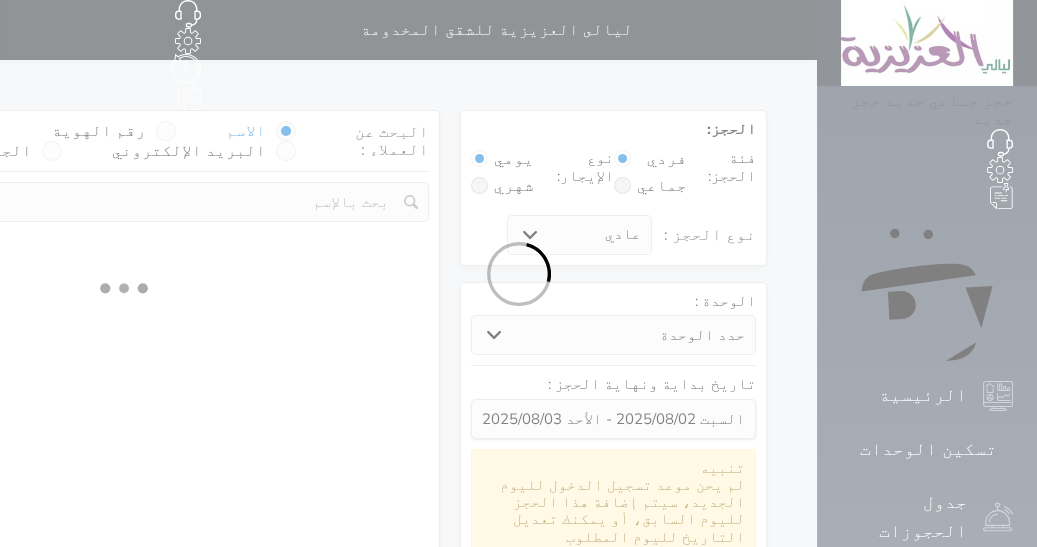 select 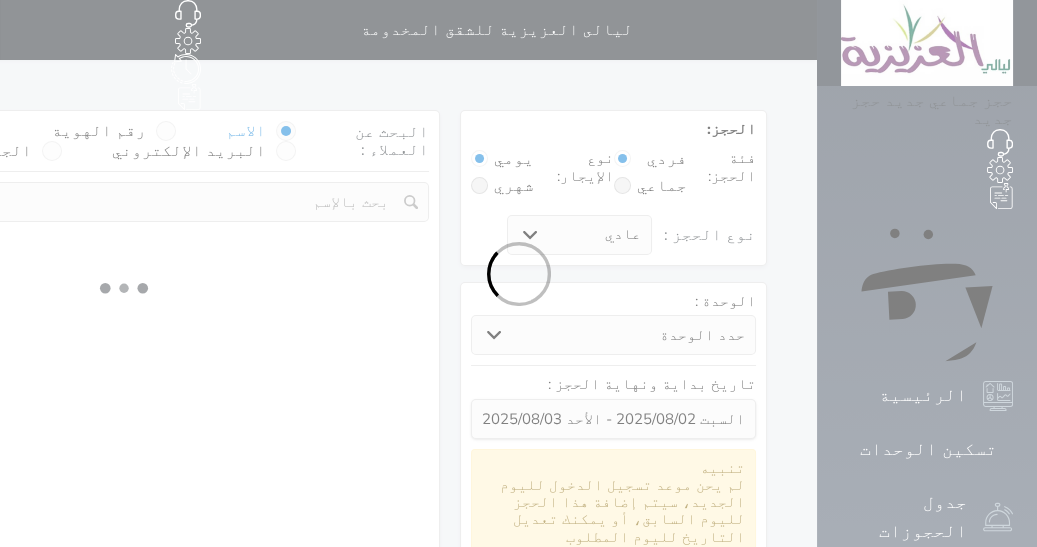 select on "7" 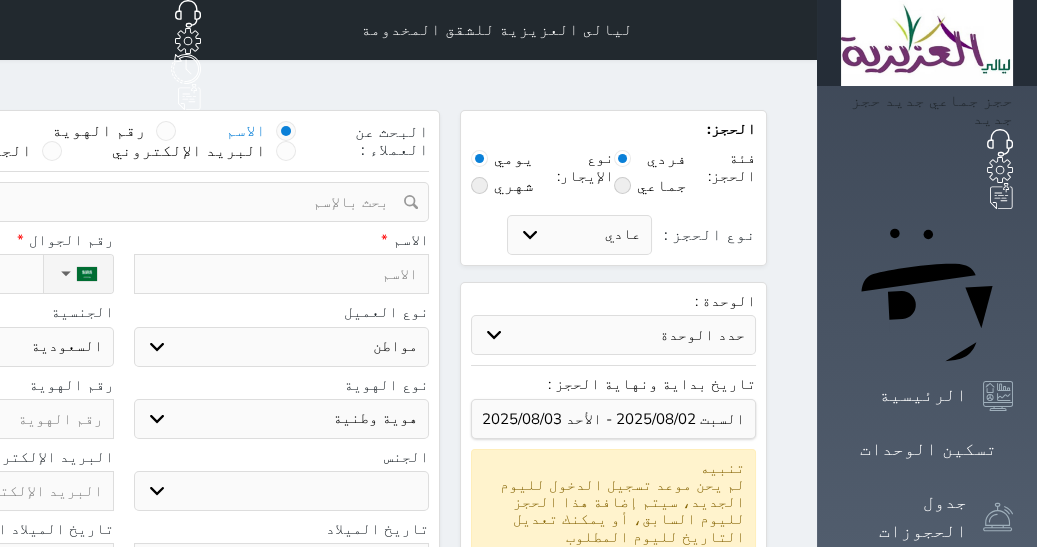 select 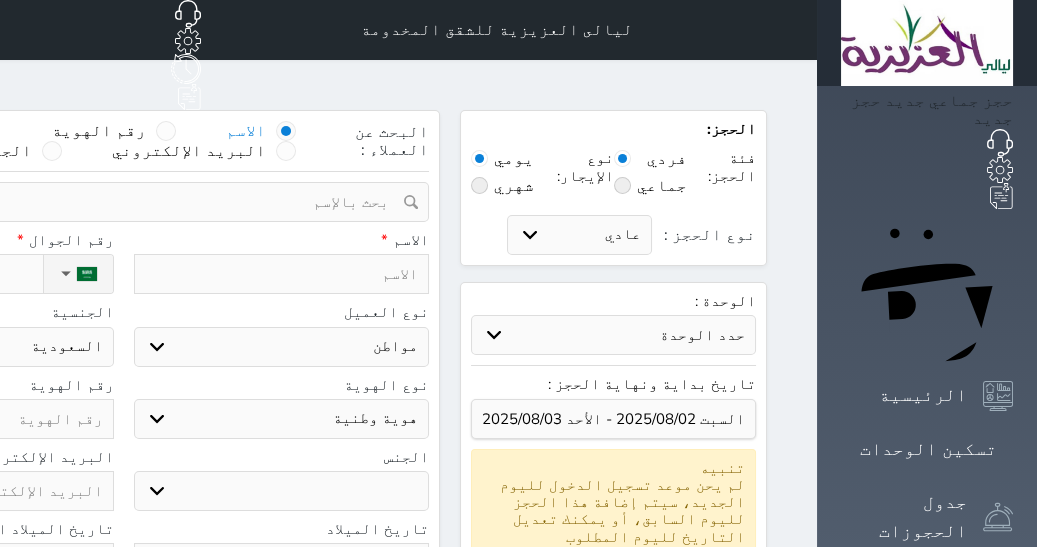 click at bounding box center [282, 274] 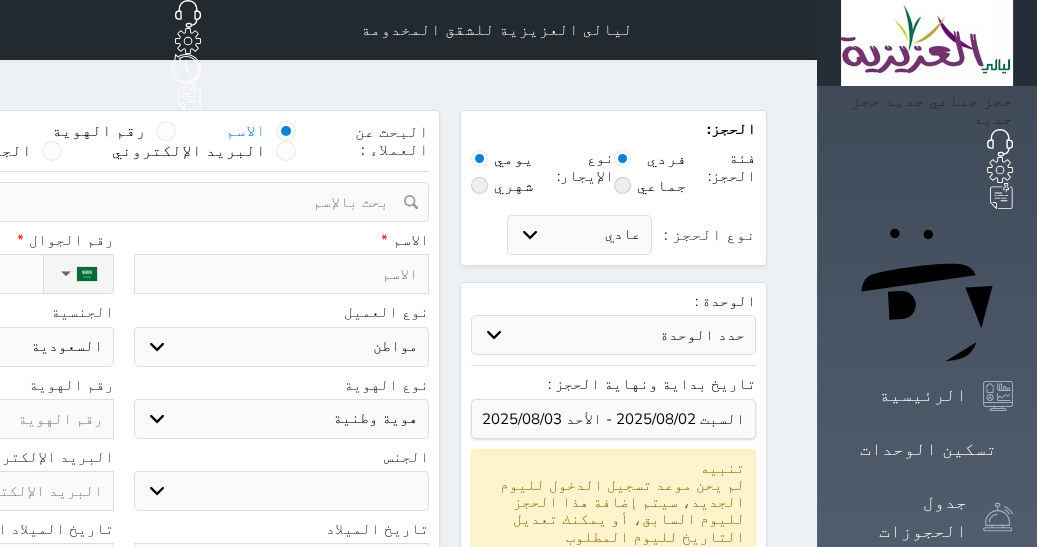 type on "u" 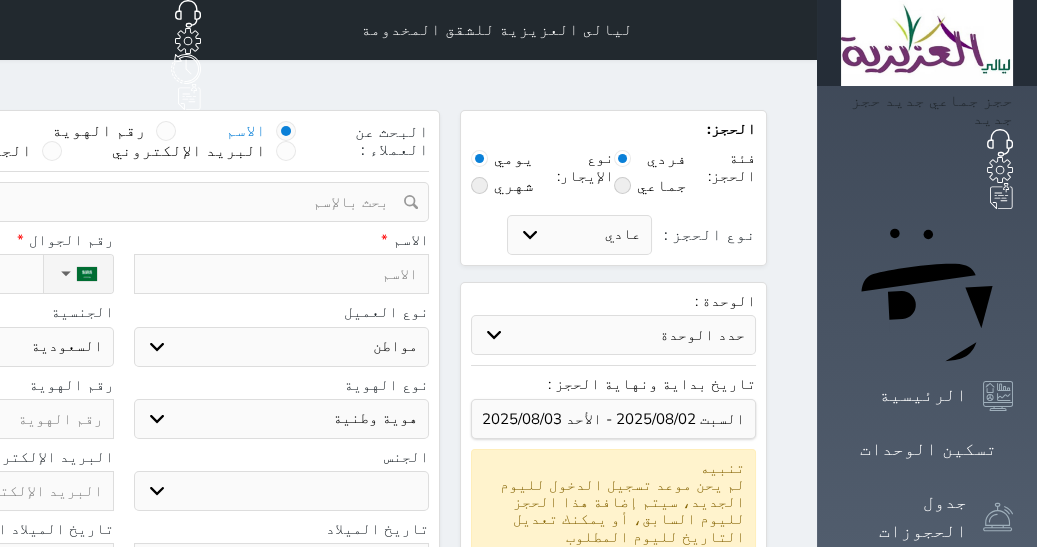 select 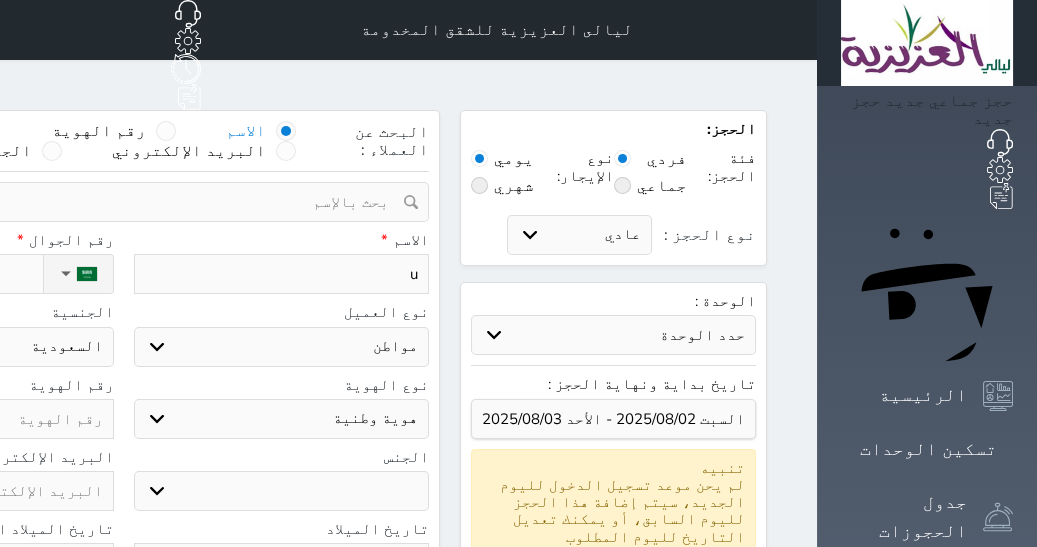type on "uf" 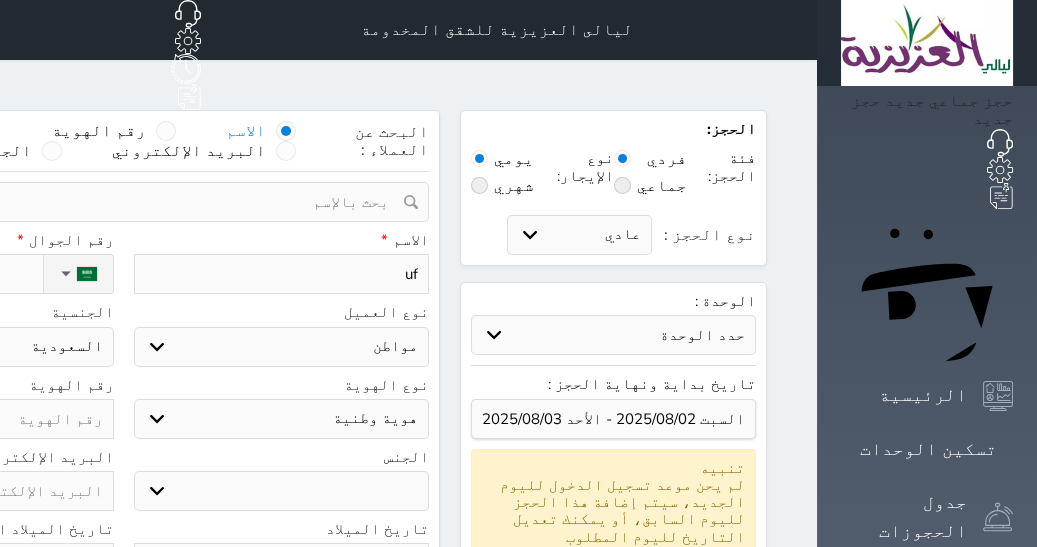 type on "u" 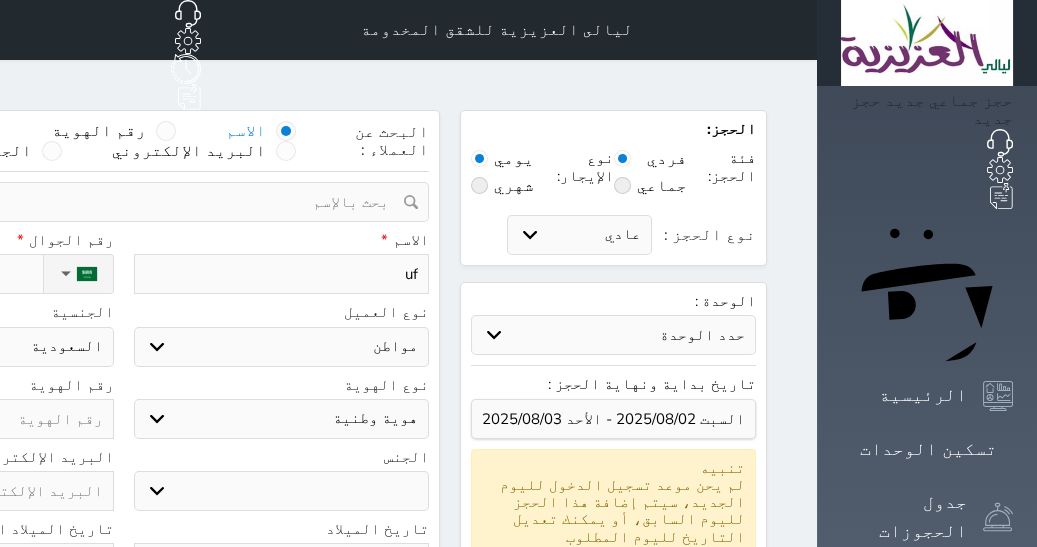 select 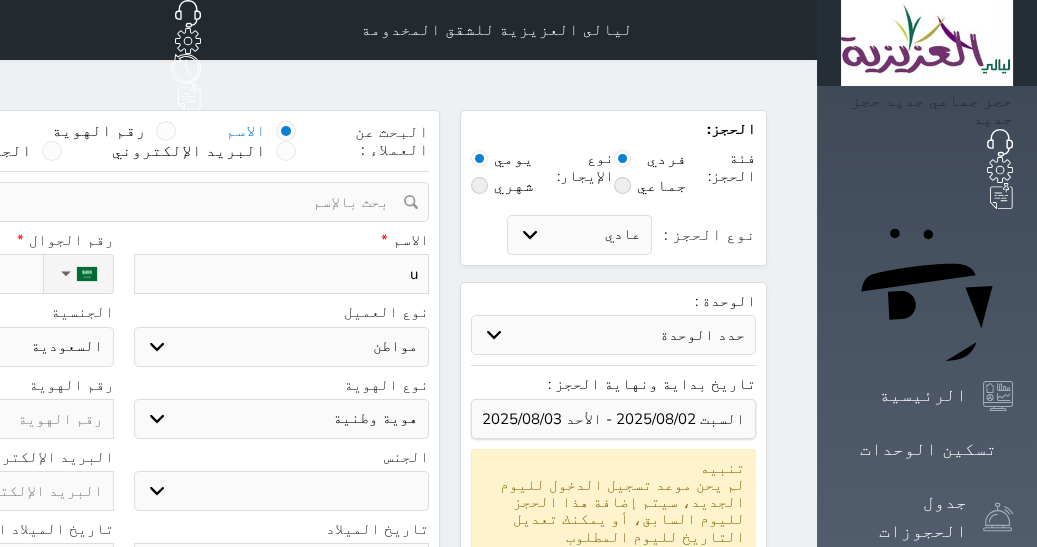 type 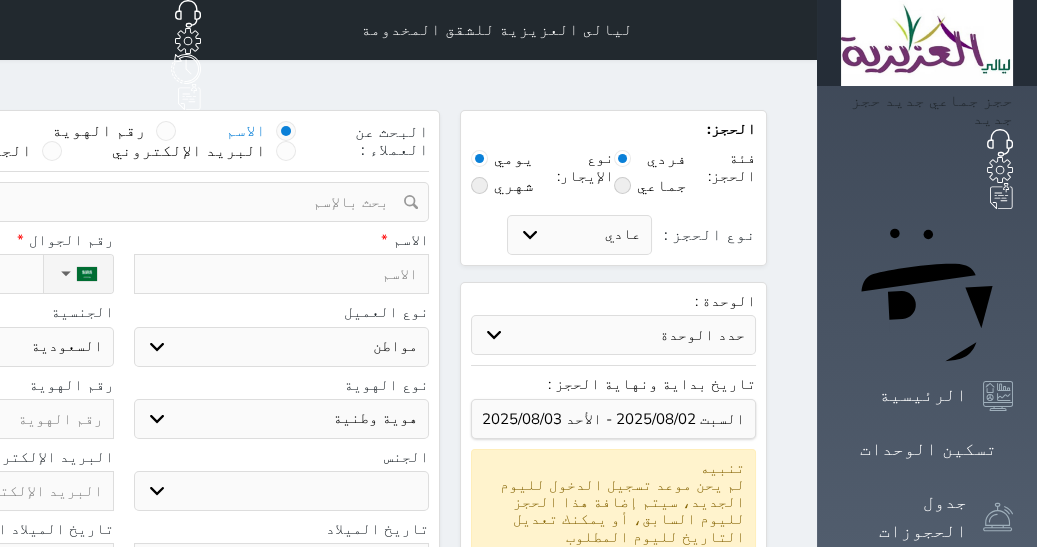 select 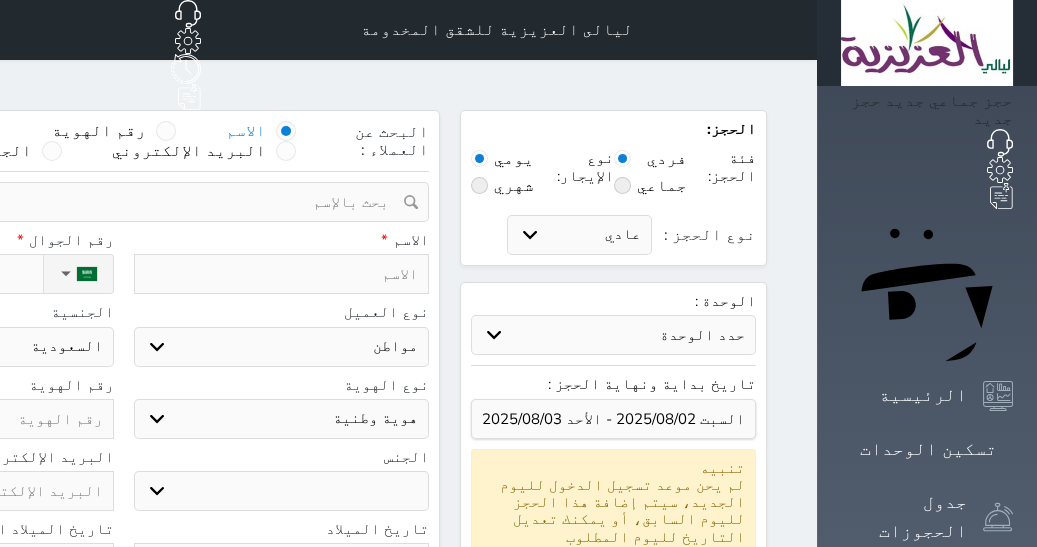 type on "ع" 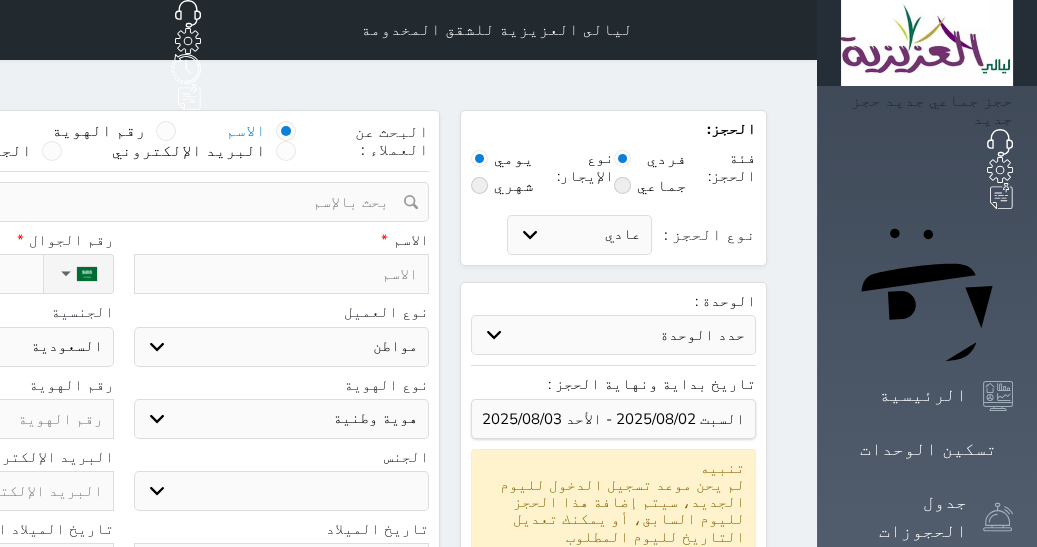 select 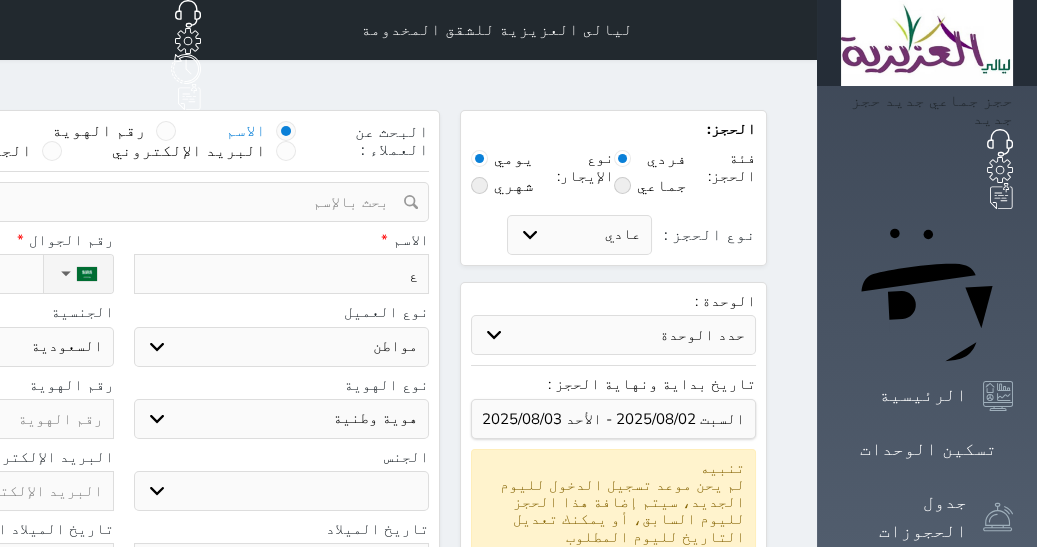 type on "عب" 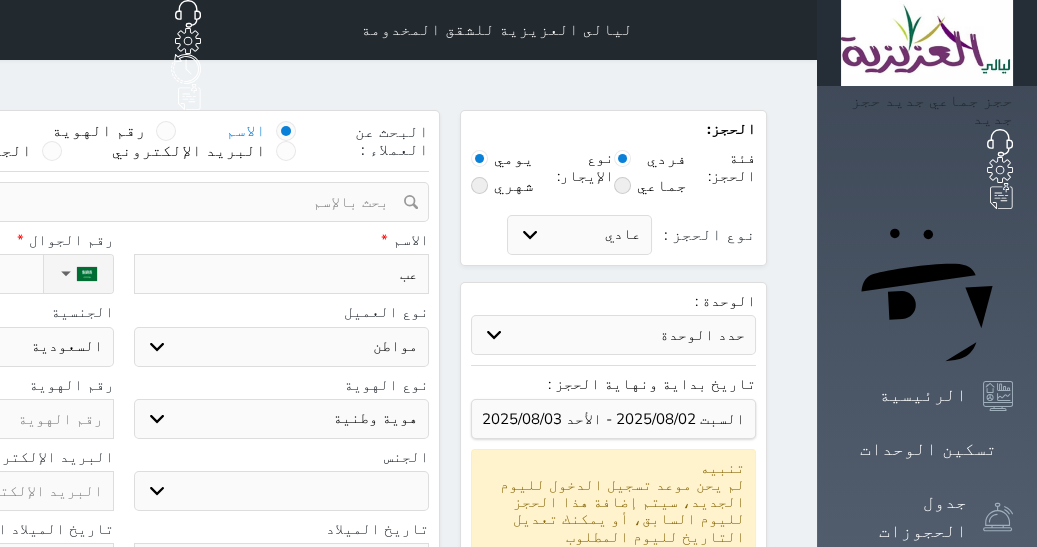 type on "عبد" 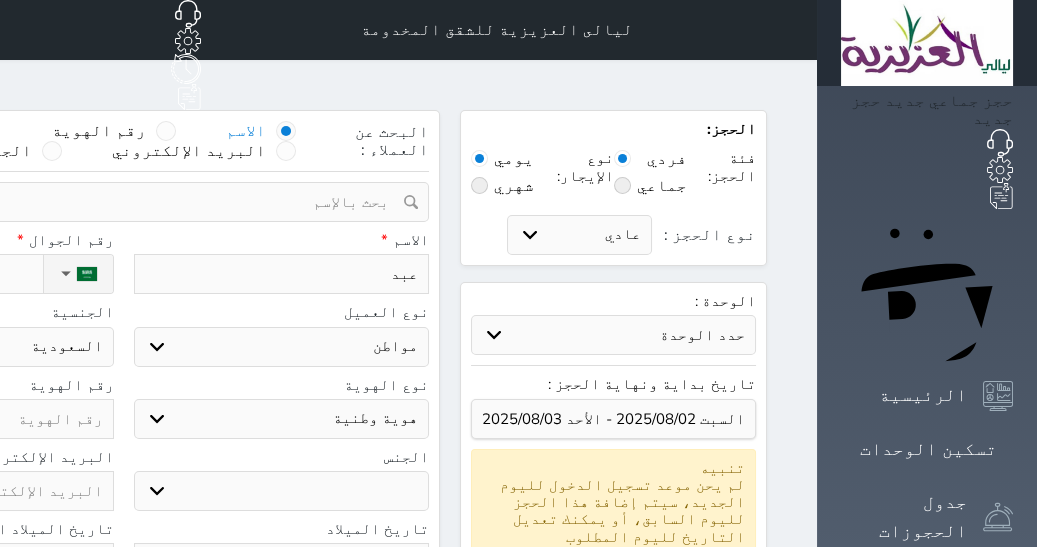 type on "عبدا" 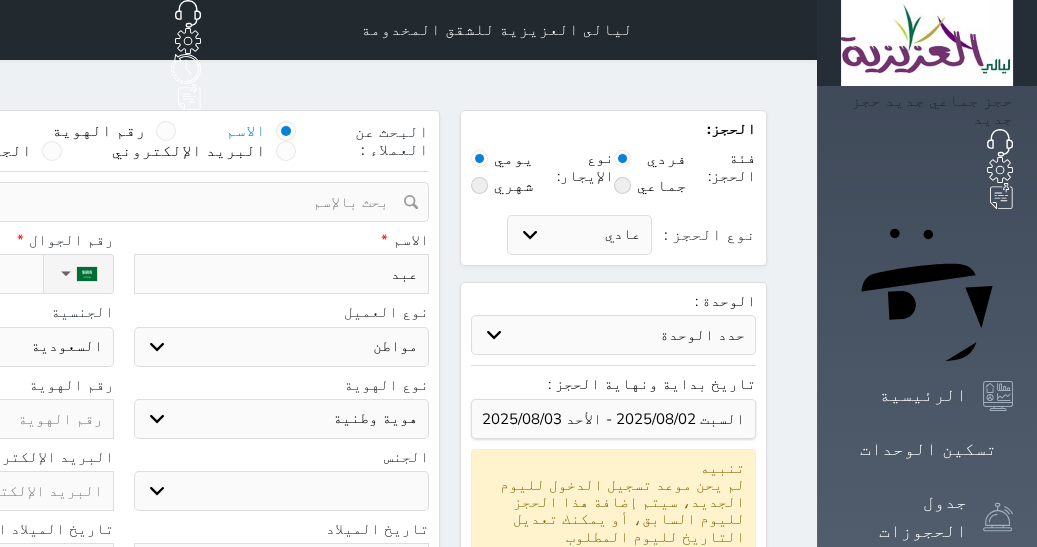 select 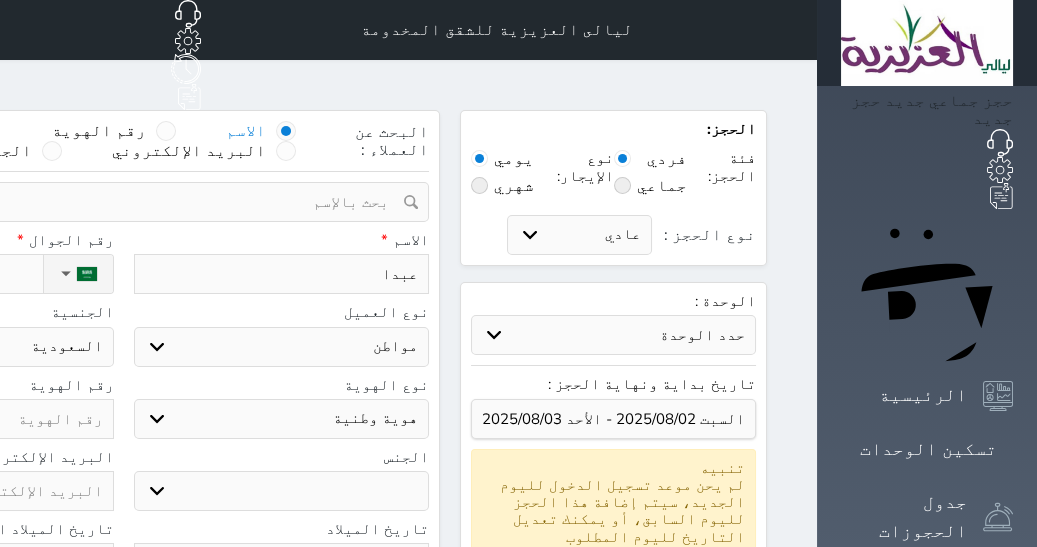 type on "عبدال" 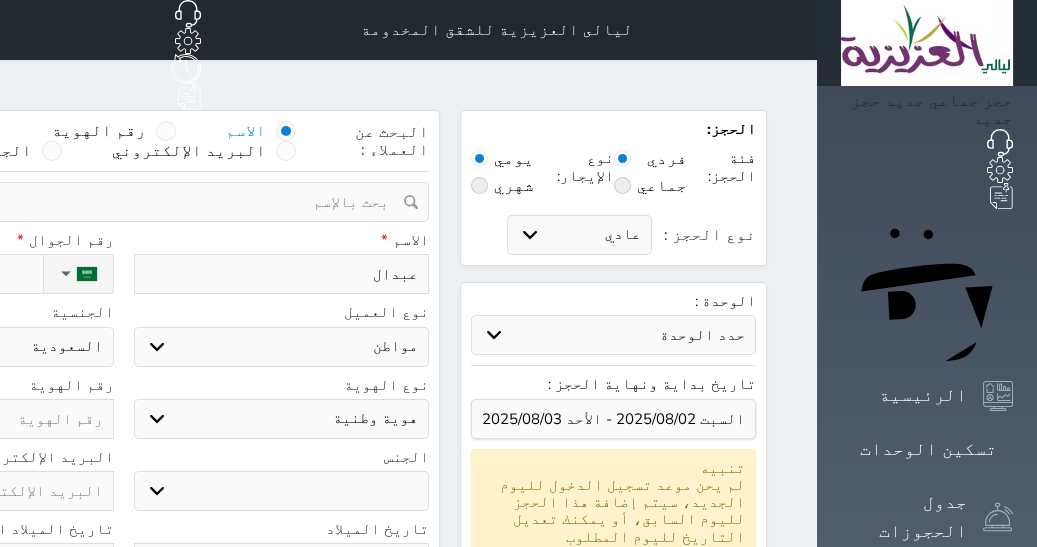type on "عبدالل" 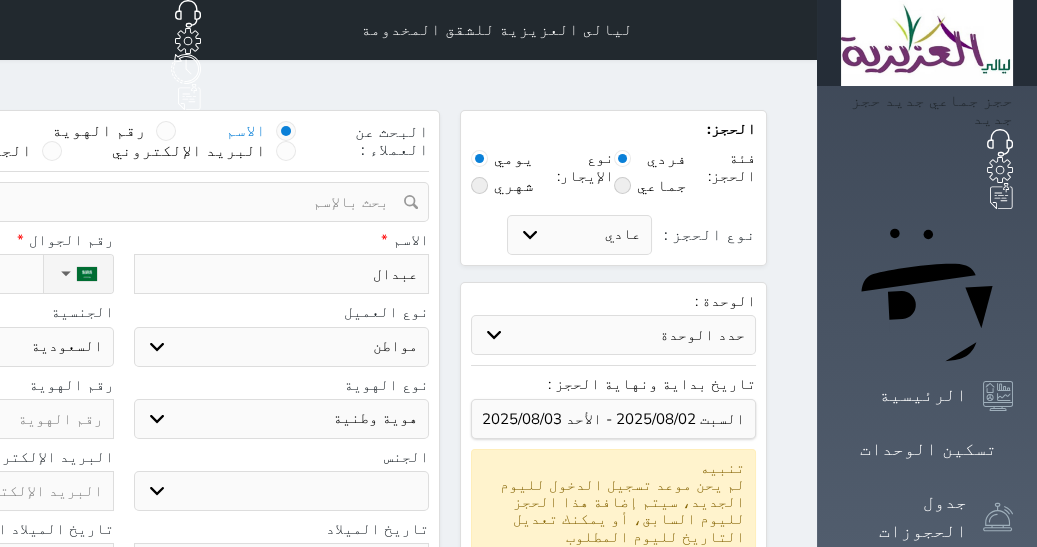 select 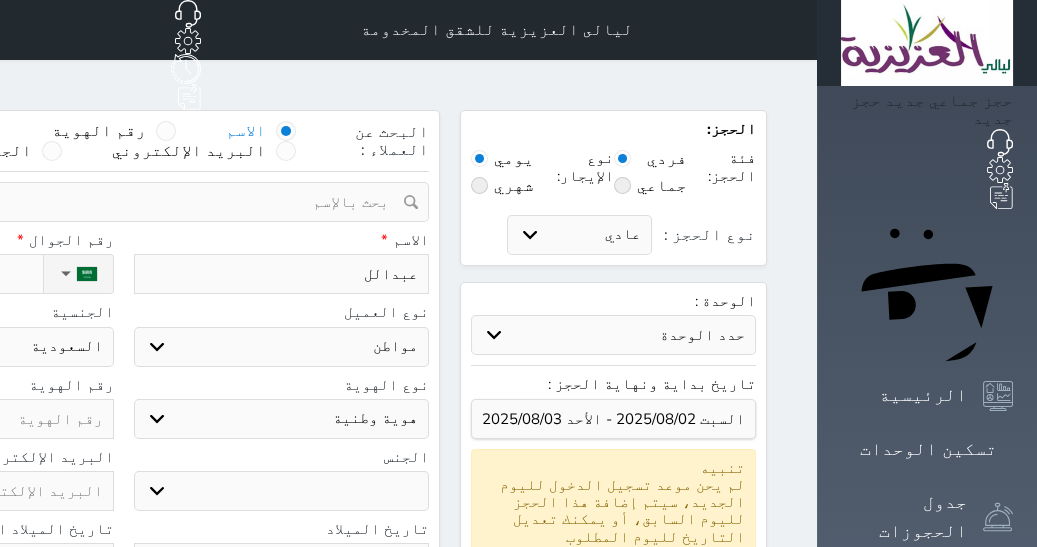 type on "عبدالله" 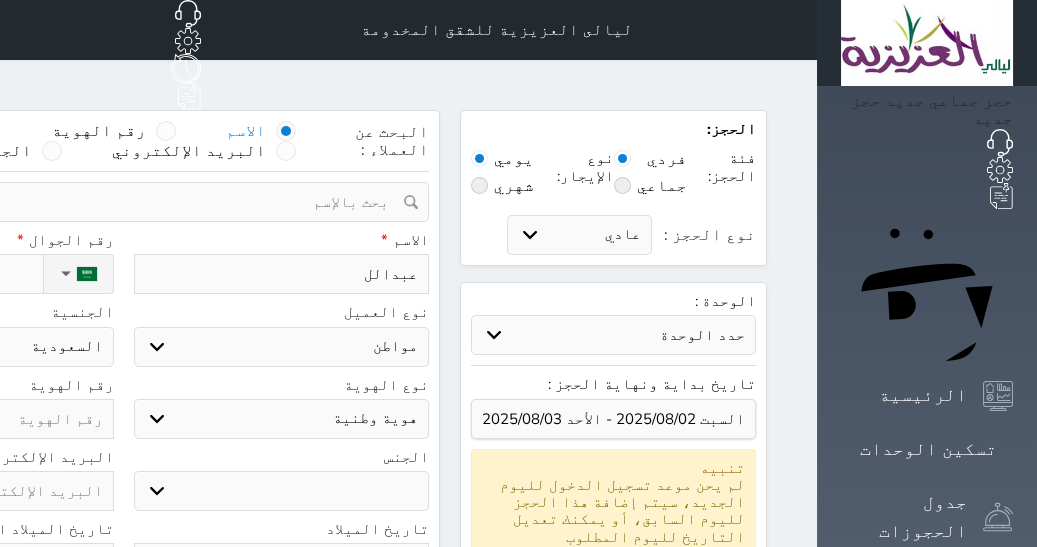 select 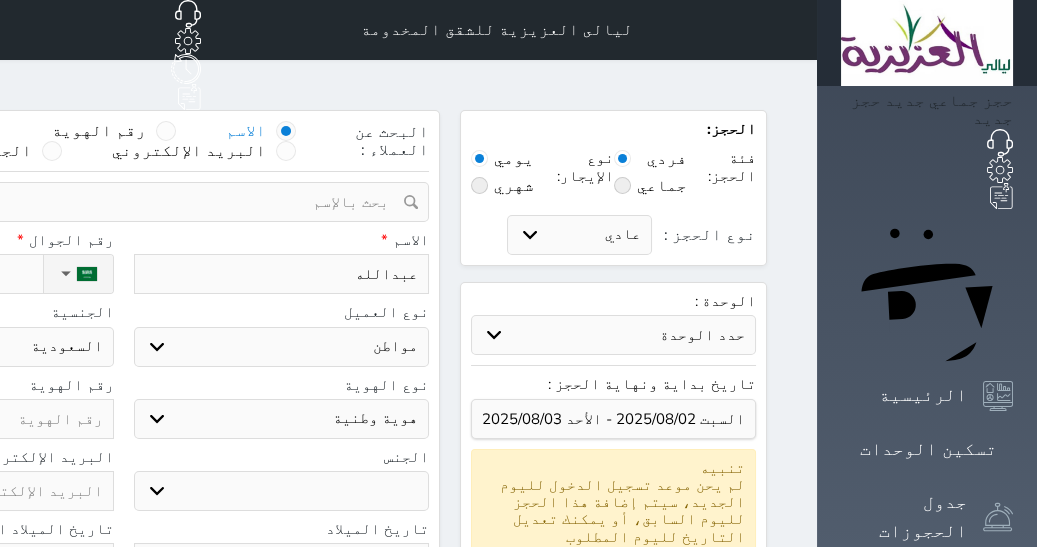 type on "عبدالله" 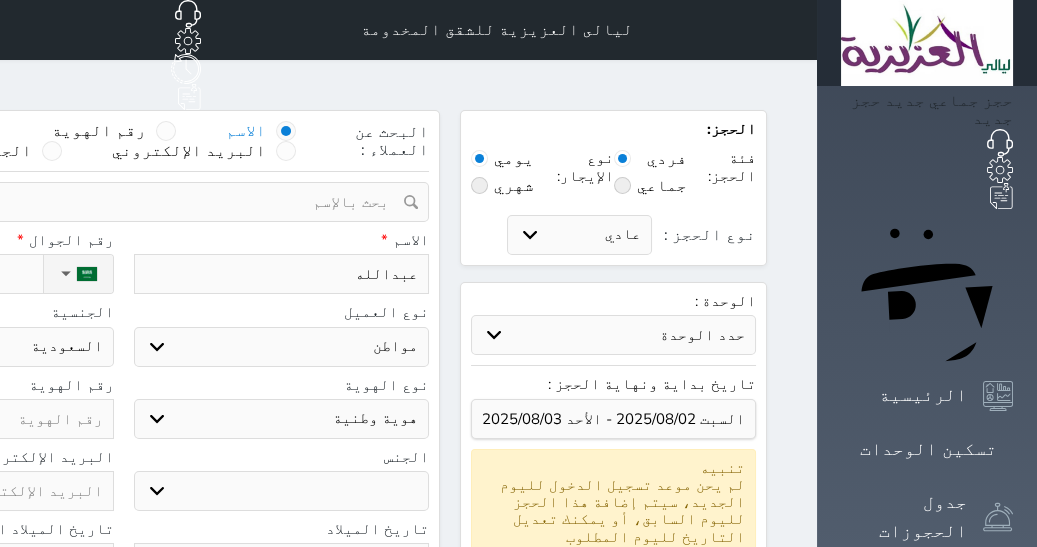 type on "[FIRST] [LAST]" 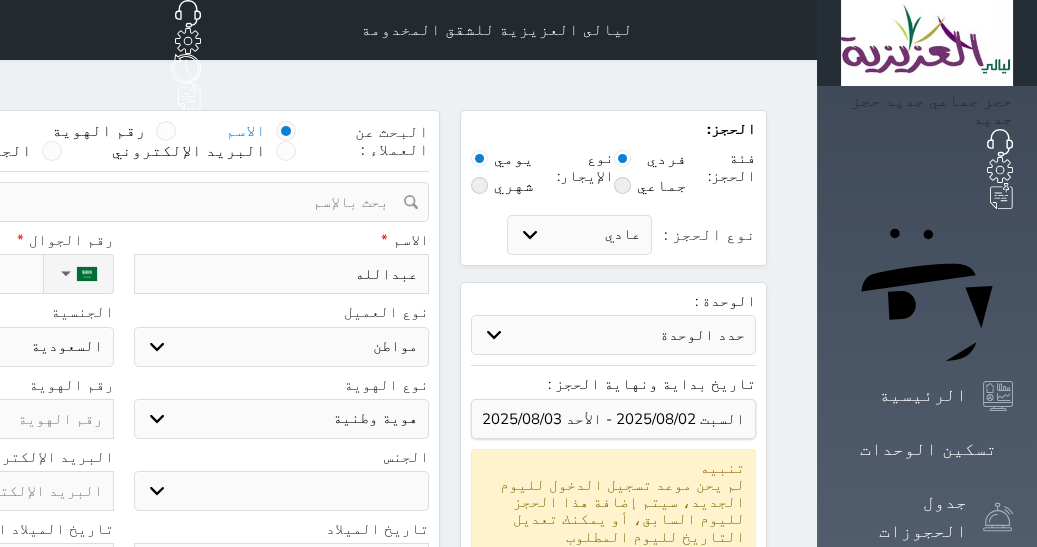 select 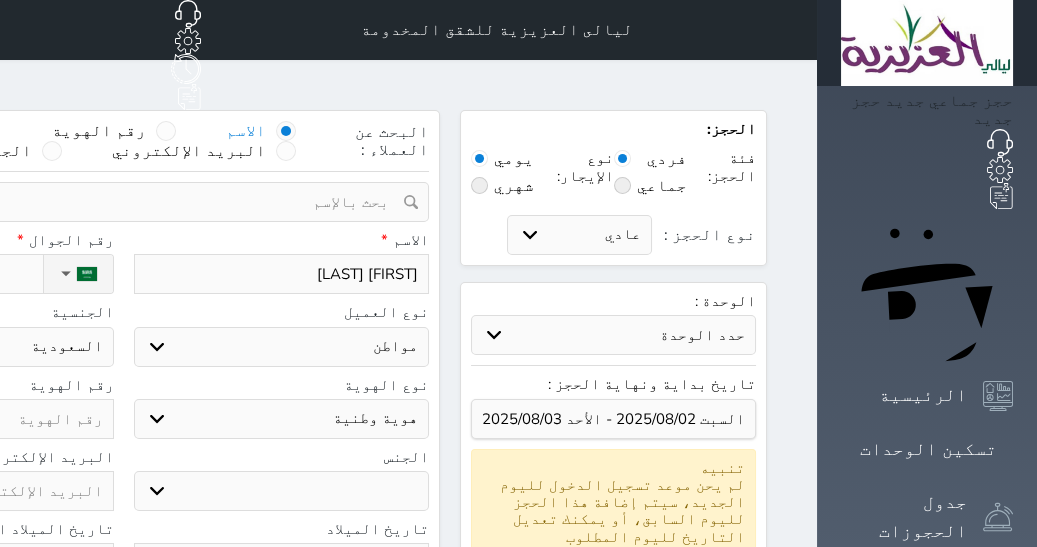 type on "[FIRST] [LAST]" 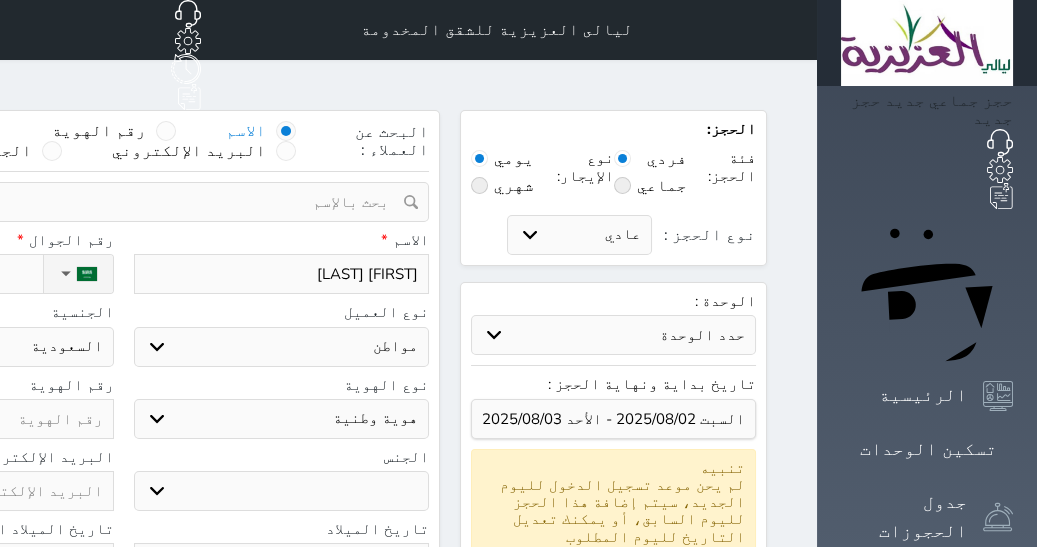 select 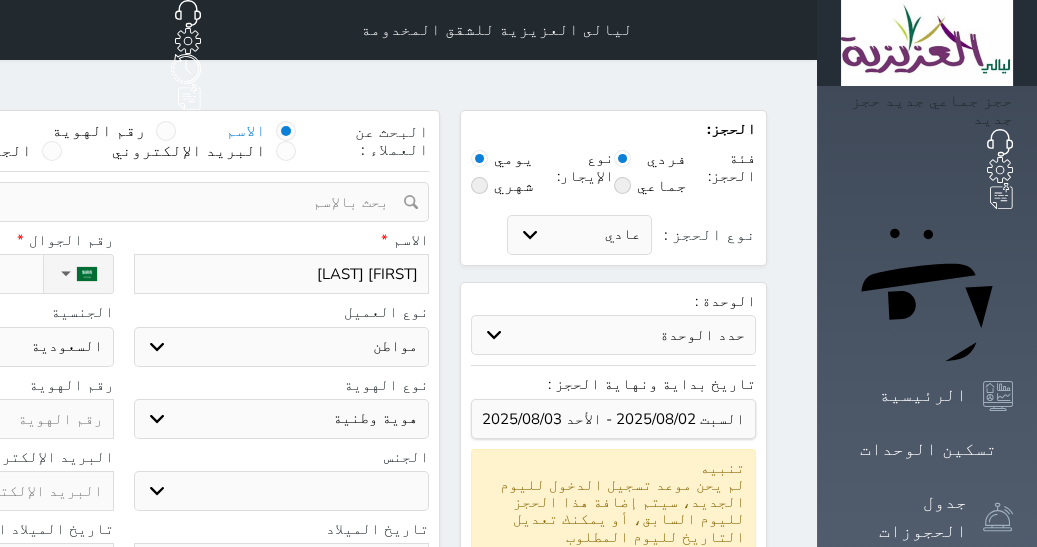 type on "[FIRST] [LAST]" 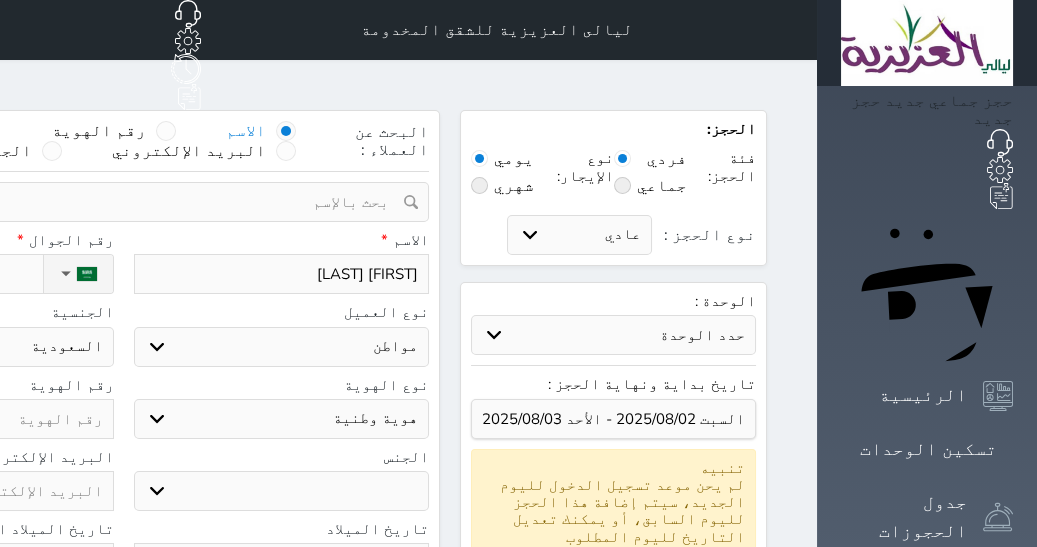 select 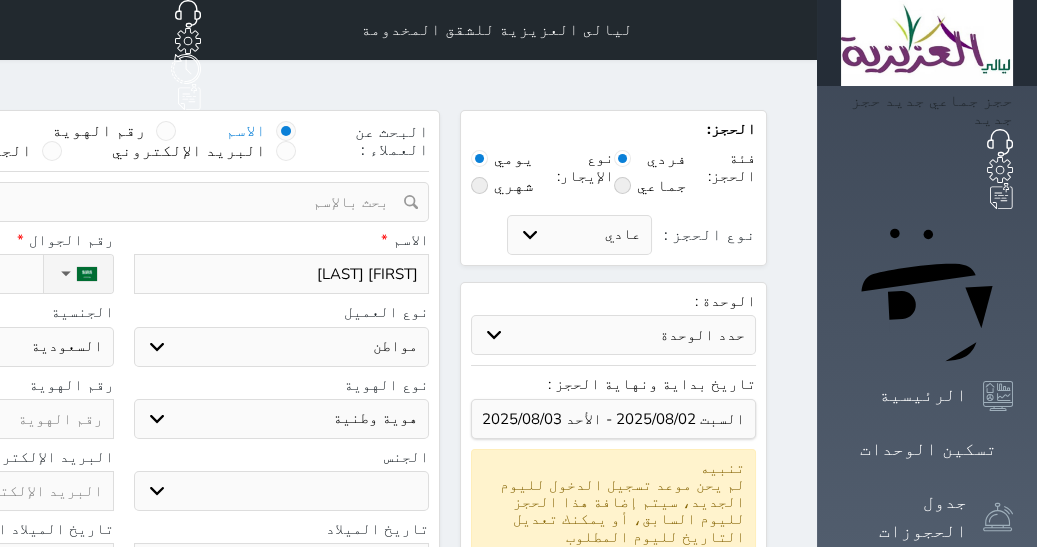 type on "[FIRST] [LAST]" 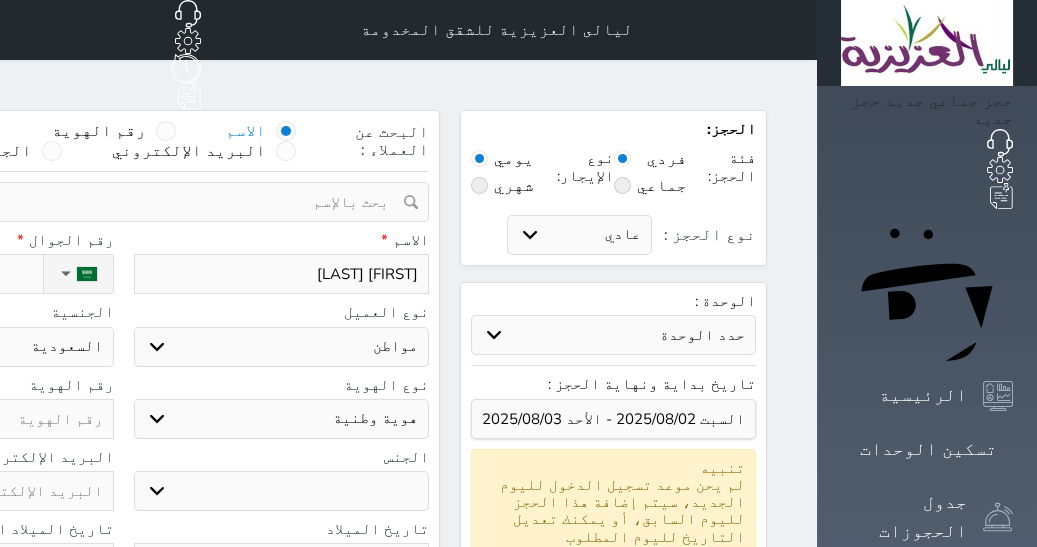 select 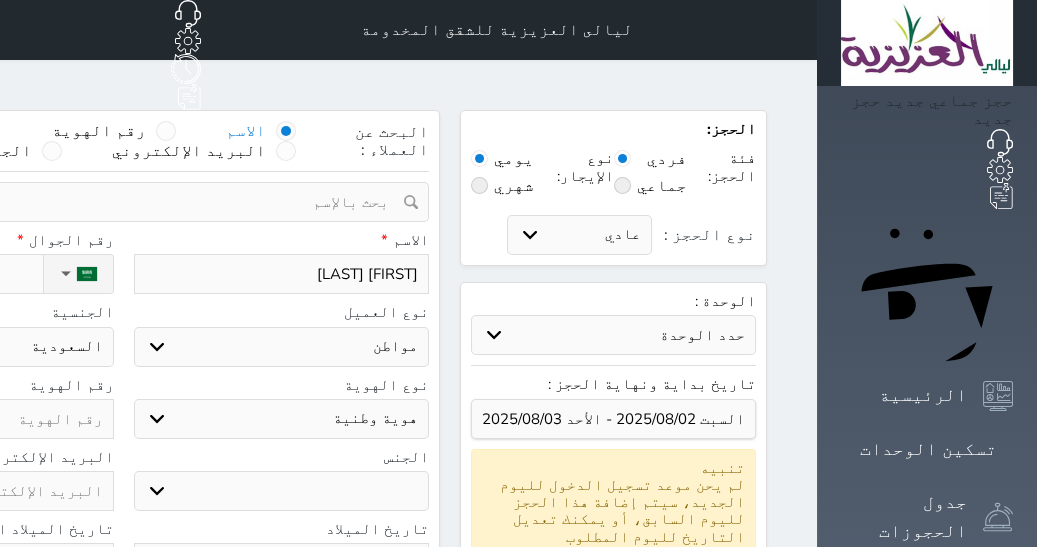 select 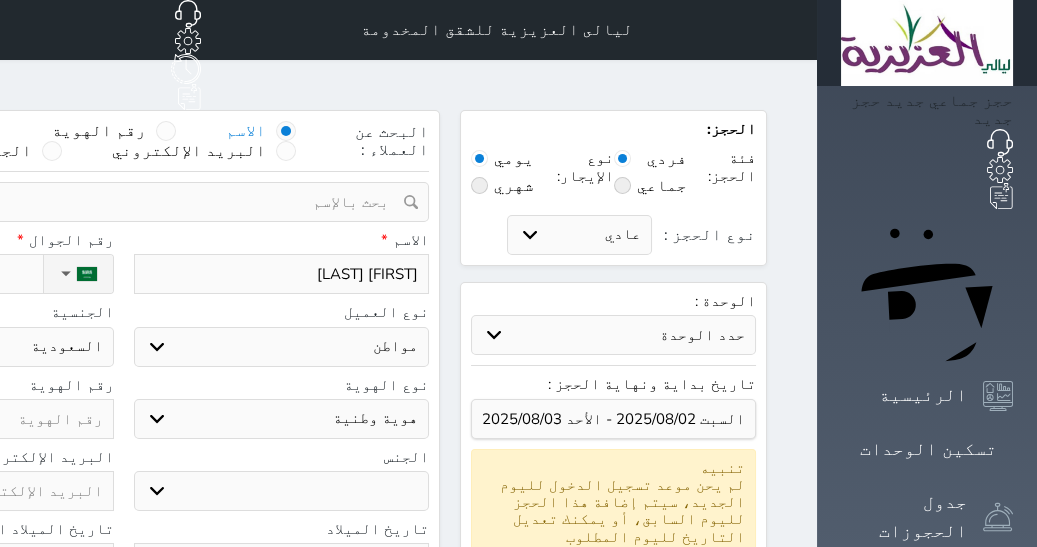 click on "ذكر   انثى" at bounding box center (282, 491) 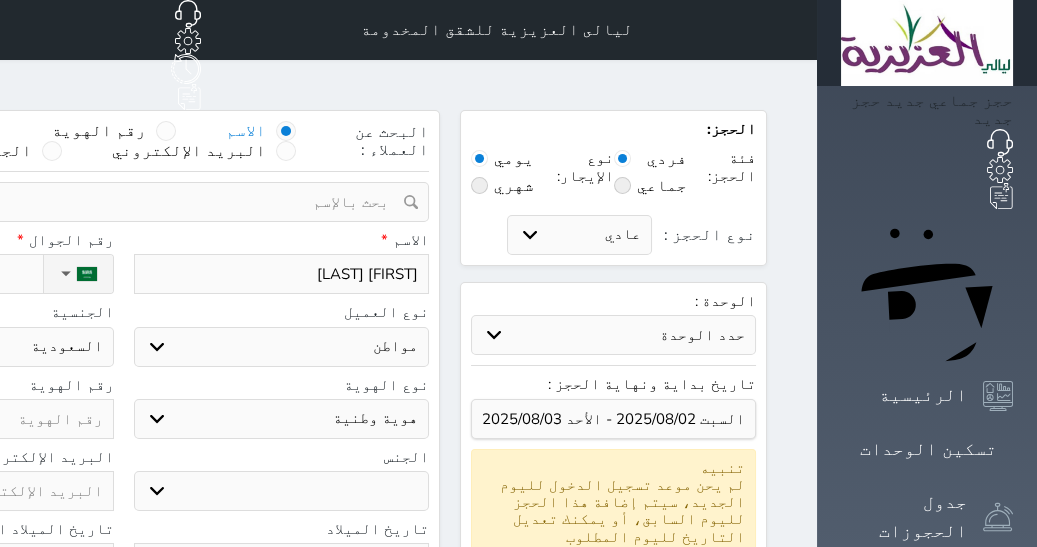 select on "male" 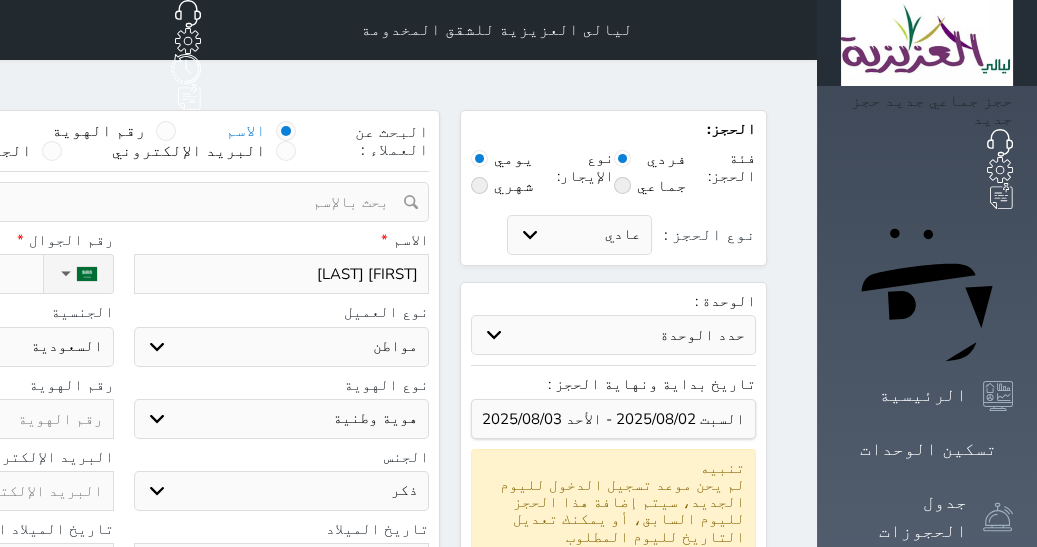 click on "ذكر" at bounding box center (0, 0) 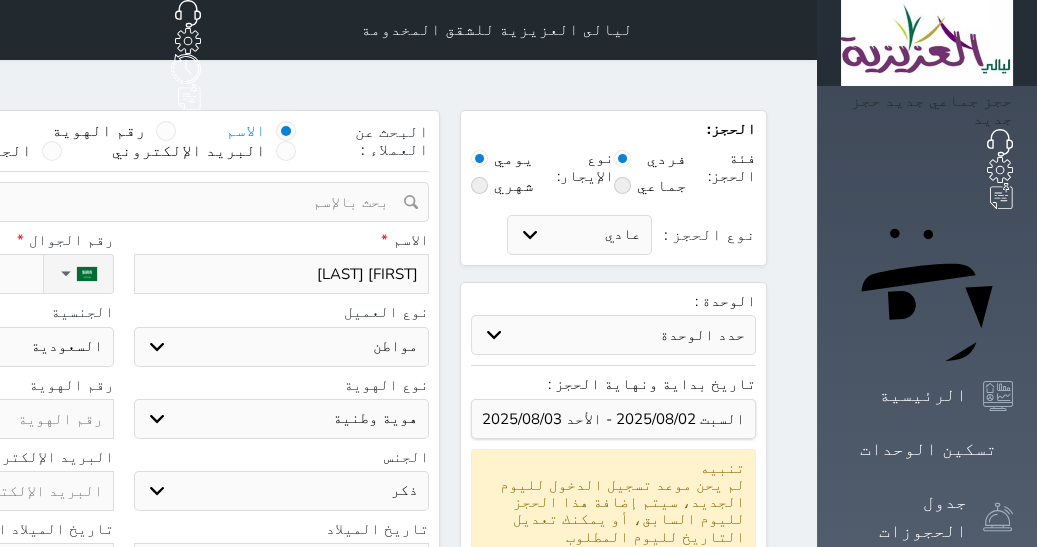 click on "نوع الحجز :" at bounding box center [-70, 274] 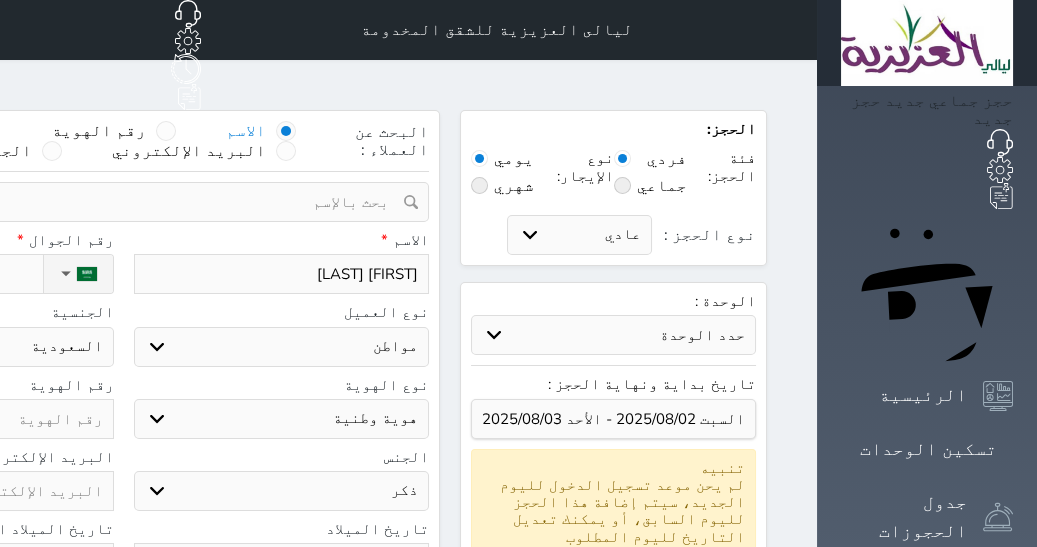click at bounding box center [-34, 419] 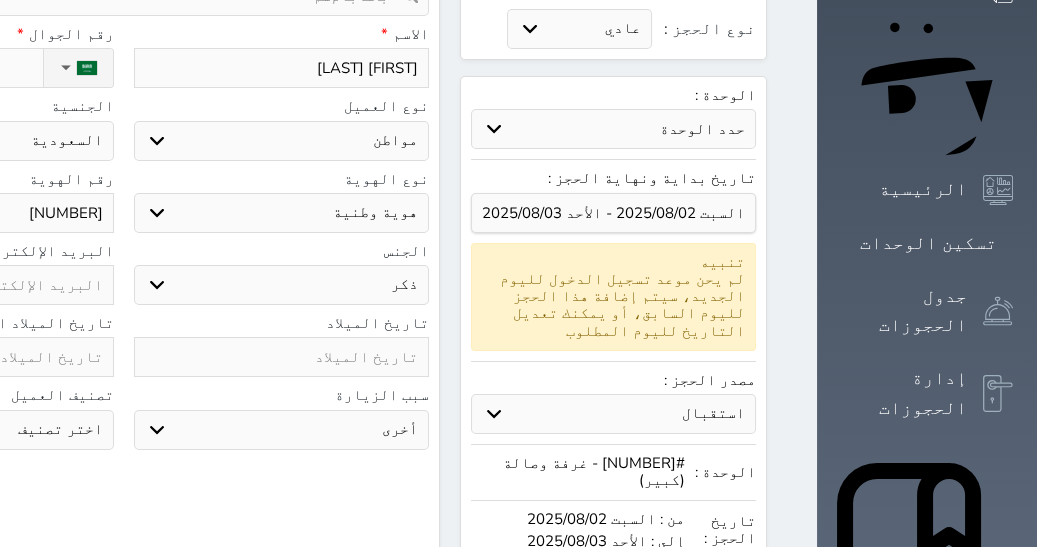 scroll, scrollTop: 247, scrollLeft: 0, axis: vertical 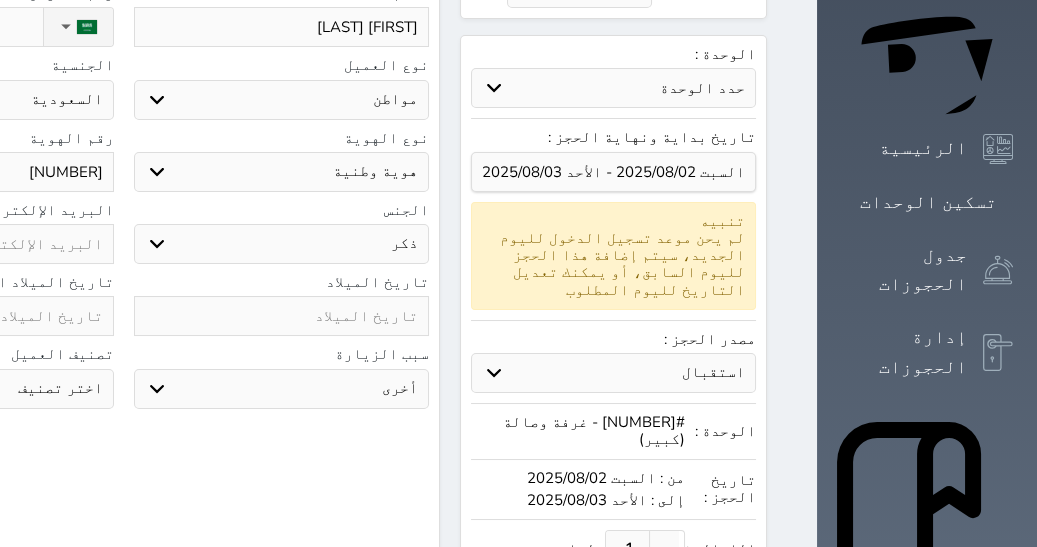 type on "[NUMBER]" 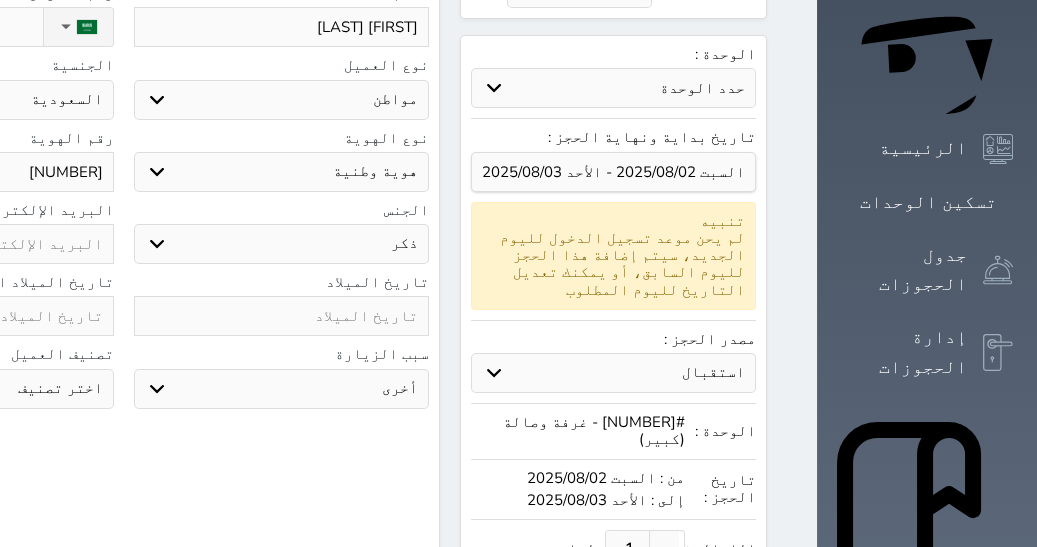 click at bounding box center [-34, 316] 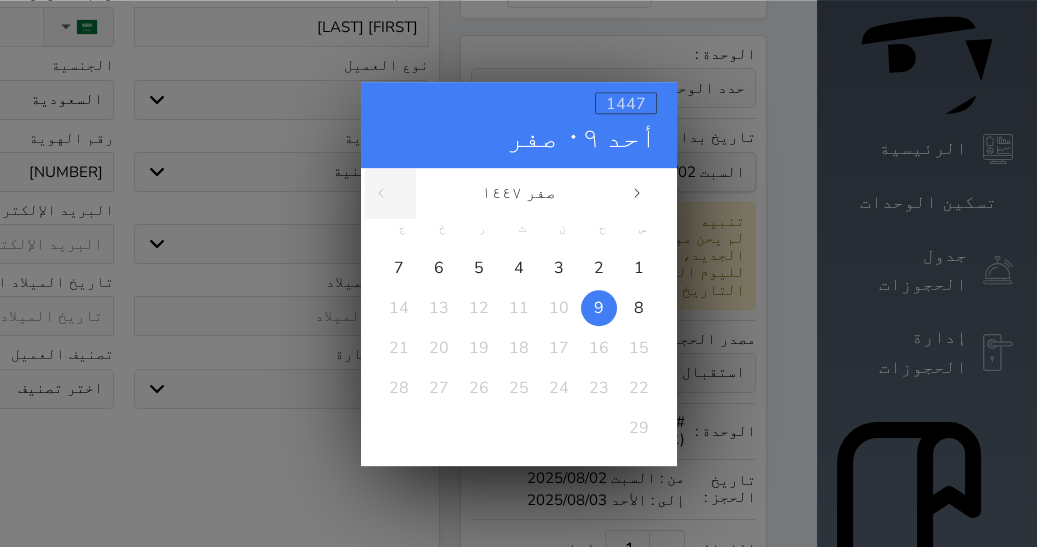 click on "1447" at bounding box center [626, 103] 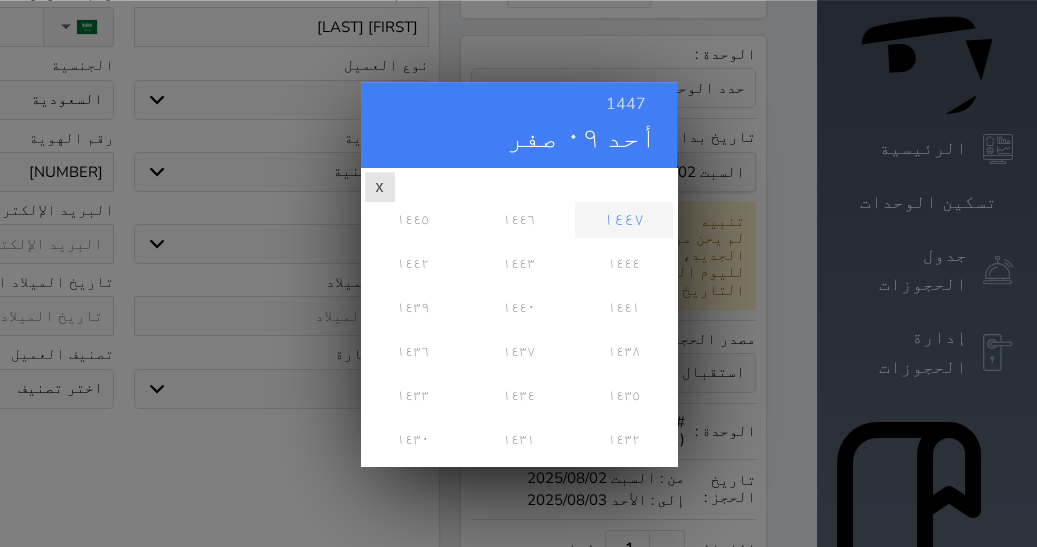 scroll, scrollTop: 0, scrollLeft: 0, axis: both 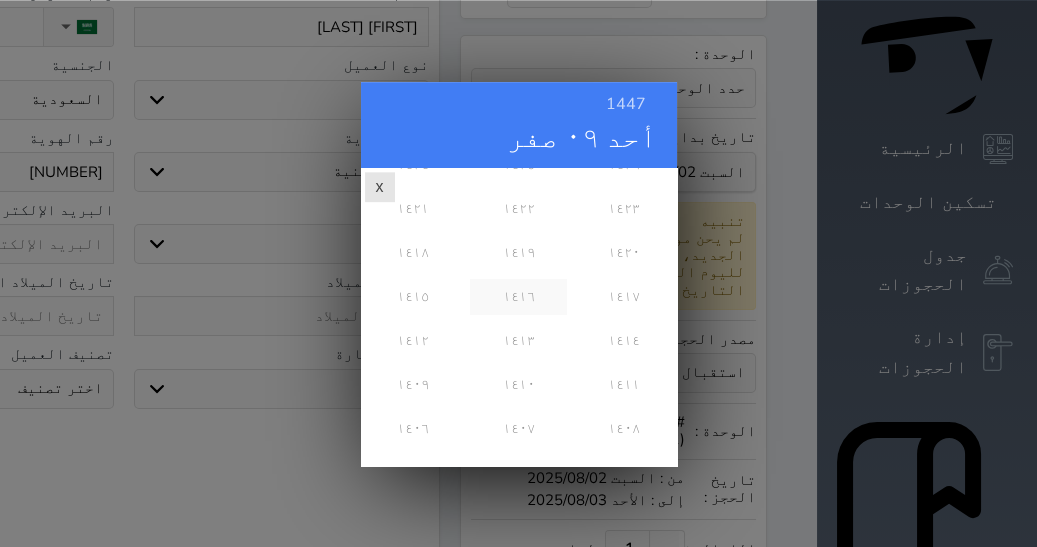 click on "١٤١٦" at bounding box center (518, 296) 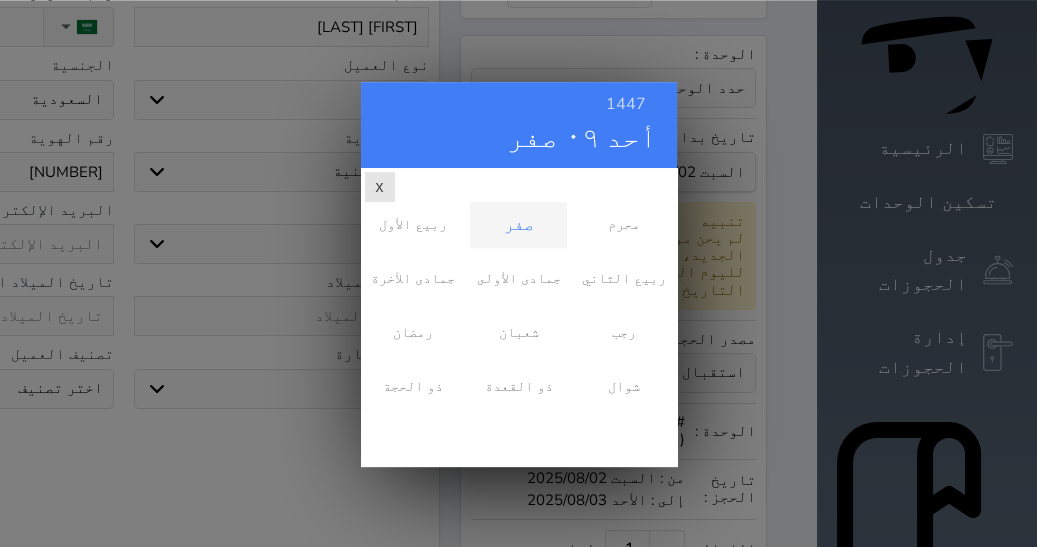 scroll, scrollTop: 0, scrollLeft: 0, axis: both 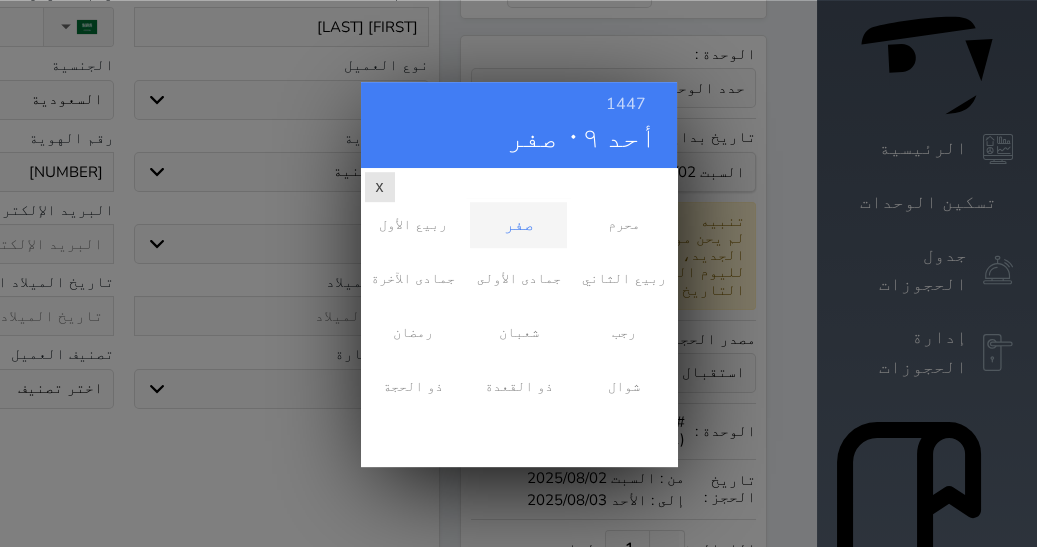 click on "صفر" at bounding box center [518, 224] 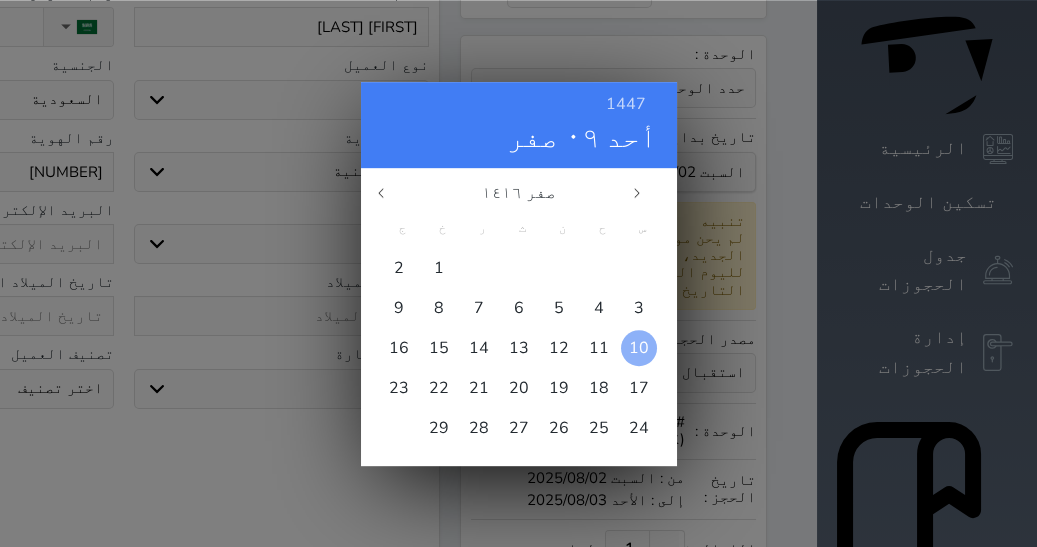 click on "10" at bounding box center [639, 347] 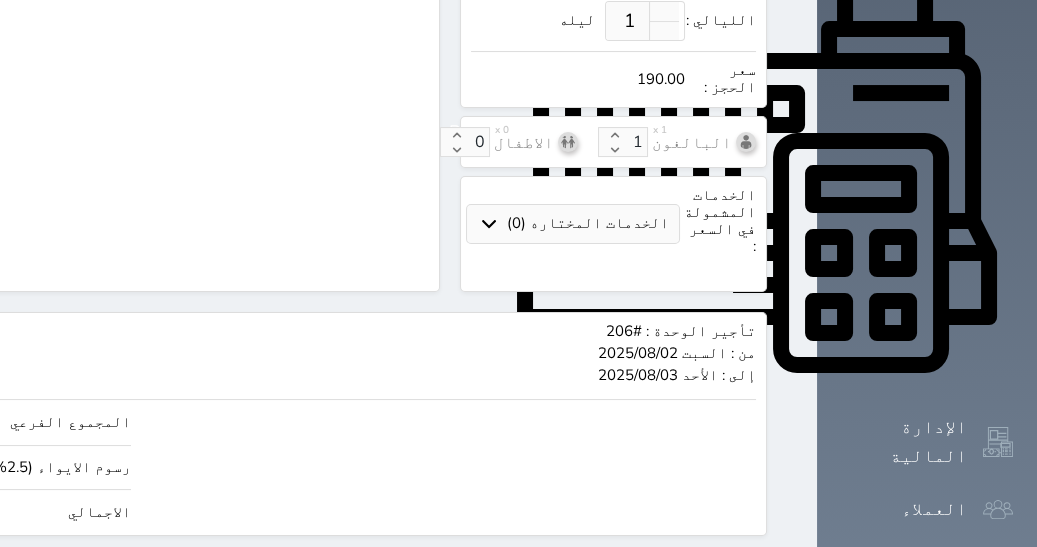 scroll, scrollTop: 835, scrollLeft: 0, axis: vertical 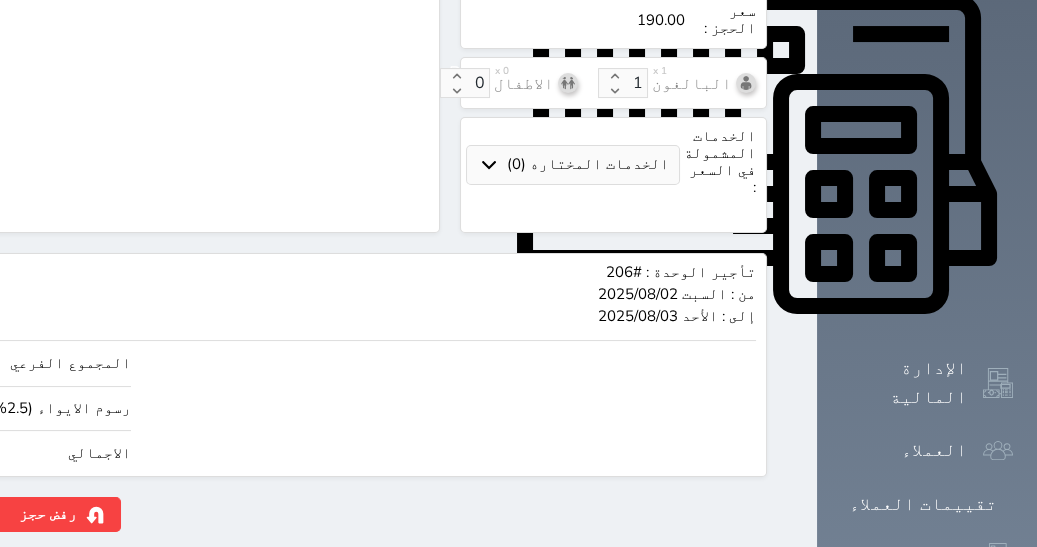 click on "190.00" at bounding box center [-117, 453] 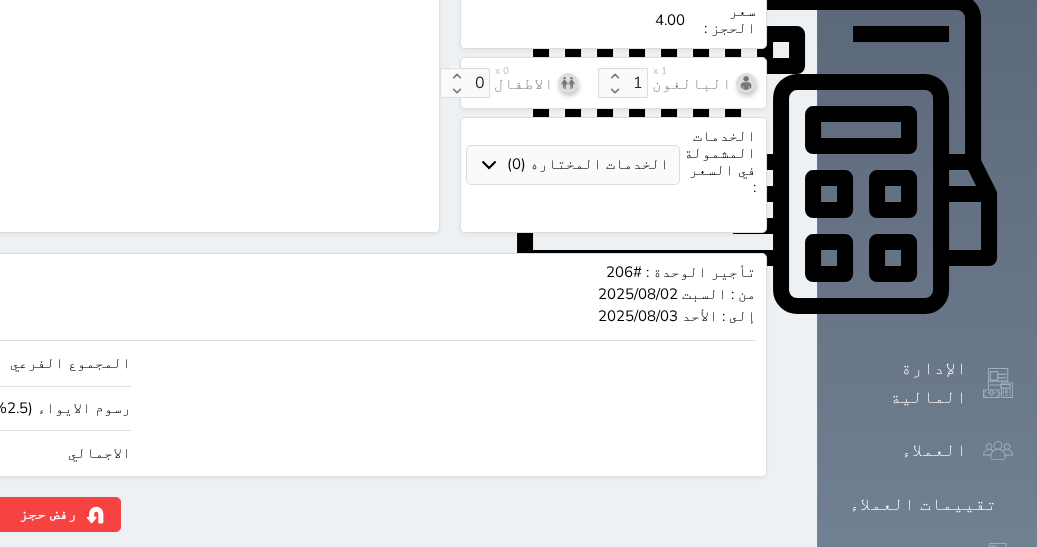 type on "1.025" 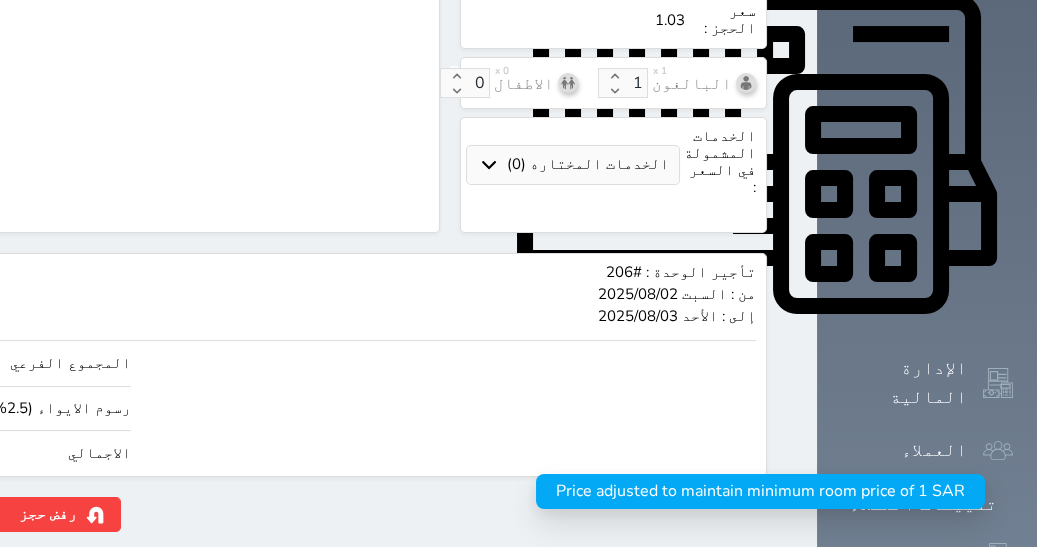 type on "[NUMBER]" 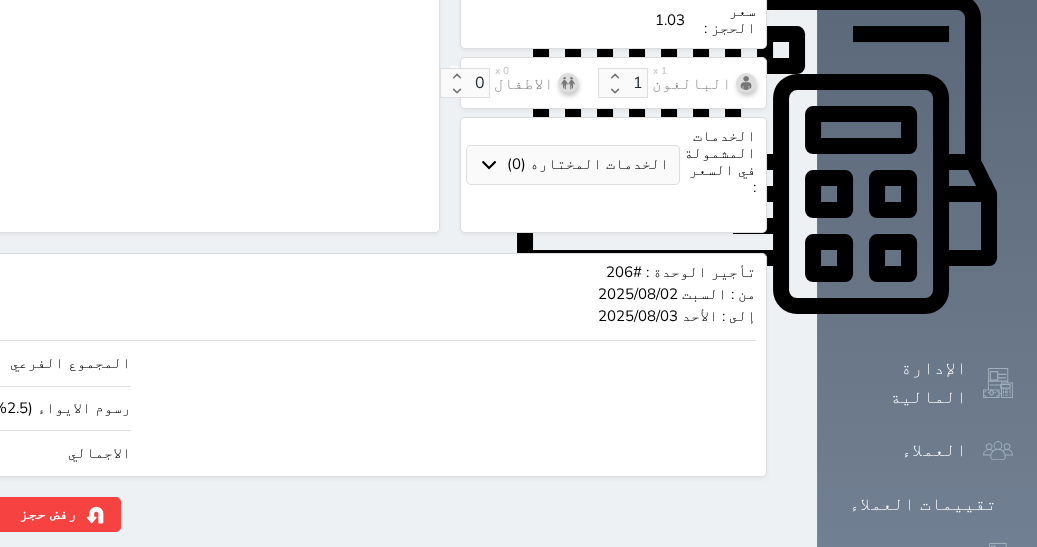 type on "2.93" 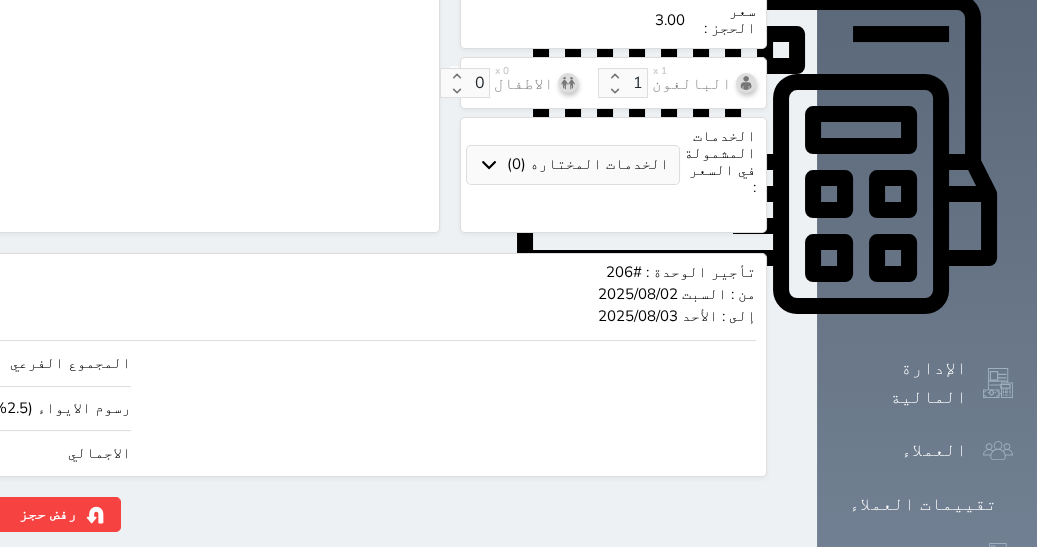 type on "29.27" 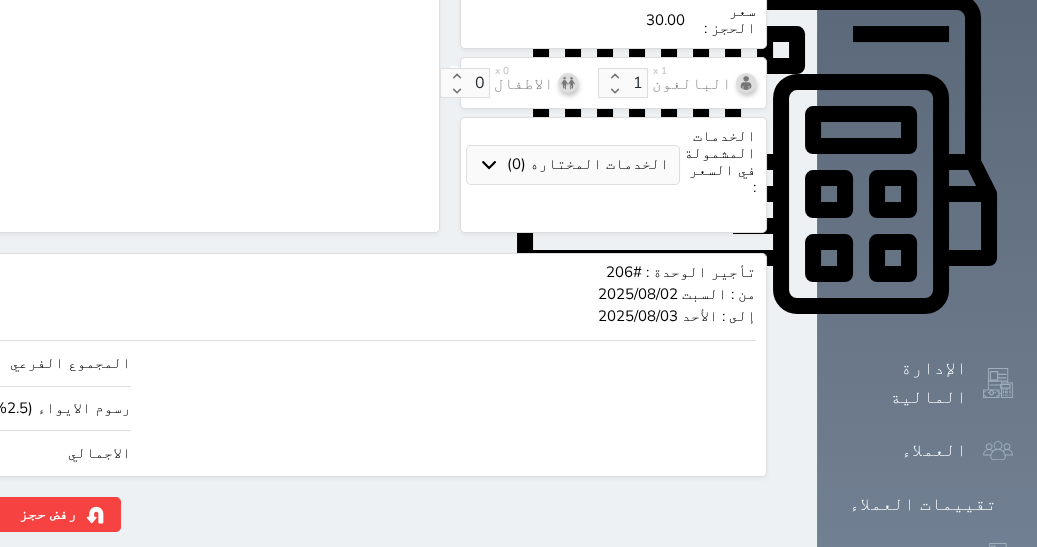 type on "292.68" 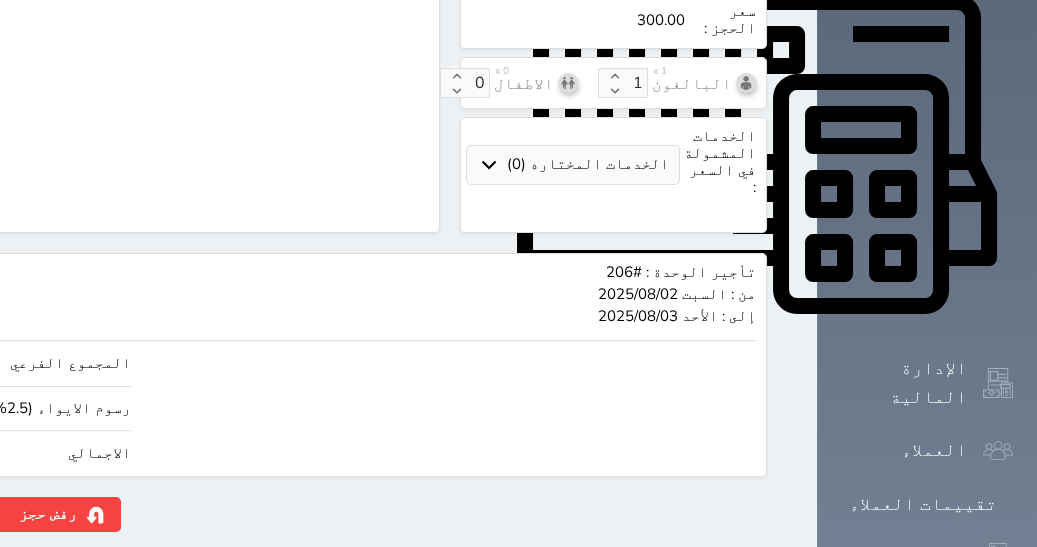 type on "300.00" 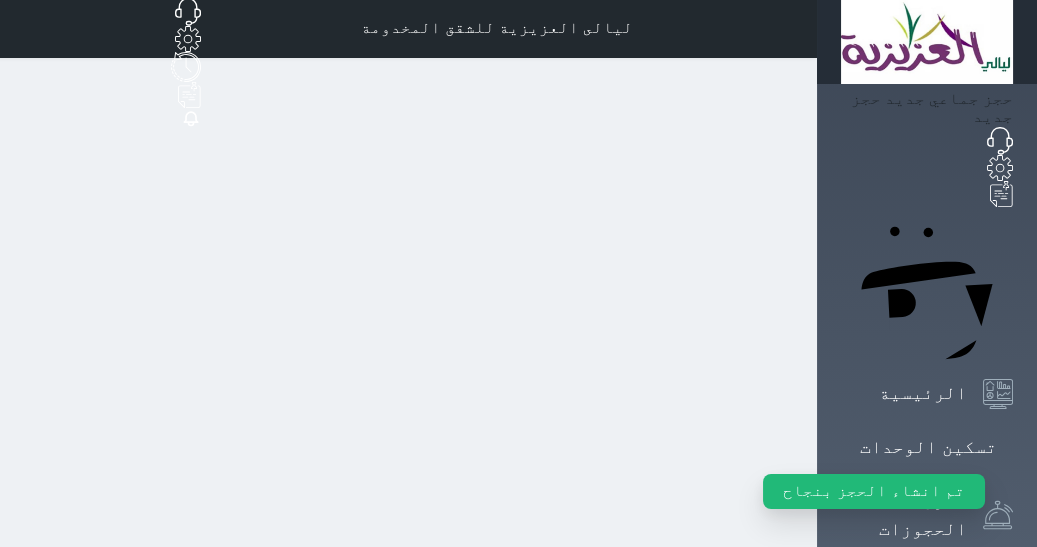 scroll, scrollTop: 0, scrollLeft: 0, axis: both 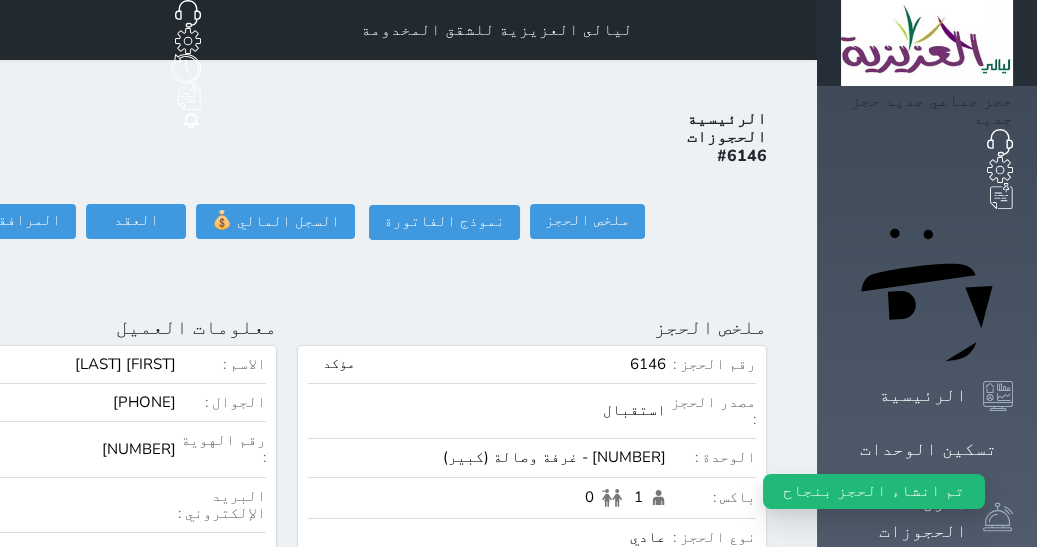 click on "تسجيل دخول" at bounding box center (-126, 221) 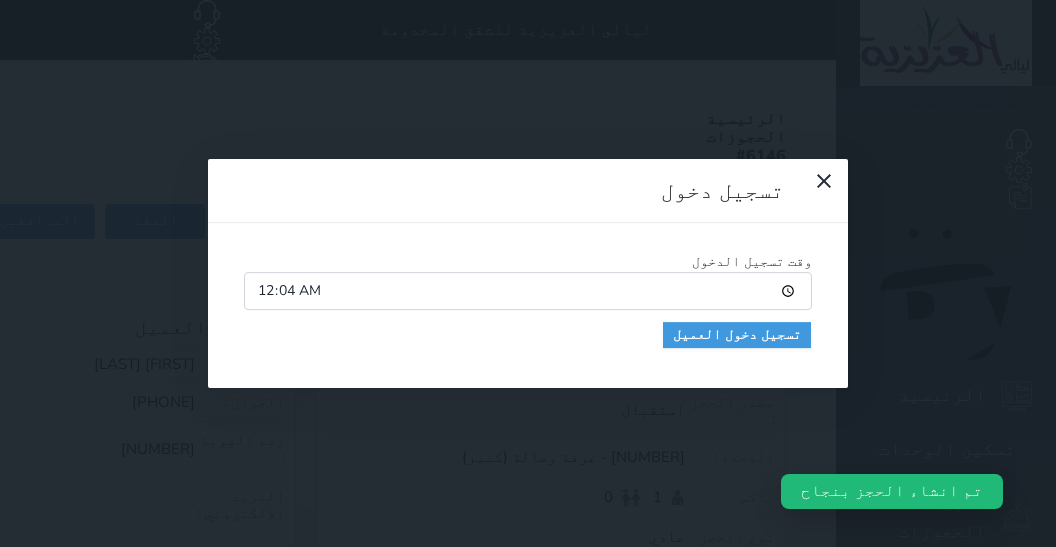 click on "00:04" at bounding box center (528, 291) 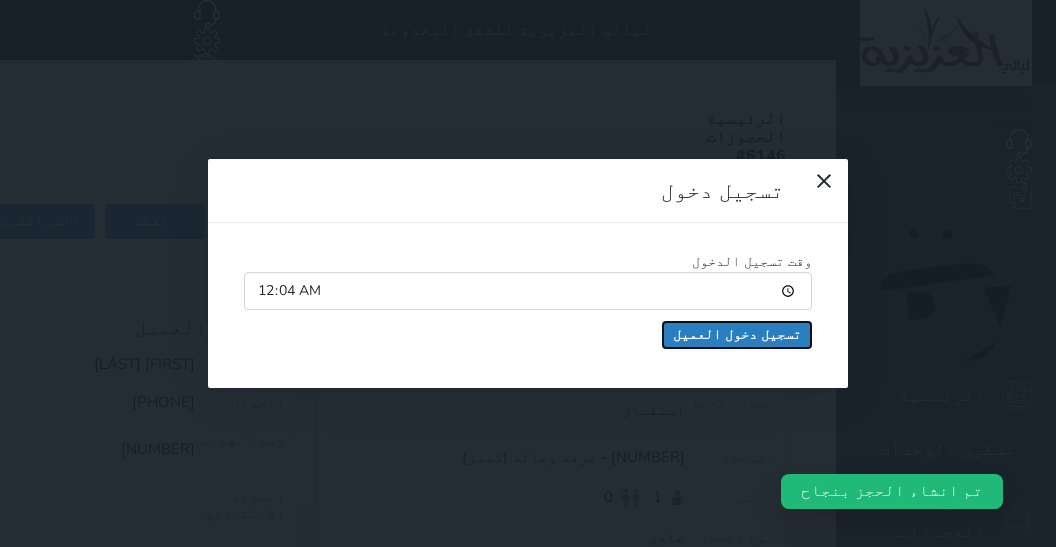 click on "تسجيل دخول العميل" at bounding box center [737, 335] 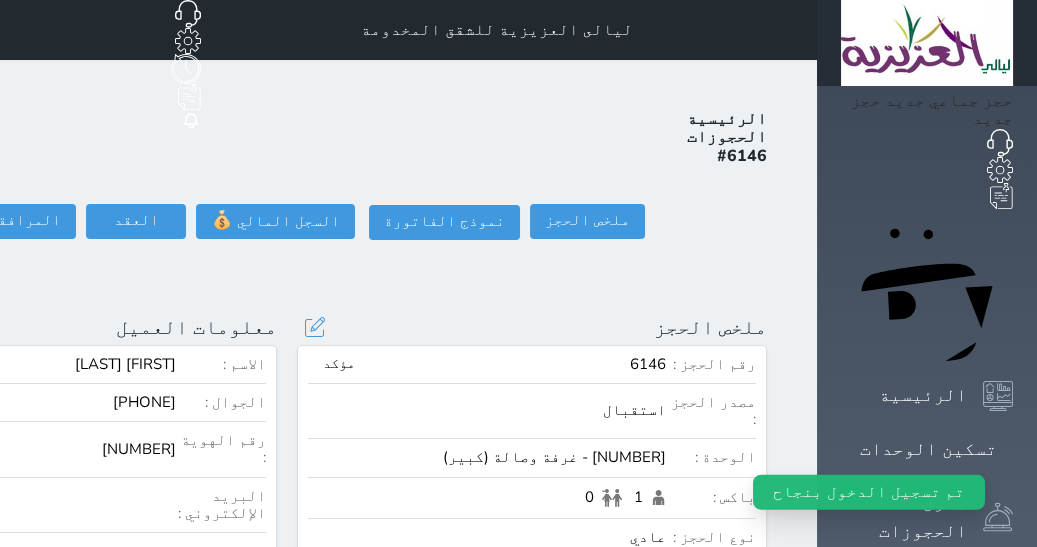 select 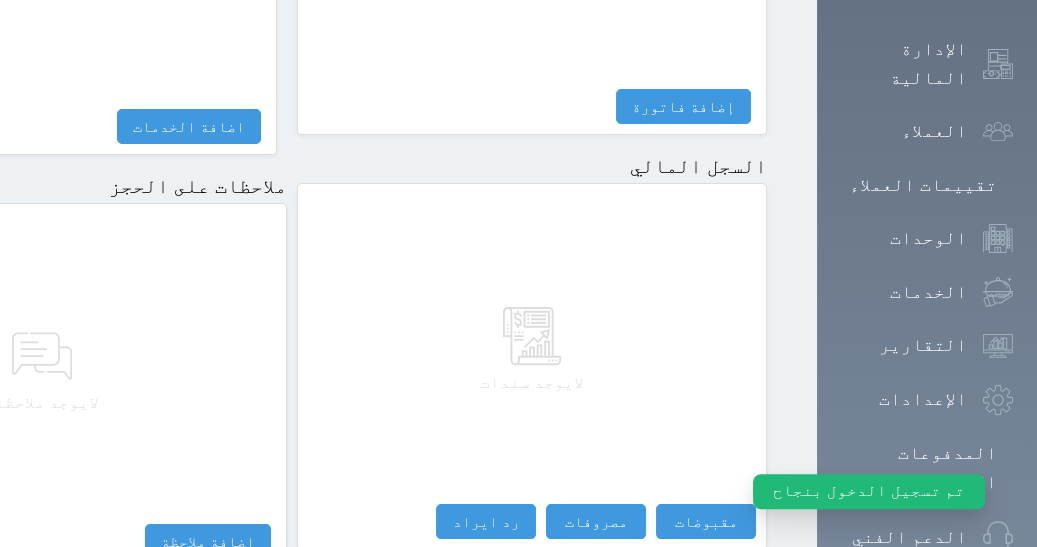 scroll, scrollTop: 1175, scrollLeft: 0, axis: vertical 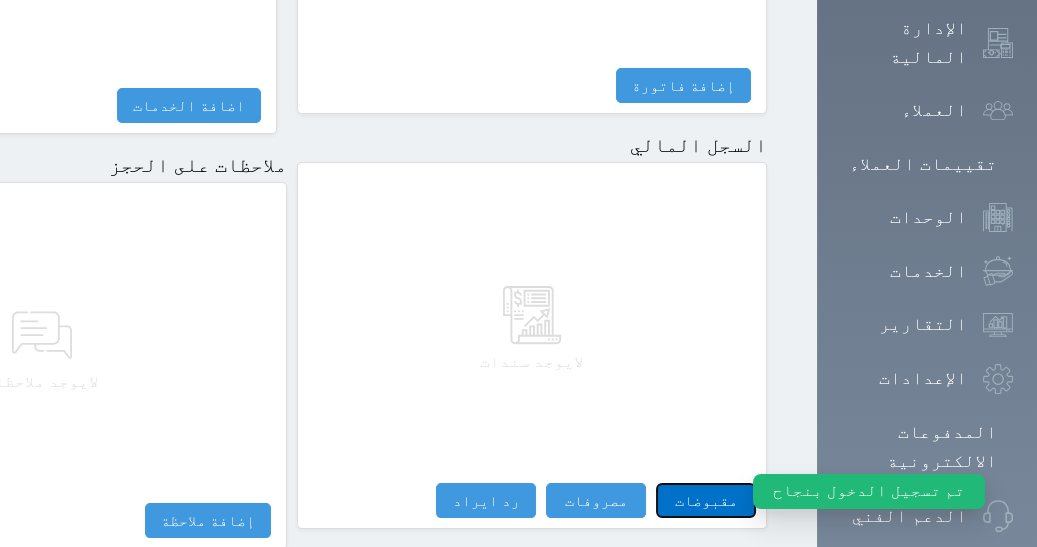 click on "مقبوضات" at bounding box center [706, 500] 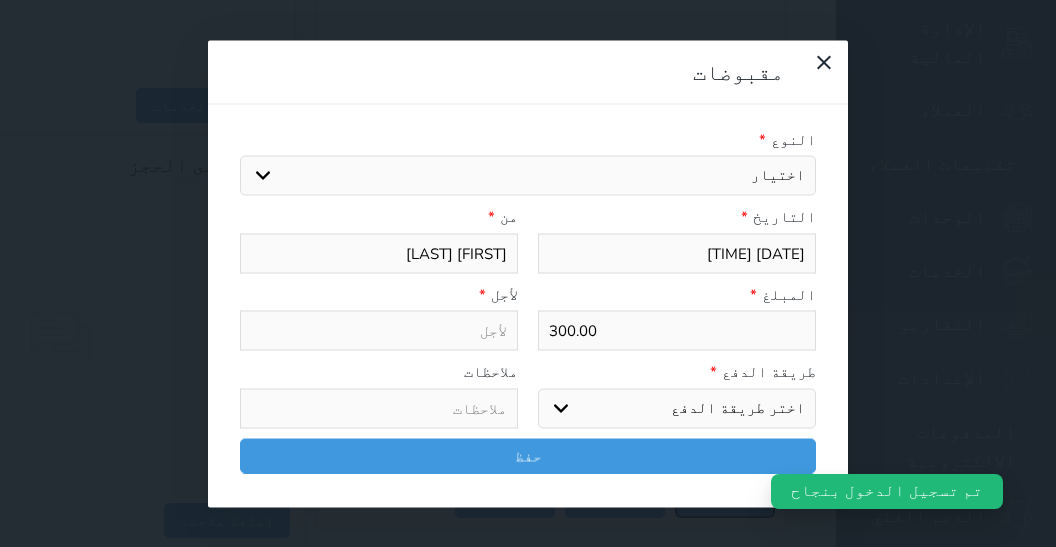 select 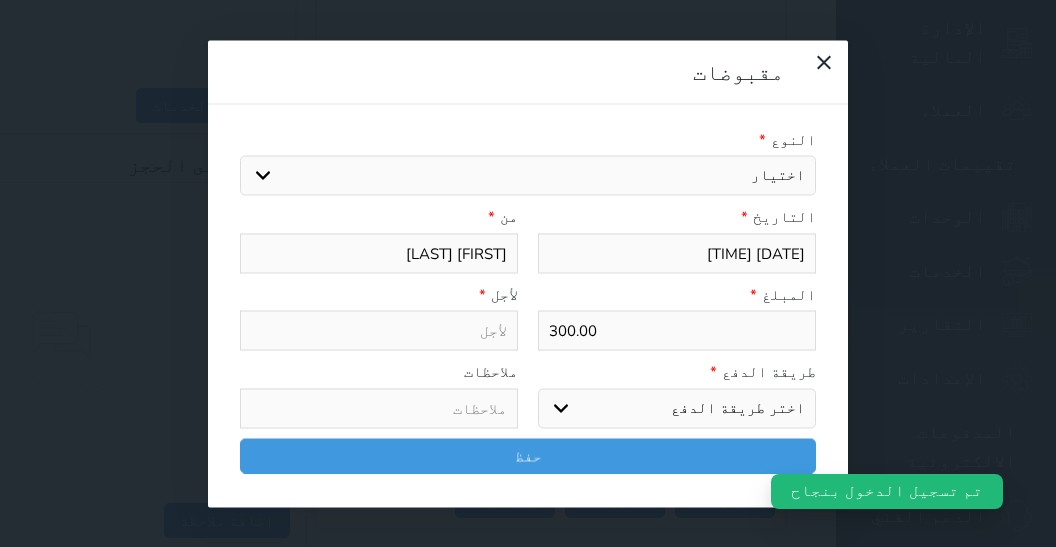 click on "اختيار   مقبوضات عامة قيمة إيجار فواتير تامين عربون لا ينطبق آخر مغسلة واي فاي - الإنترنت مواقف السيارات طعام الأغذية والمشروبات مشروبات المشروبات الباردة المشروبات الساخنة الإفطار غداء عشاء مخبز و كعك حمام سباحة الصالة الرياضية سبا و خدمات الجمال اختيار وإسقاط (خدمات النقل) ميني بار كابل - تلفزيون سرير إضافي تصفيف الشعر التسوق خدمات الجولات السياحية المنظمة خدمات الدليل السياحي" at bounding box center [528, 176] 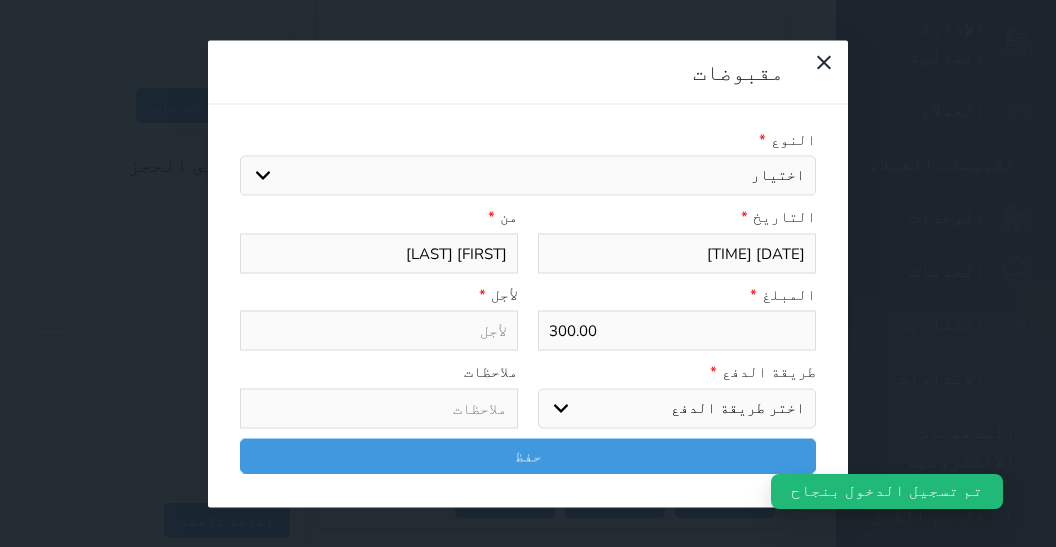 select on "2620" 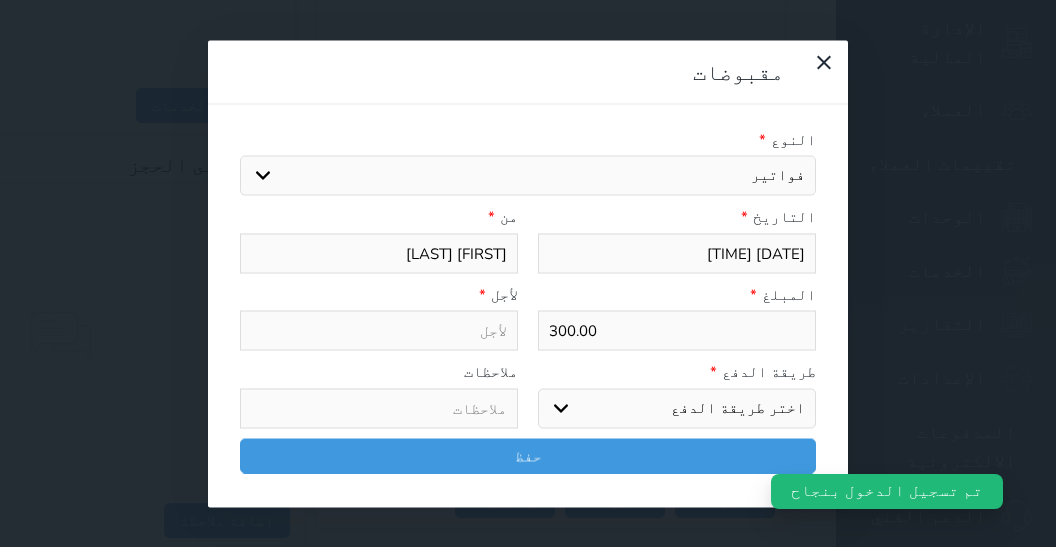 click on "فواتير" at bounding box center [0, 0] 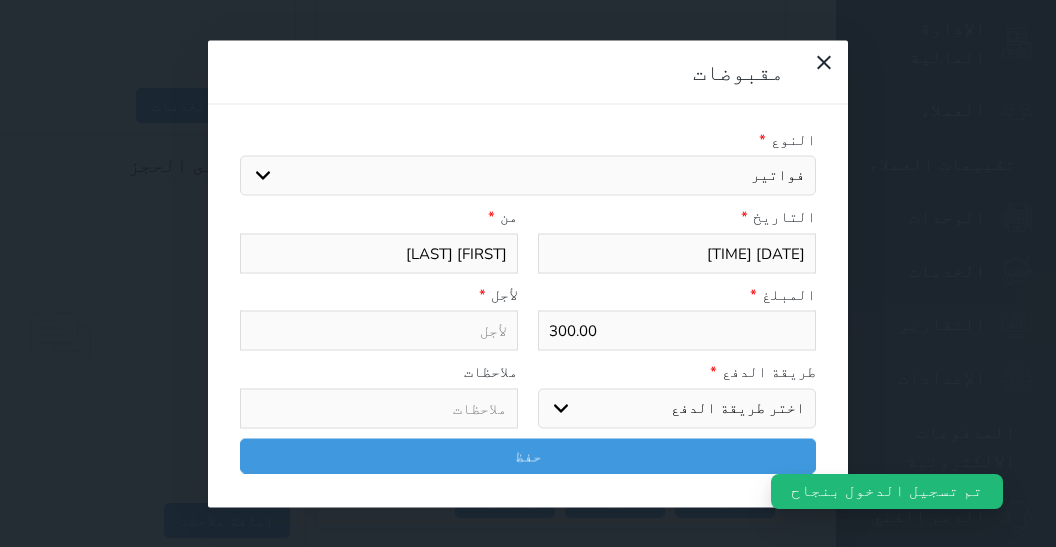 select 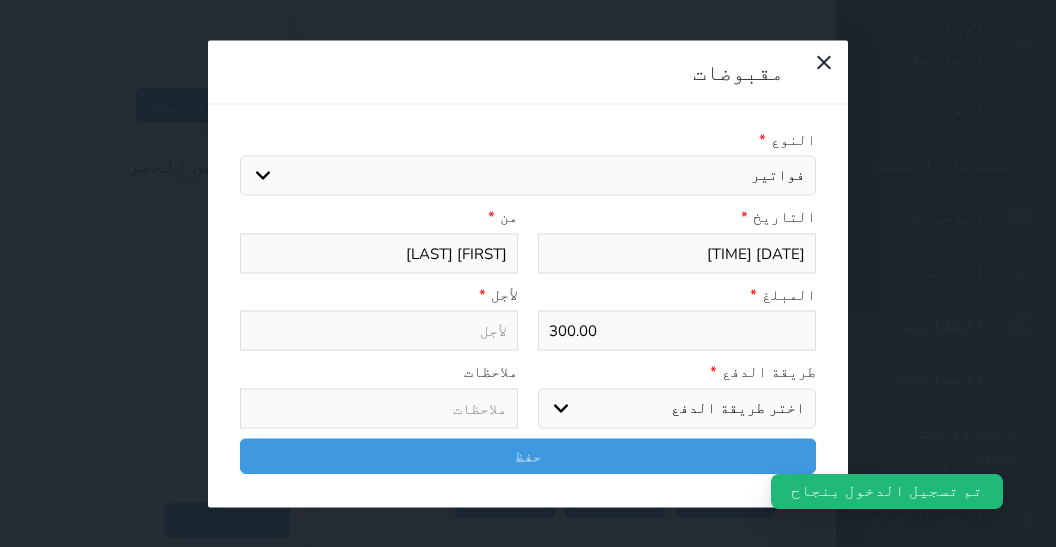 type on "فواتير - الوحدة - [NUMBER]" 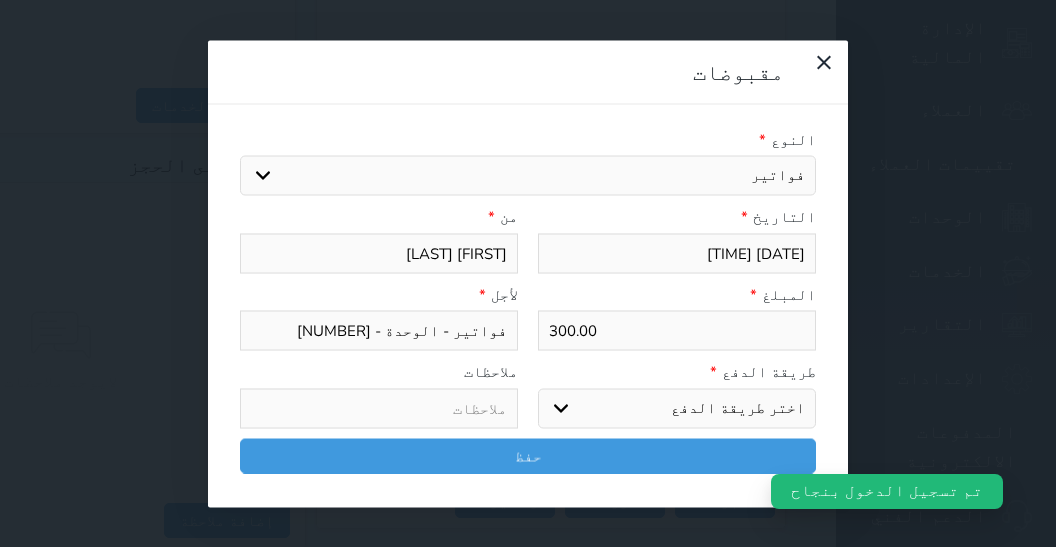 click on "اختر طريقة الدفع   دفع نقدى   تحويل بنكى   مدى   بطاقة ائتمان   آجل" at bounding box center (677, 408) 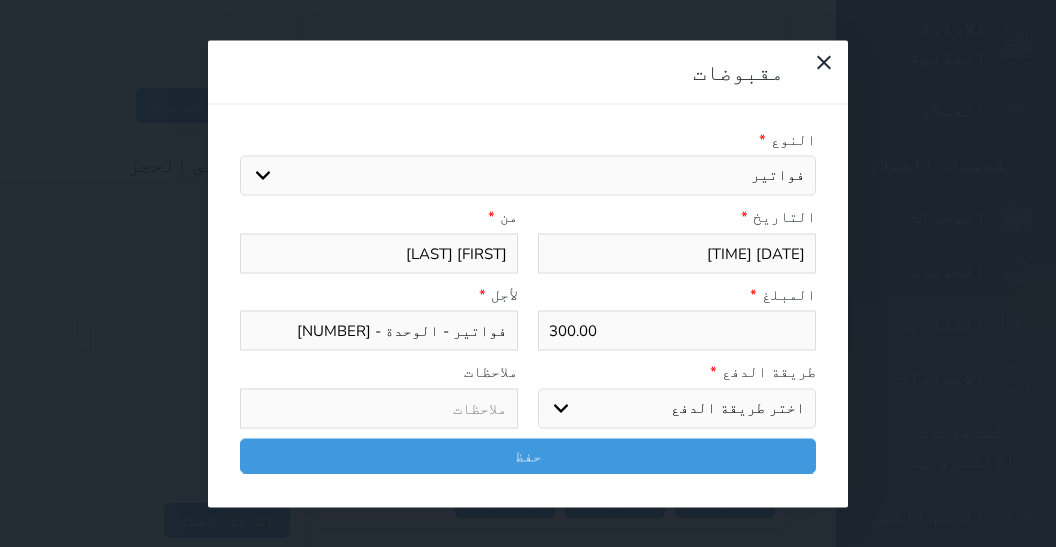 select on "mada" 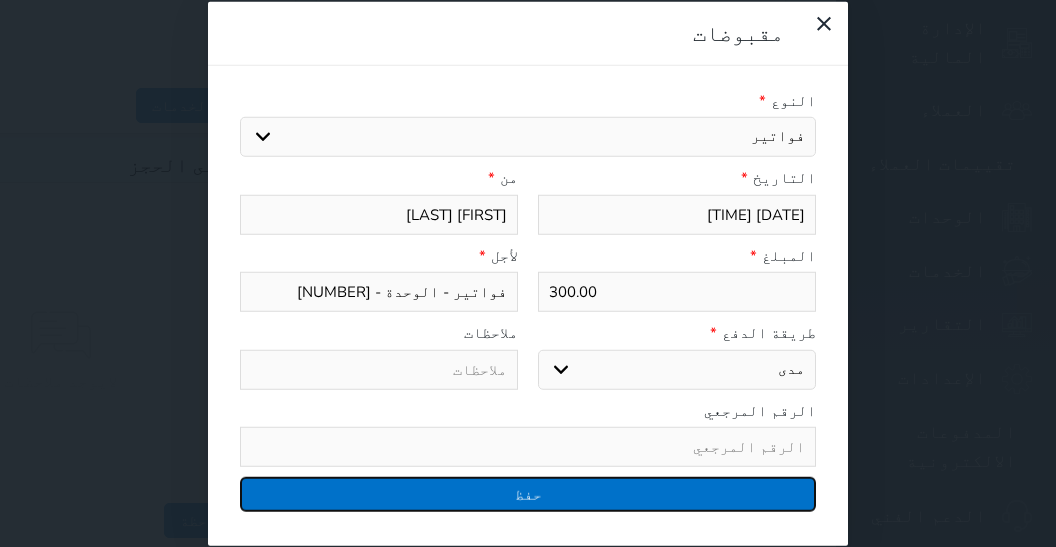 click on "حفظ" at bounding box center [528, 494] 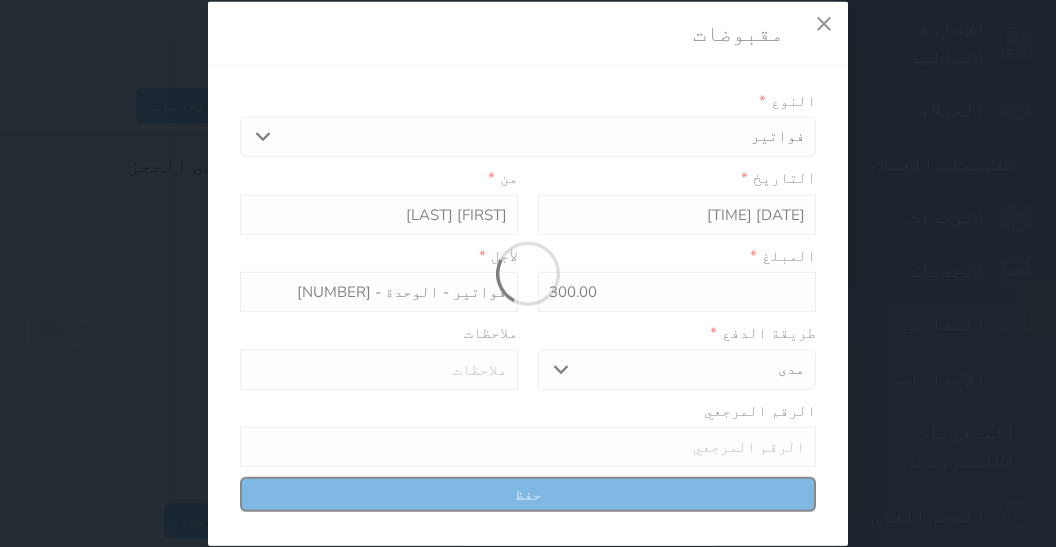 select 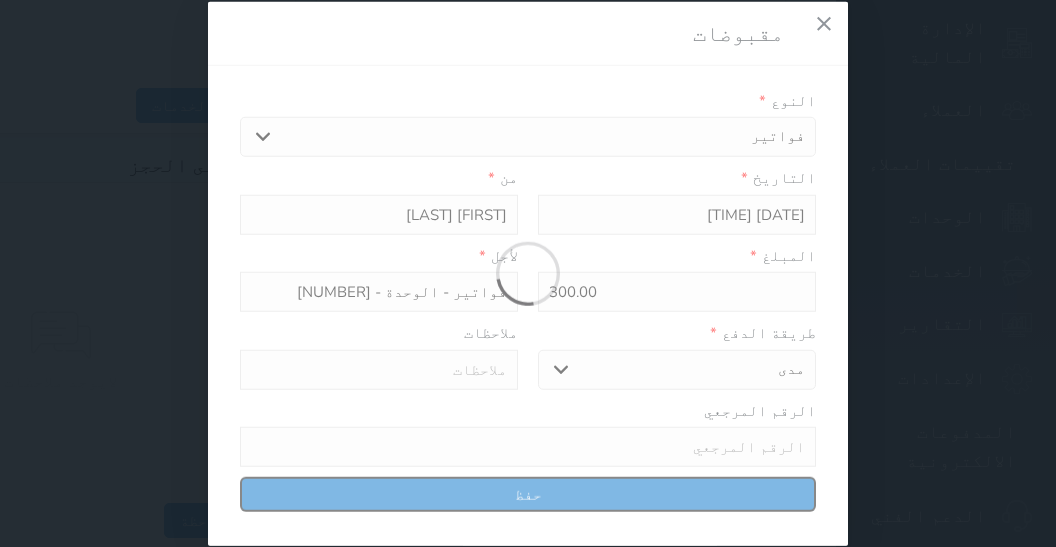 type 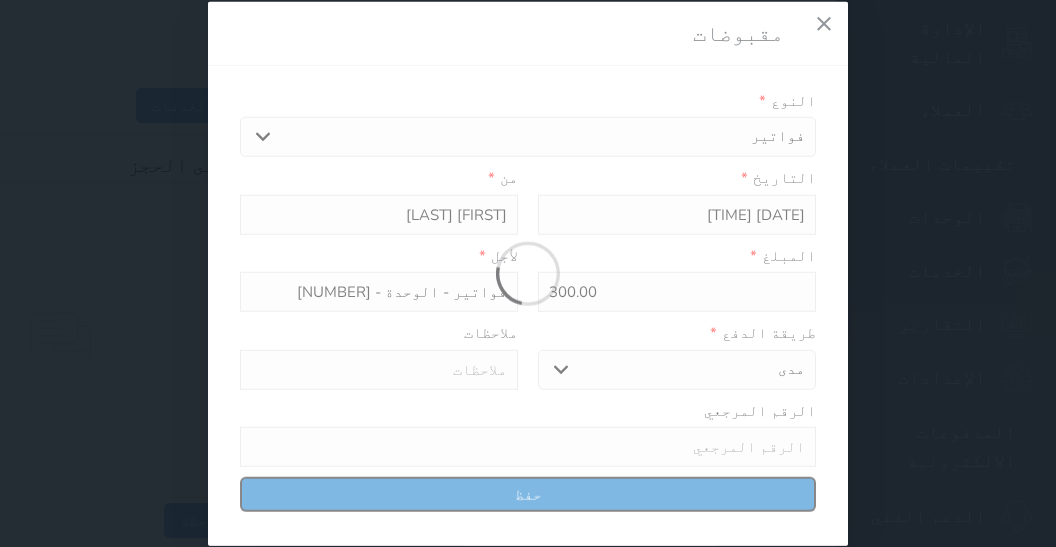 type on "0" 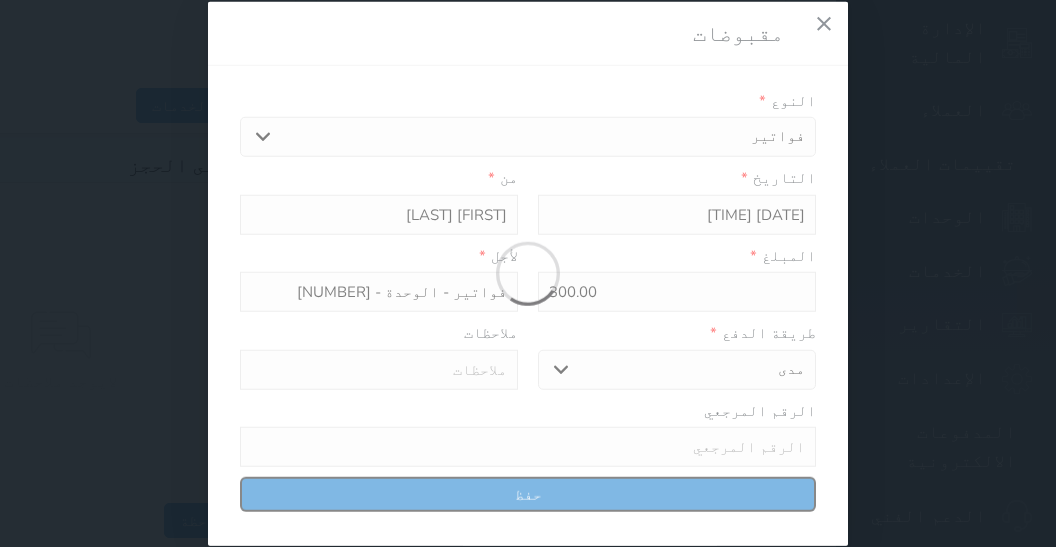 select 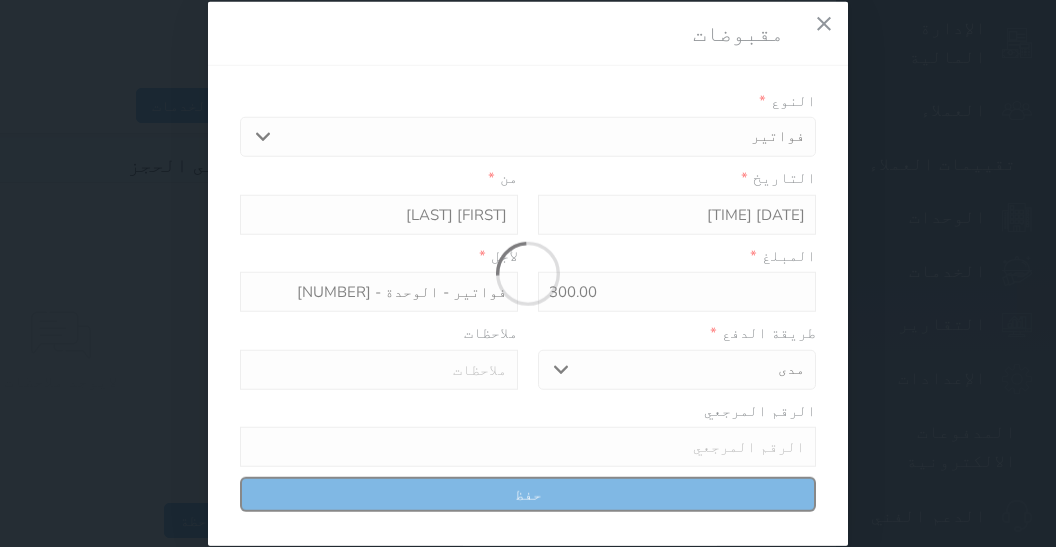 type on "0" 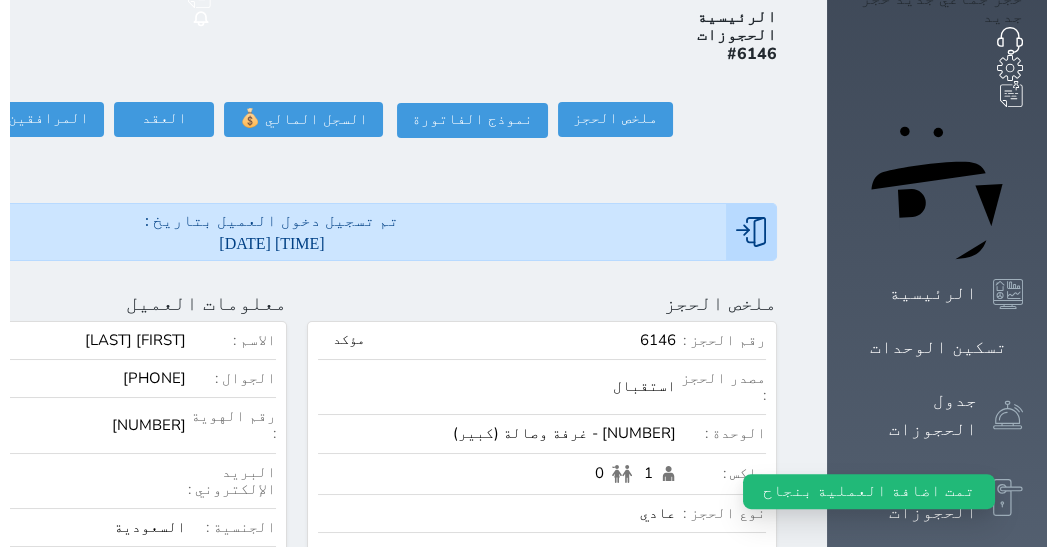scroll, scrollTop: 0, scrollLeft: 0, axis: both 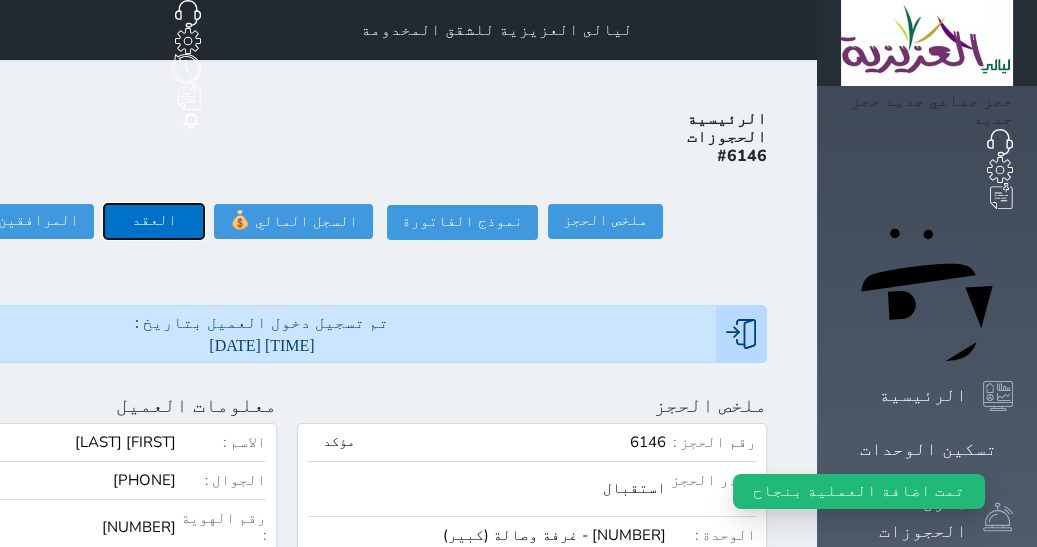 click on "العقد" at bounding box center (154, 221) 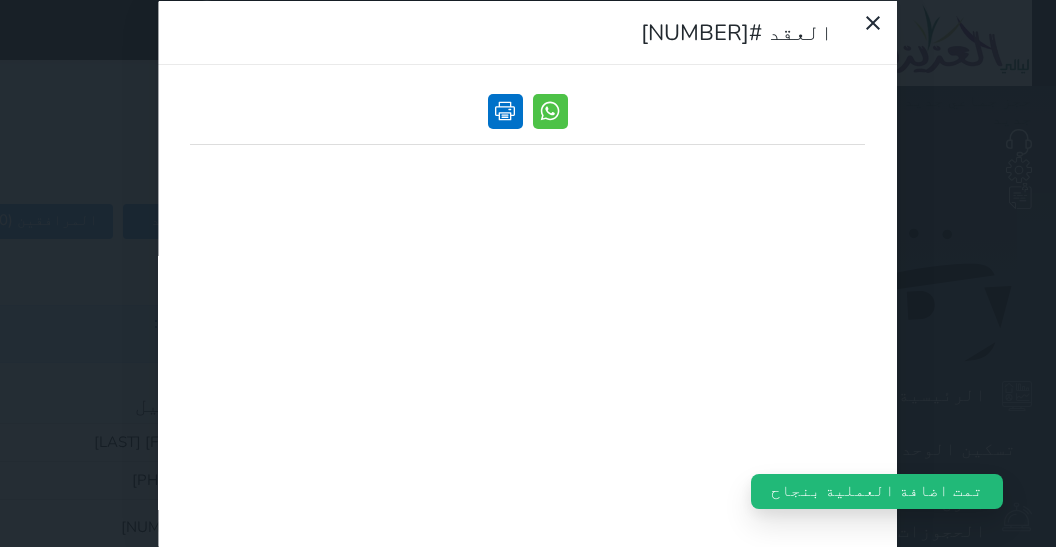 click at bounding box center (505, 110) 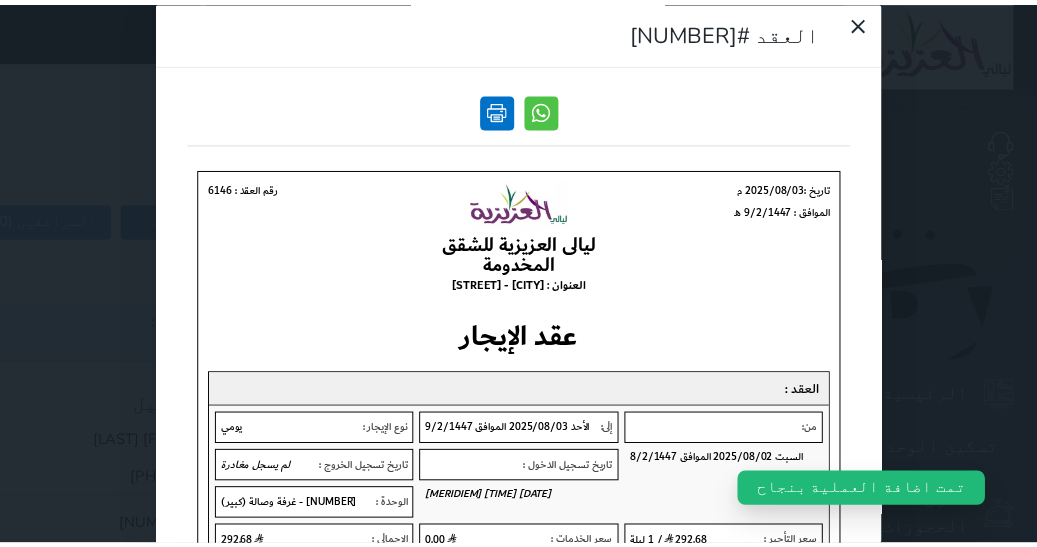 scroll, scrollTop: 0, scrollLeft: 0, axis: both 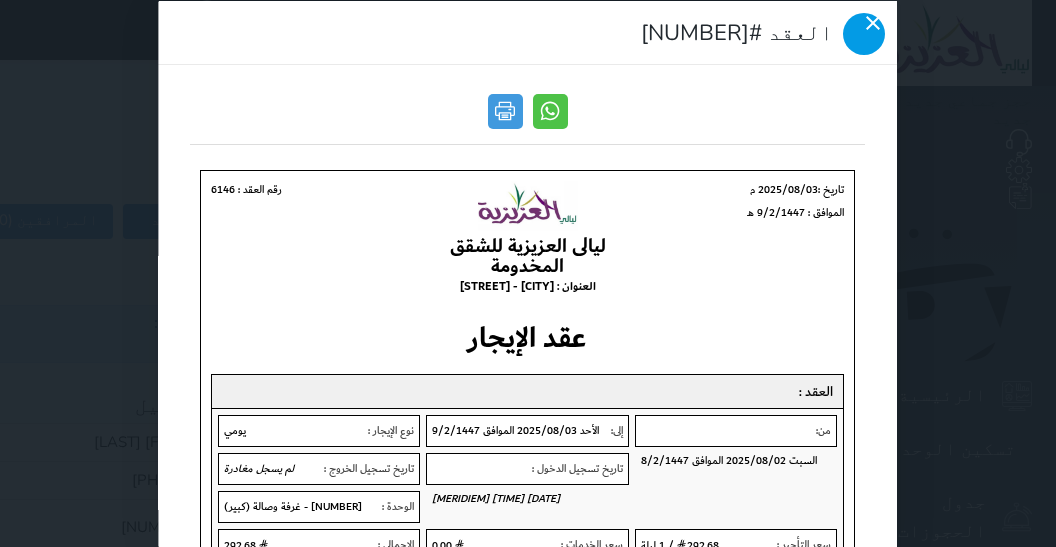 click 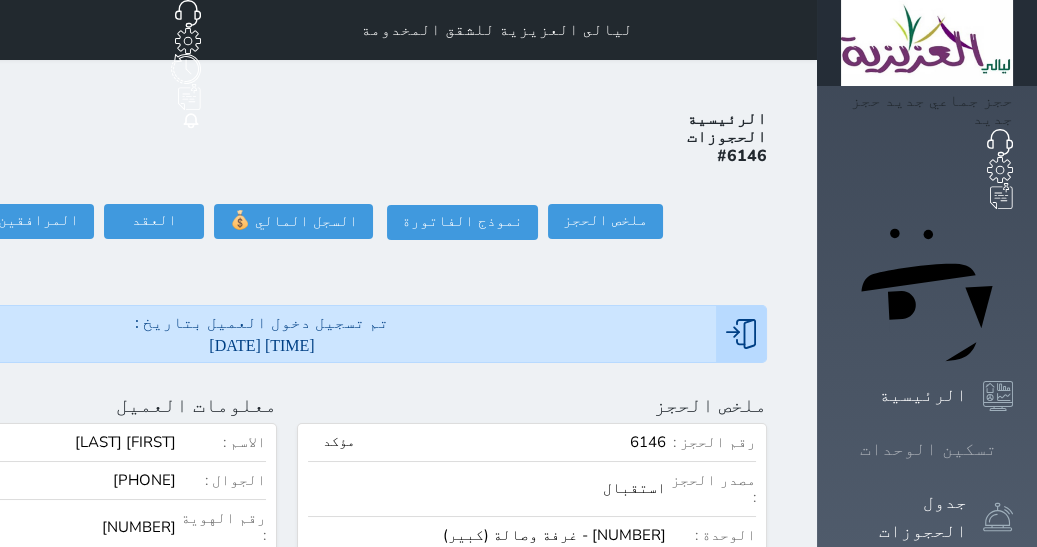 click 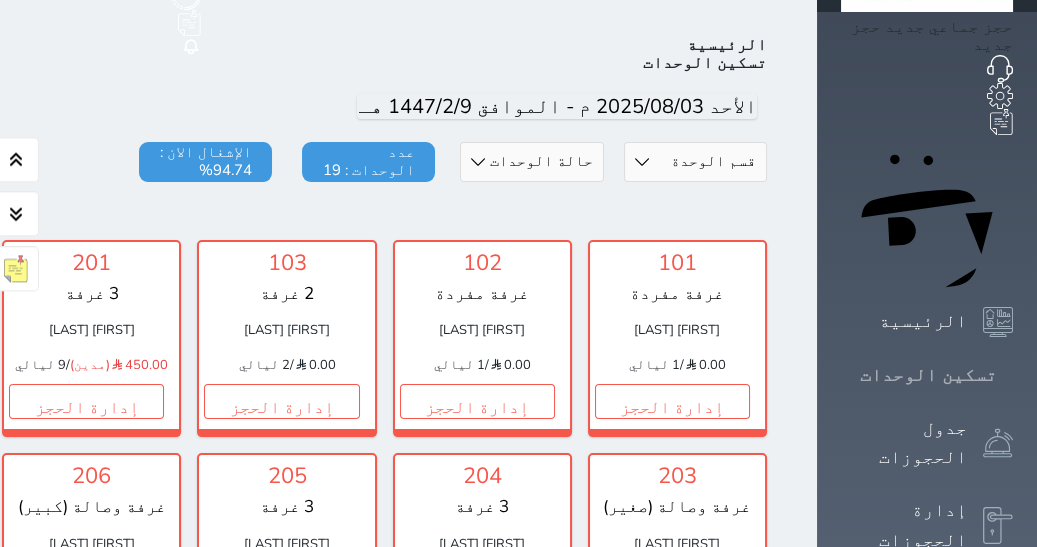 scroll, scrollTop: 77, scrollLeft: 0, axis: vertical 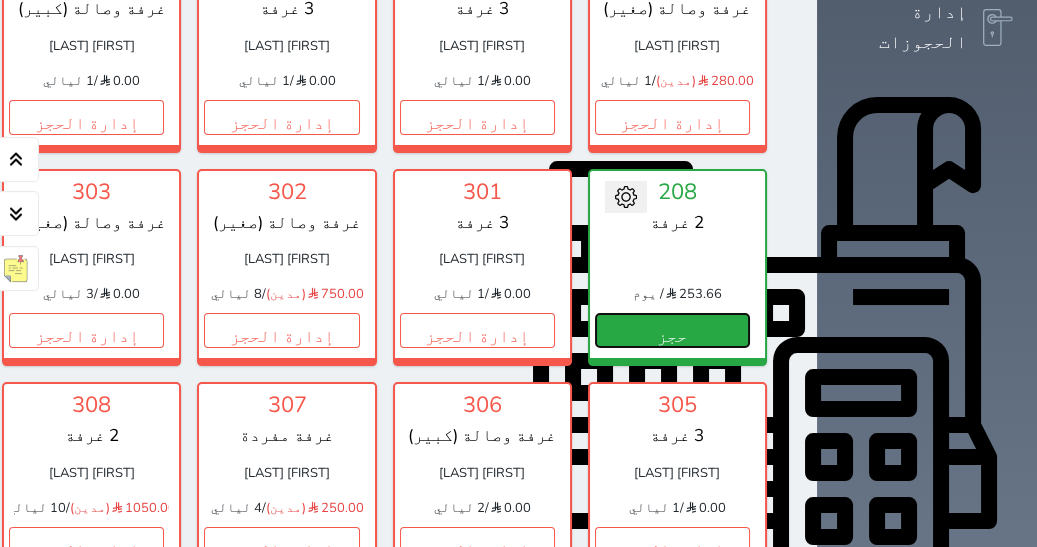 click on "حجز" at bounding box center (672, 330) 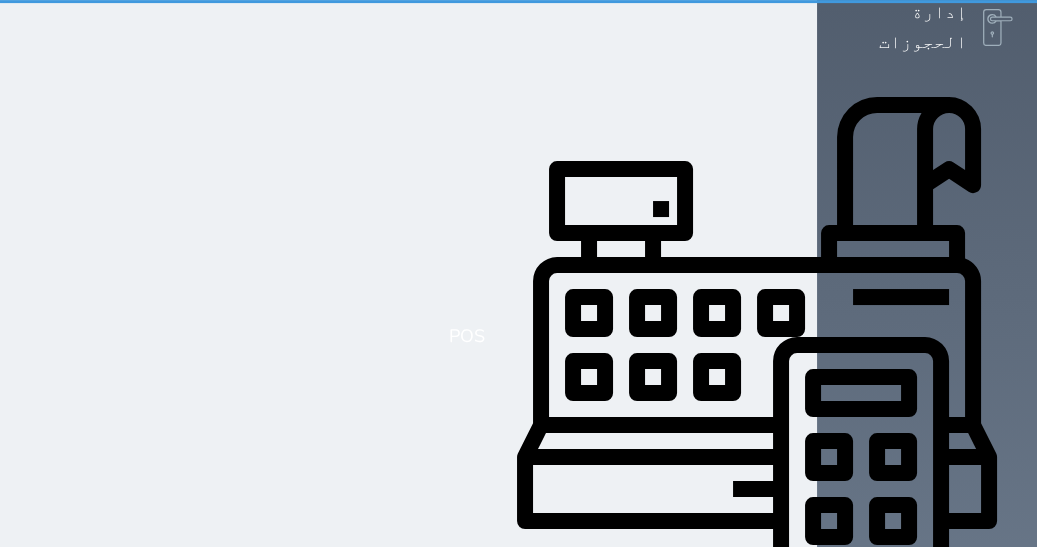 select on "1" 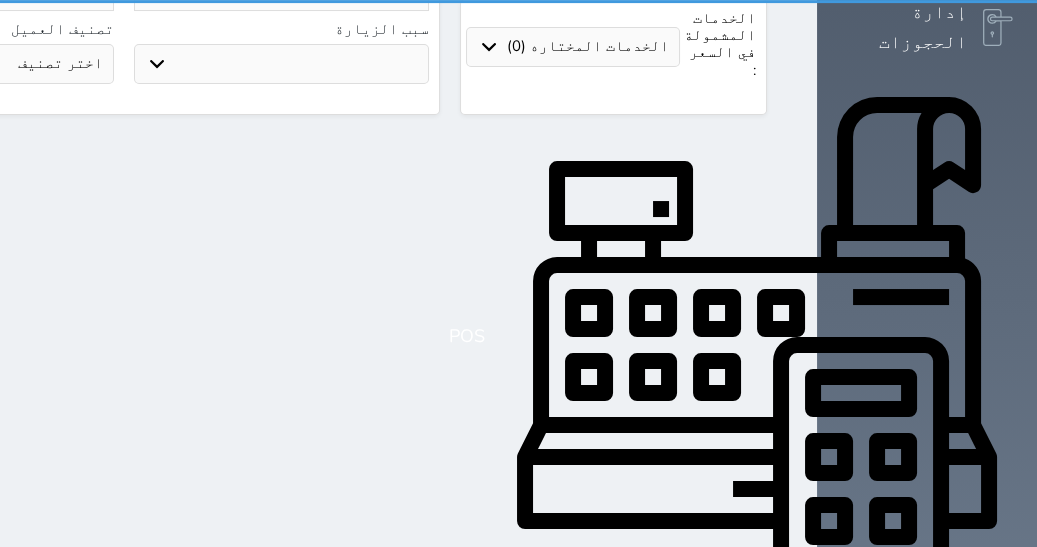 scroll, scrollTop: 0, scrollLeft: 0, axis: both 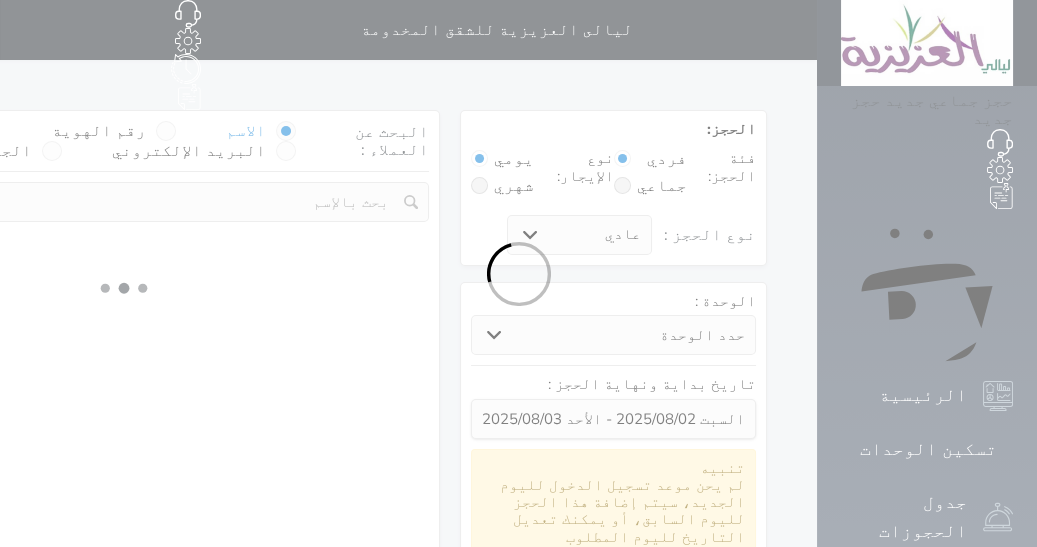 select 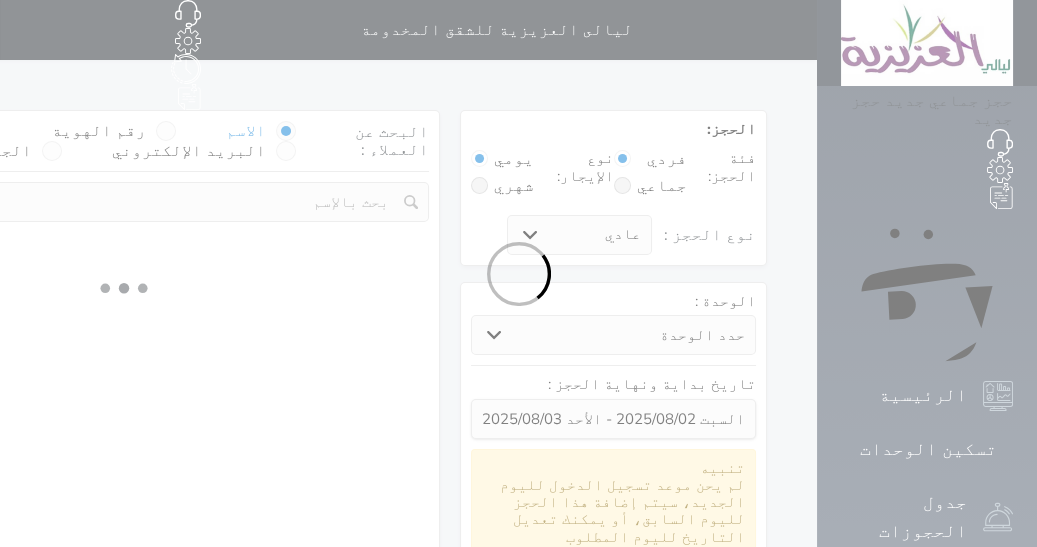 select on "1" 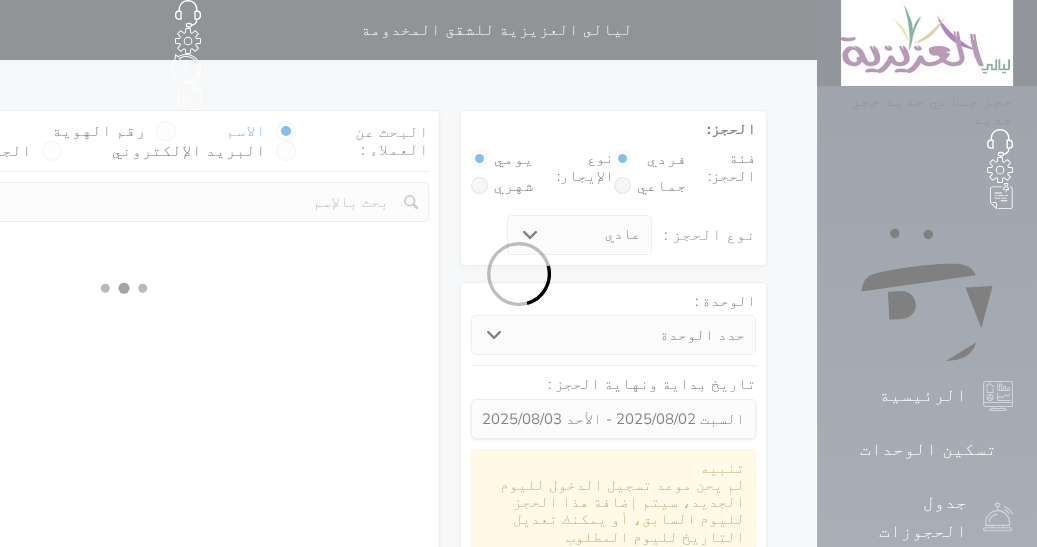 select on "113" 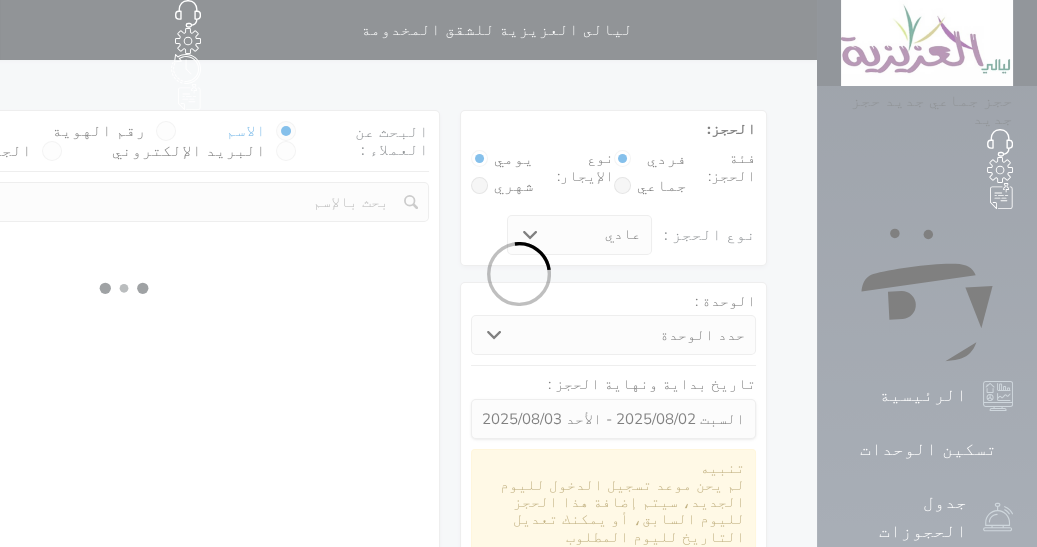 select on "1" 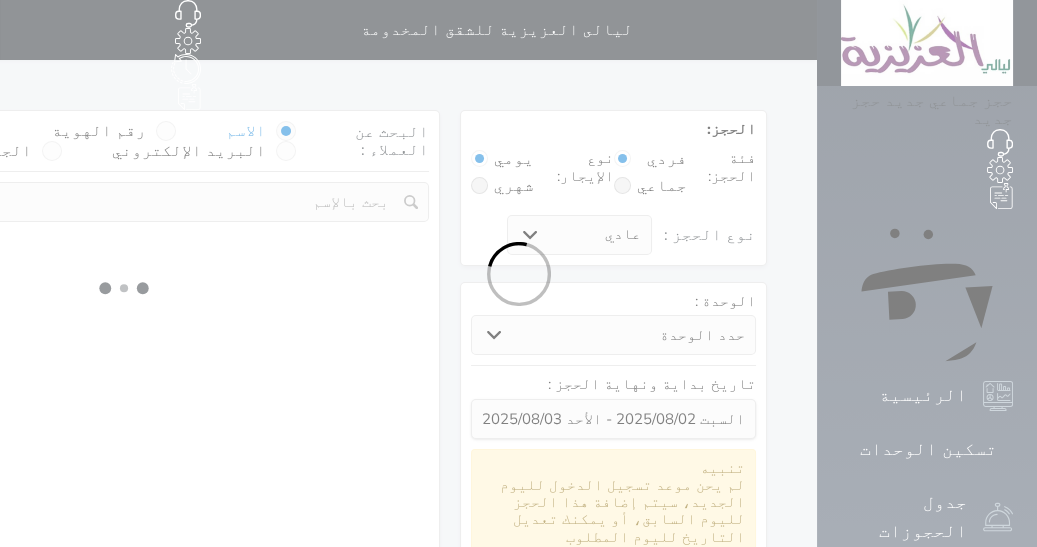 select 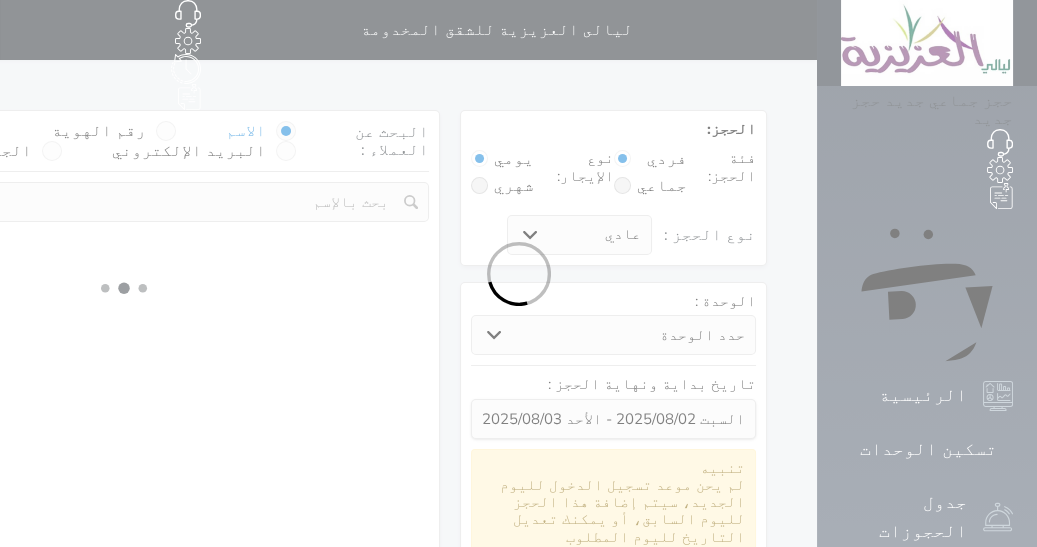 select on "7" 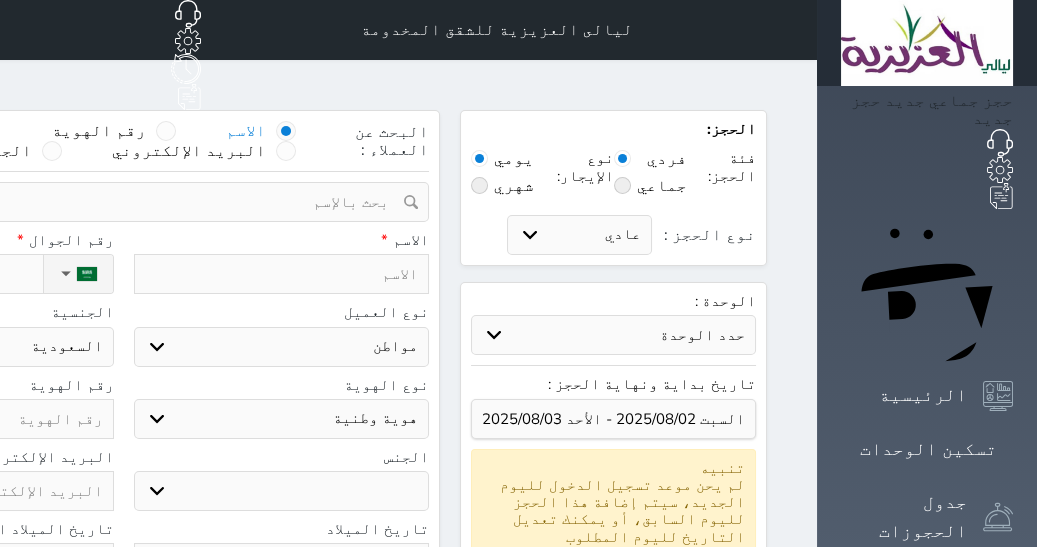 select 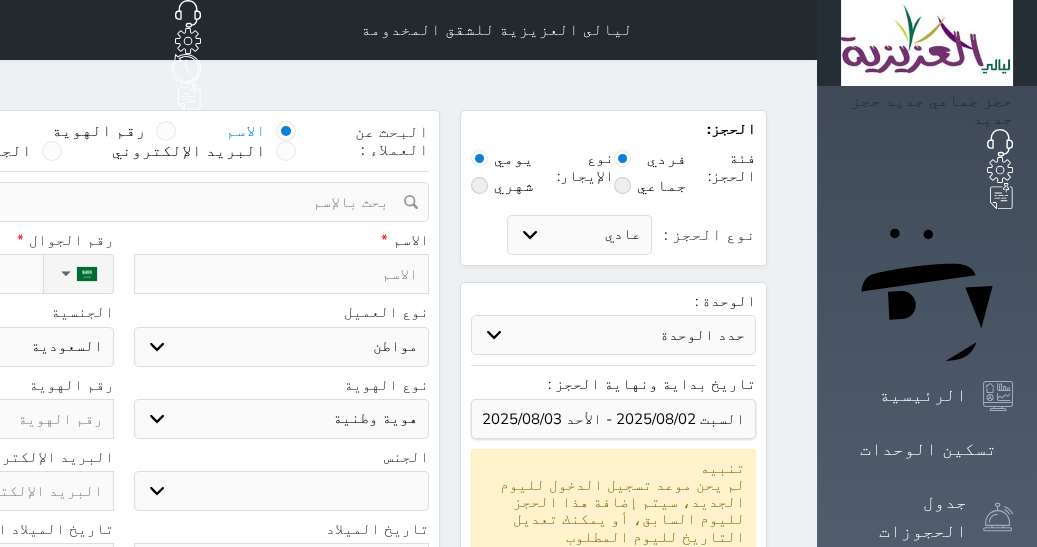 click at bounding box center [282, 274] 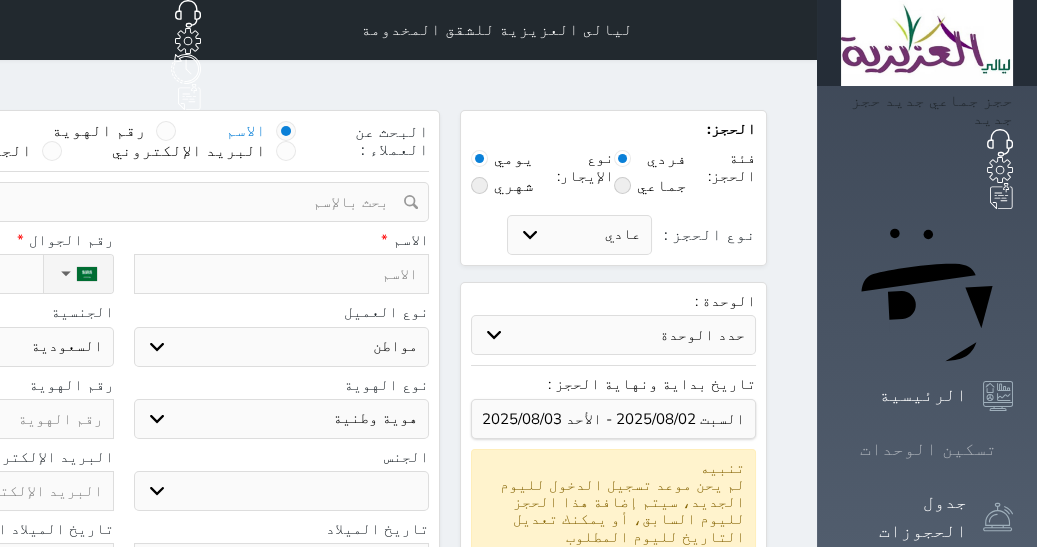 click on "تسكين الوحدات" at bounding box center (928, 449) 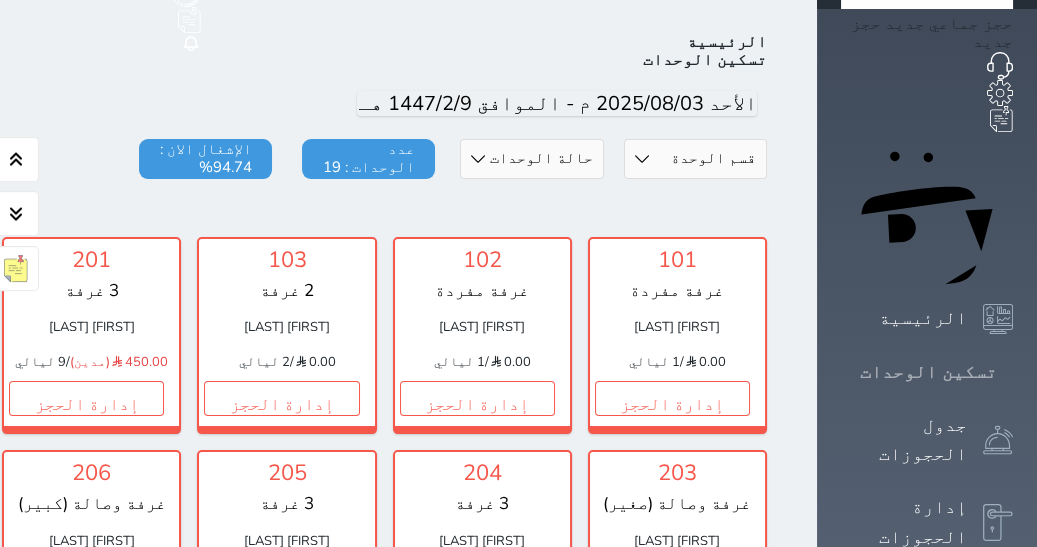scroll, scrollTop: 77, scrollLeft: 0, axis: vertical 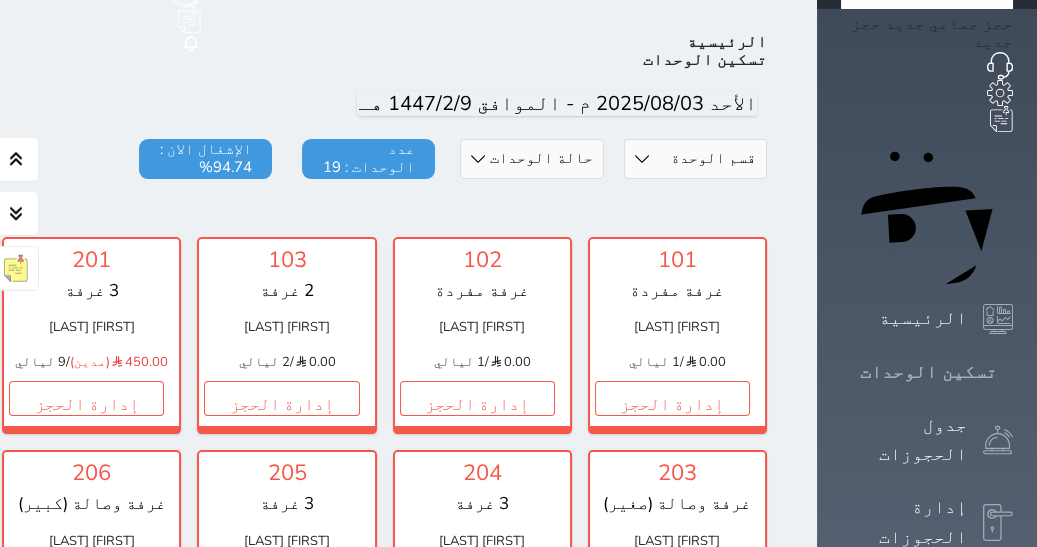click 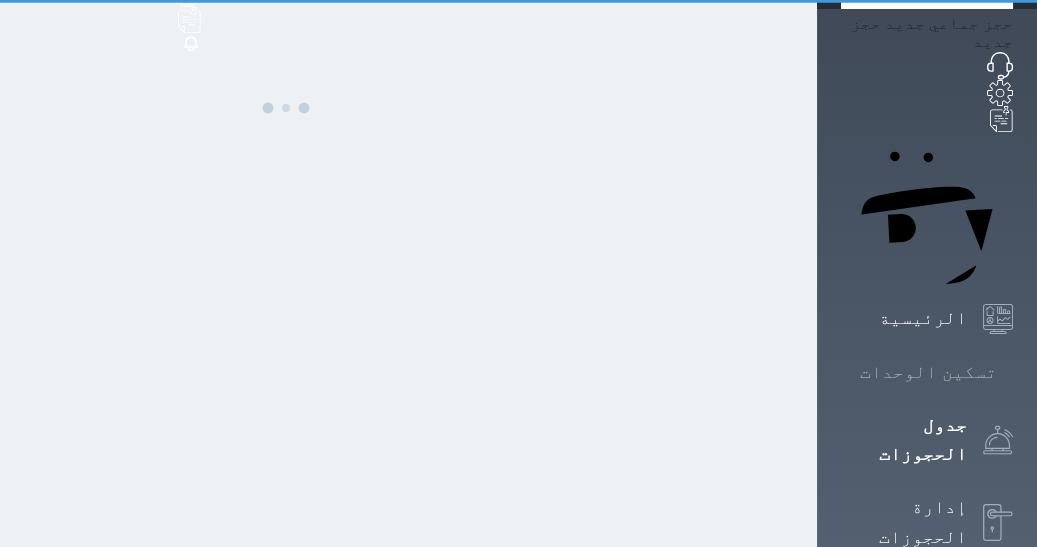 click 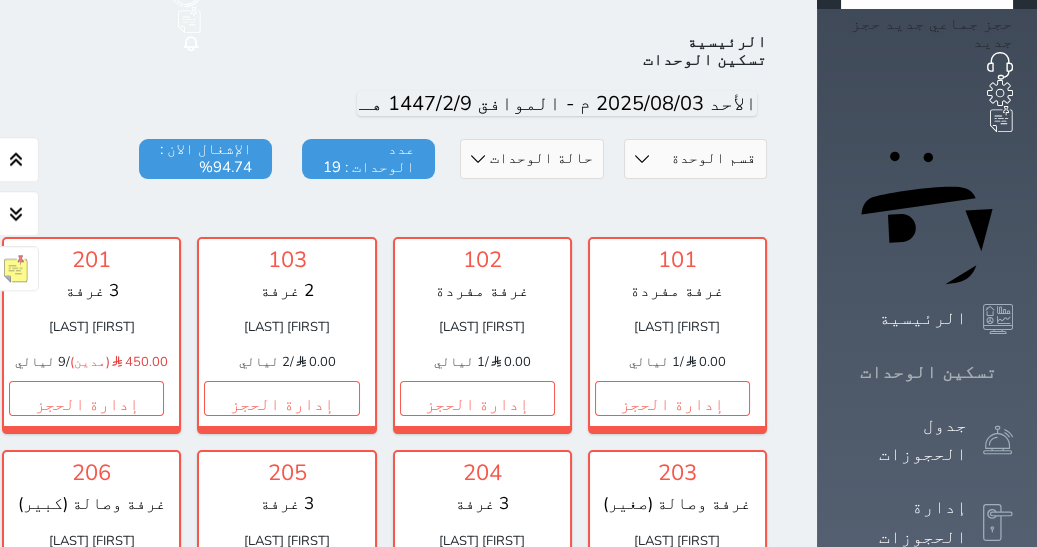 scroll, scrollTop: 77, scrollLeft: 0, axis: vertical 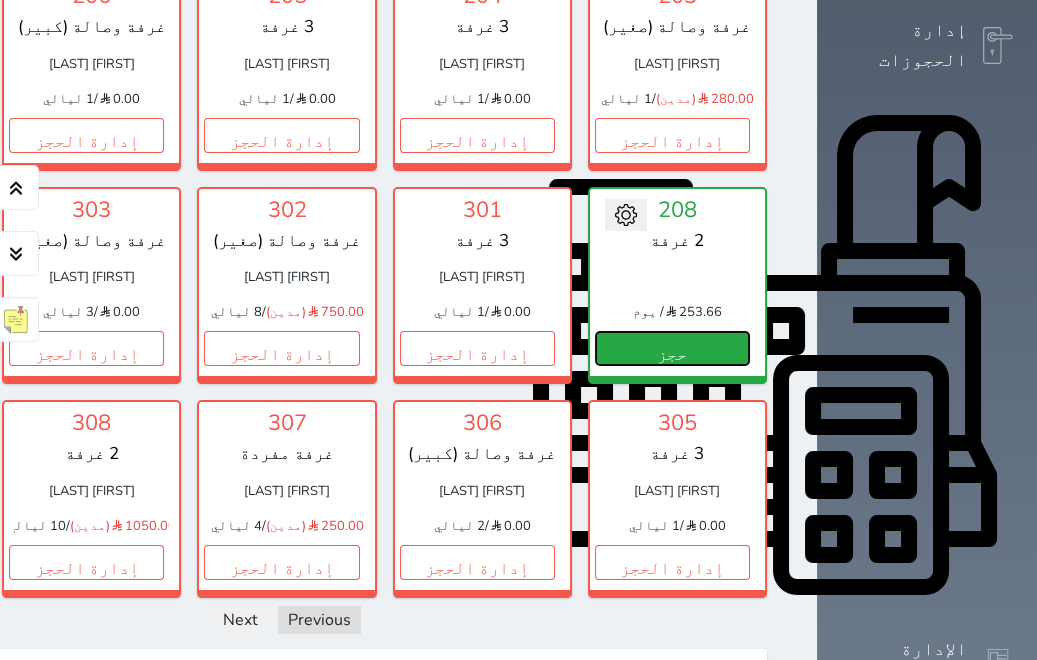 click on "حجز" at bounding box center (672, 348) 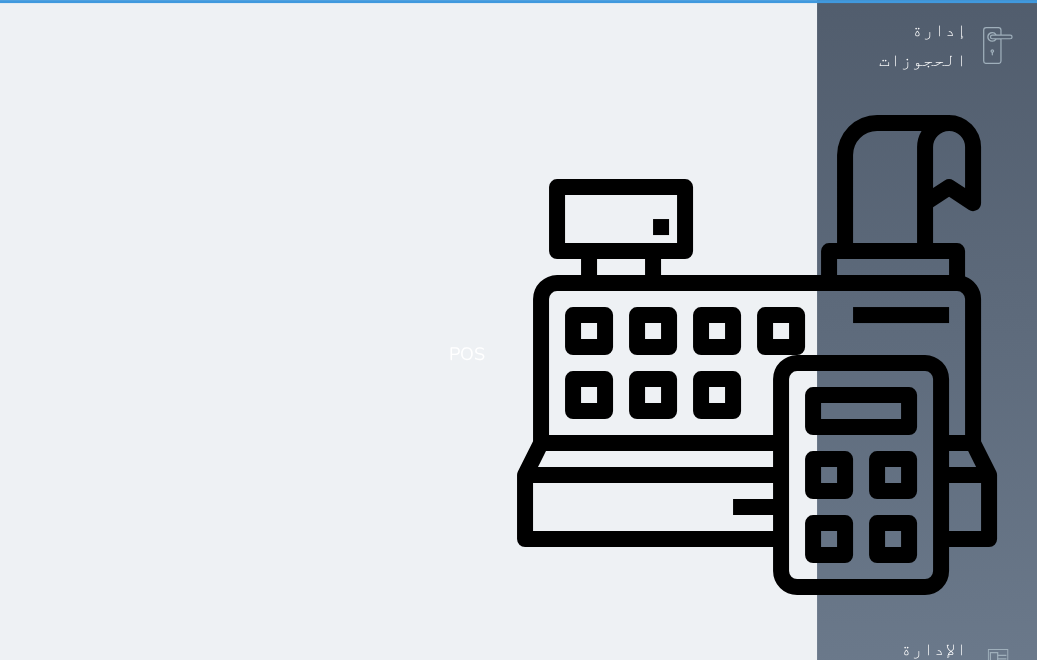 select on "1" 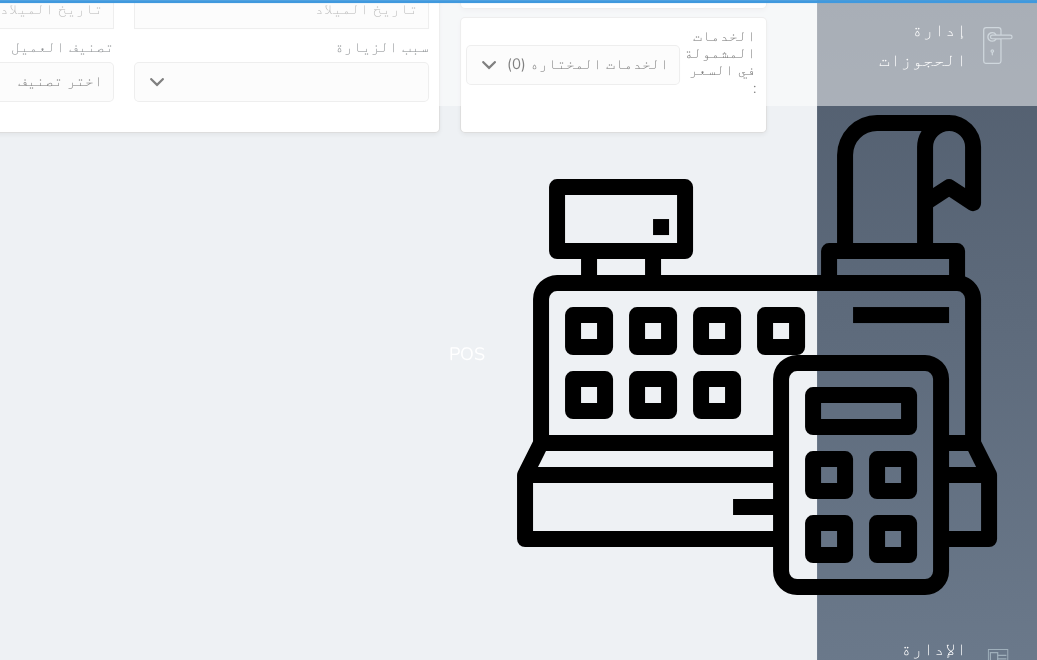 scroll, scrollTop: 0, scrollLeft: 0, axis: both 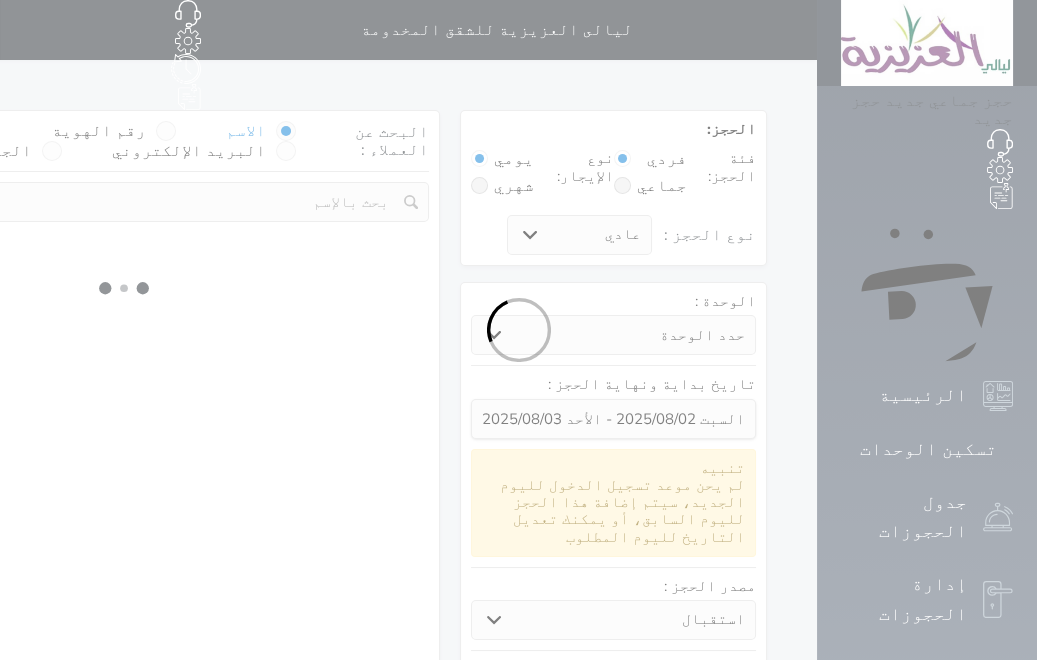 select 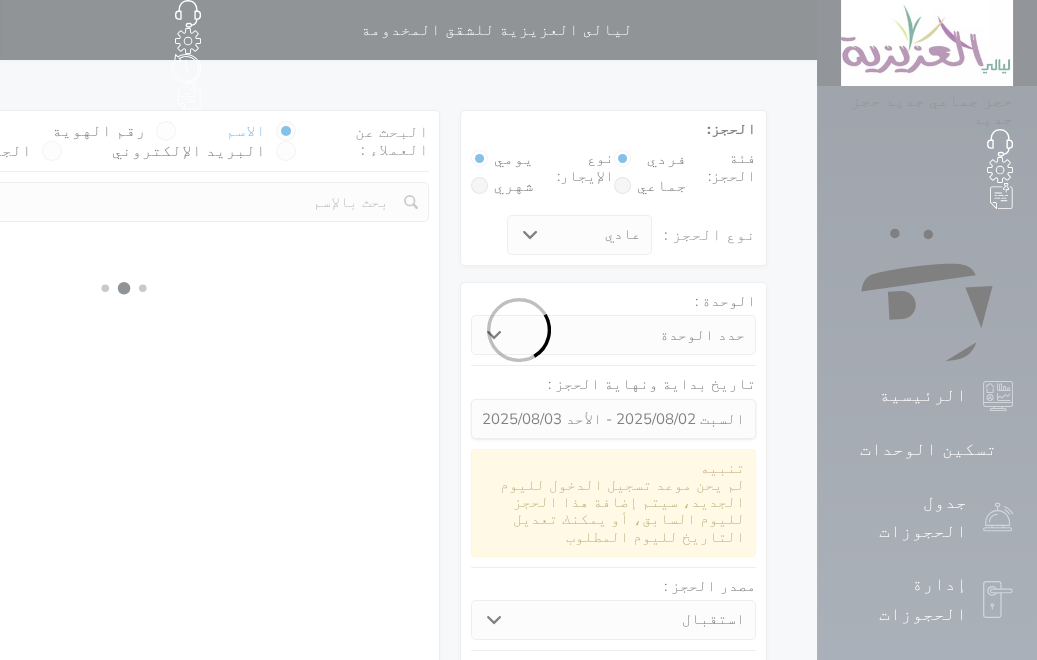 select on "1" 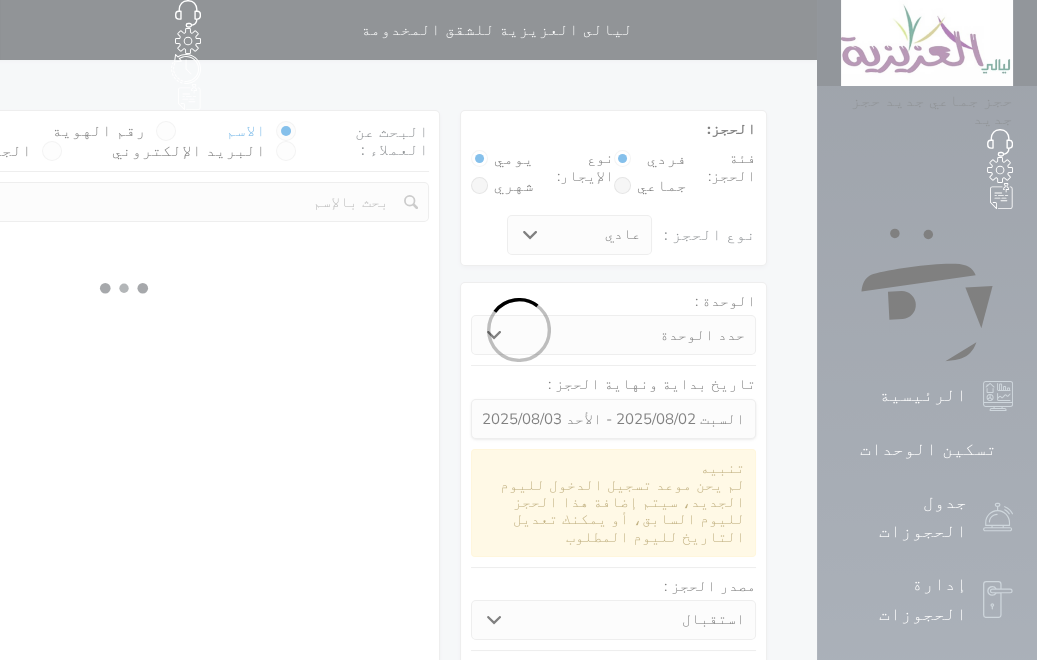 select on "113" 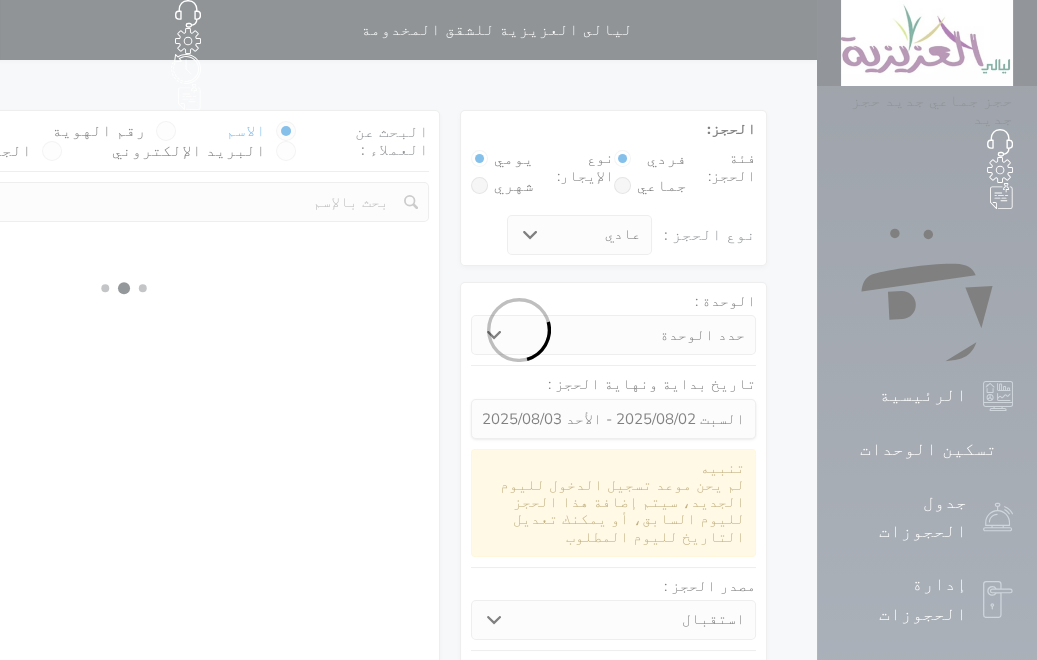select on "1" 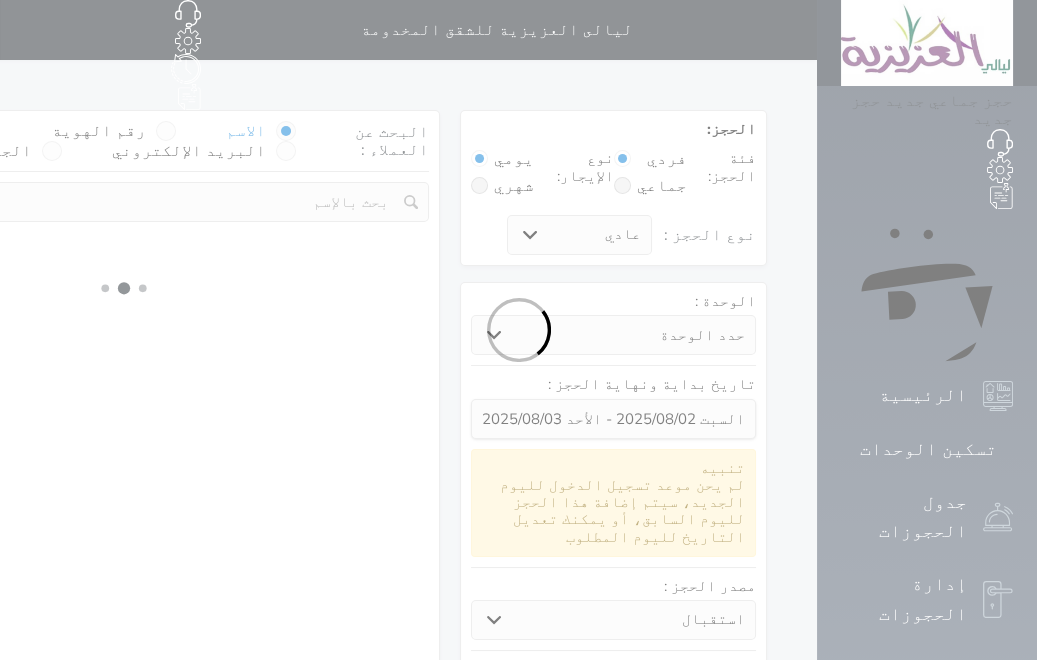 select 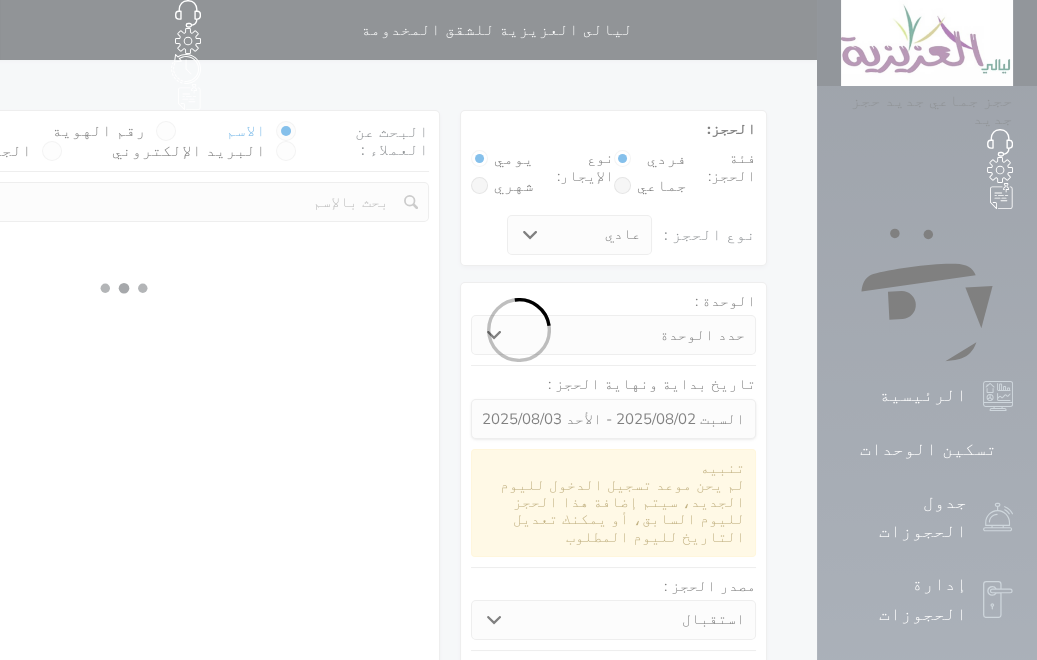 select on "7" 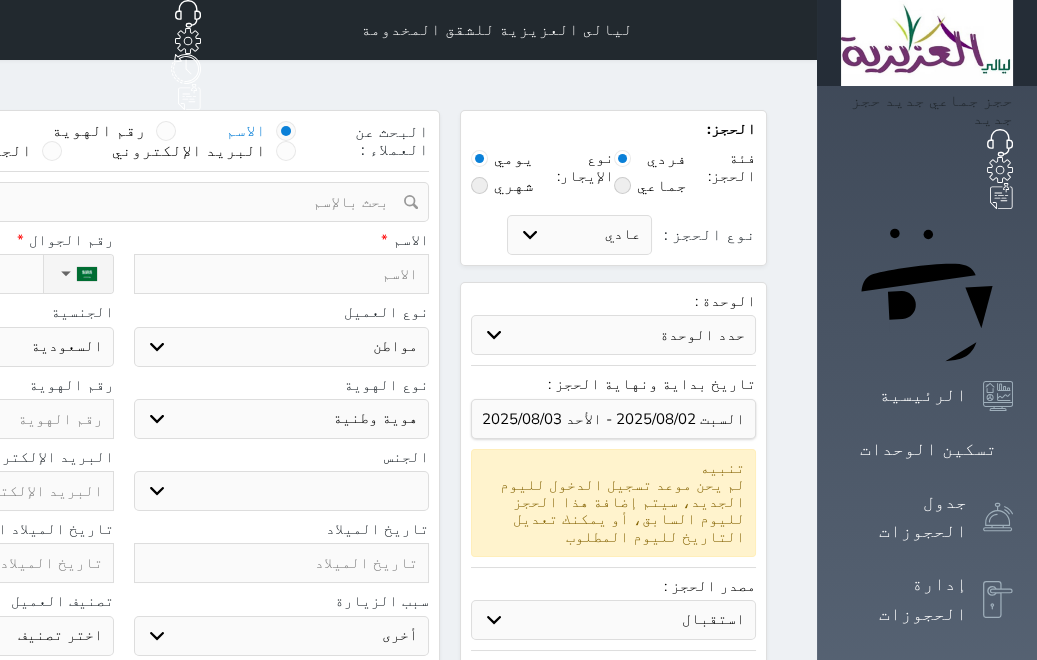 select 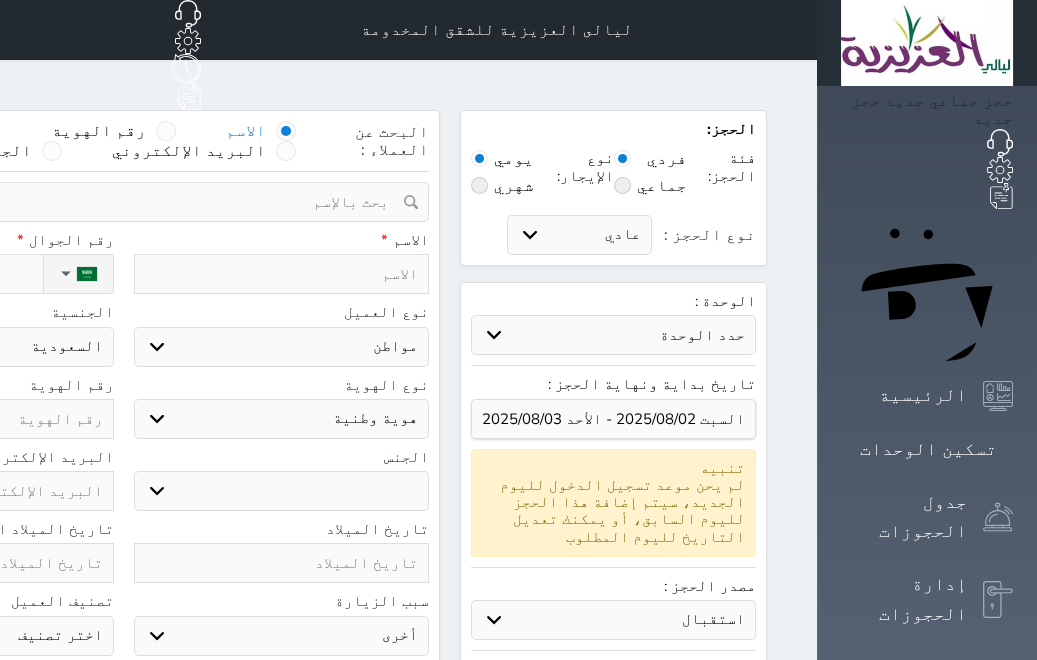 click at bounding box center (282, 274) 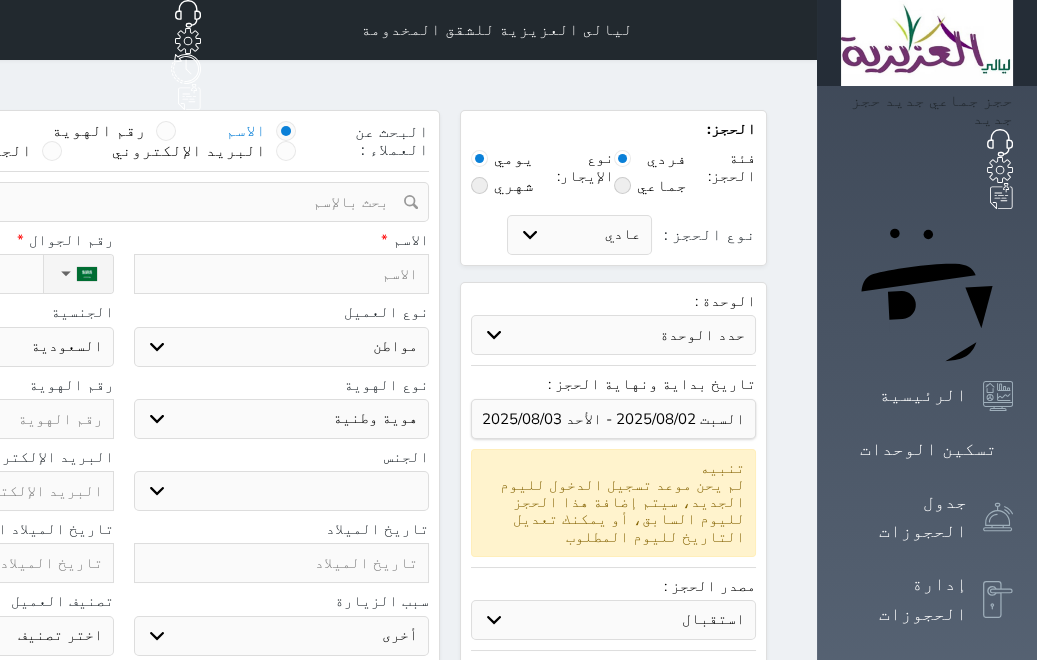type on "م" 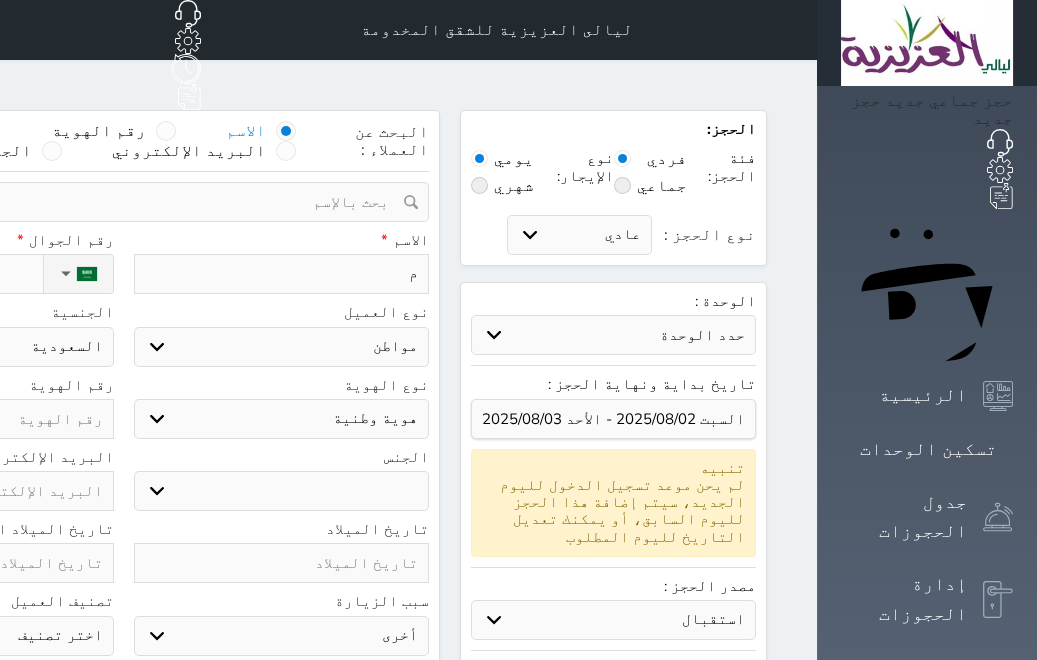 type on "ما" 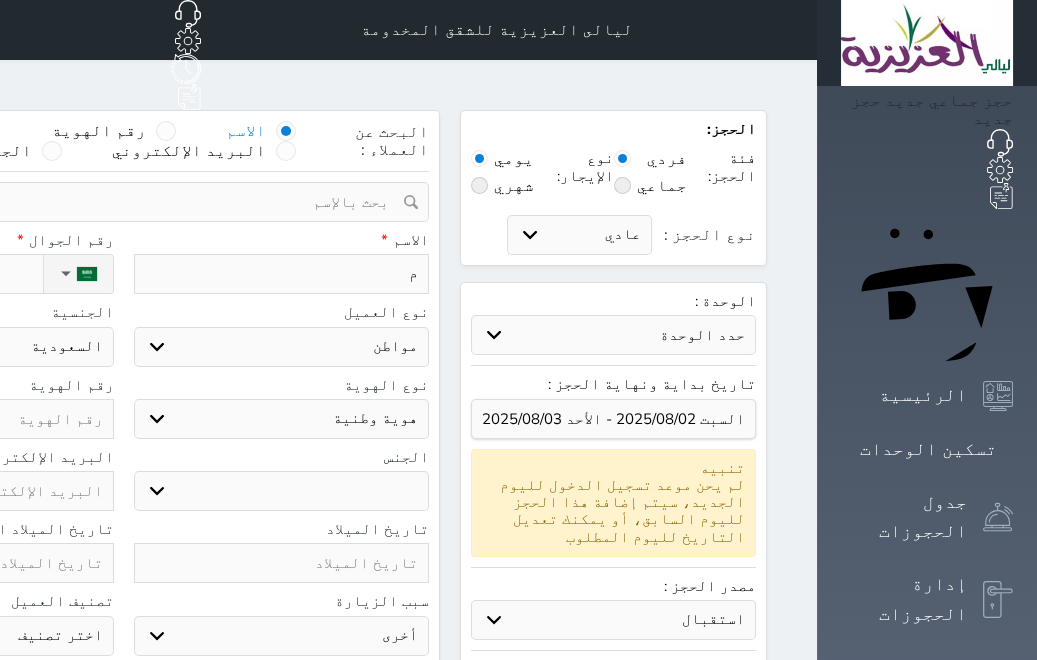 select 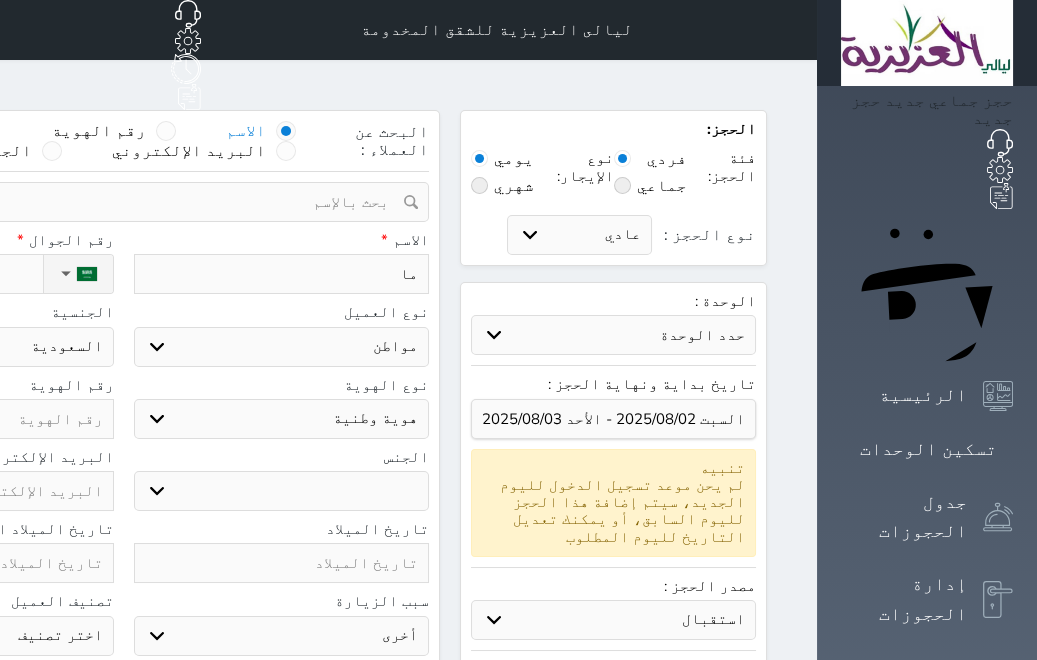 type on "ماج" 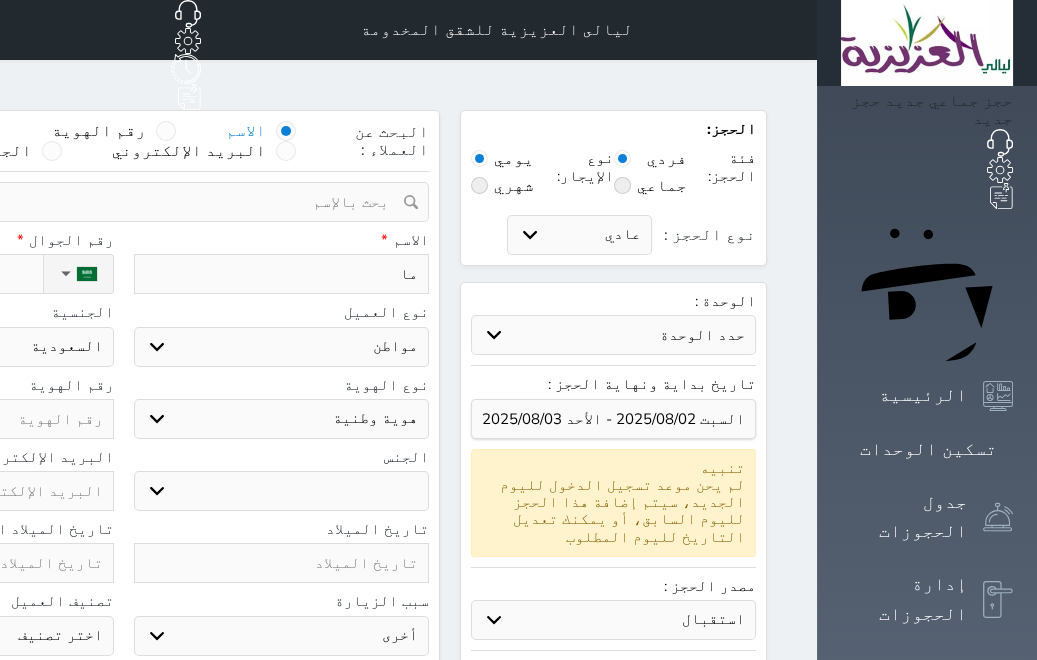 select 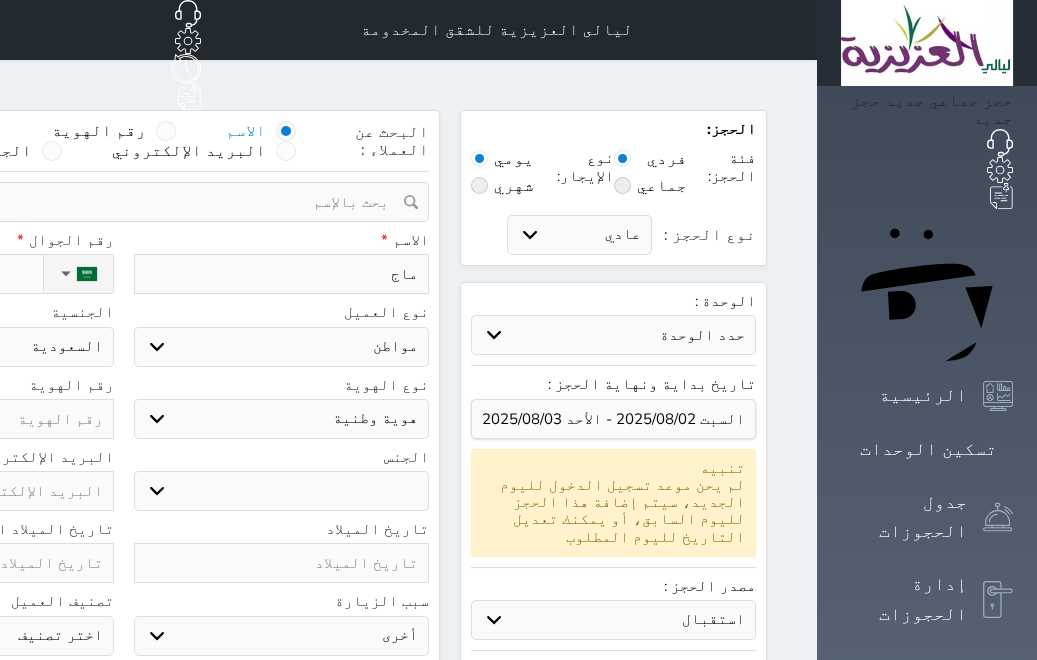 type on "[FIRST]" 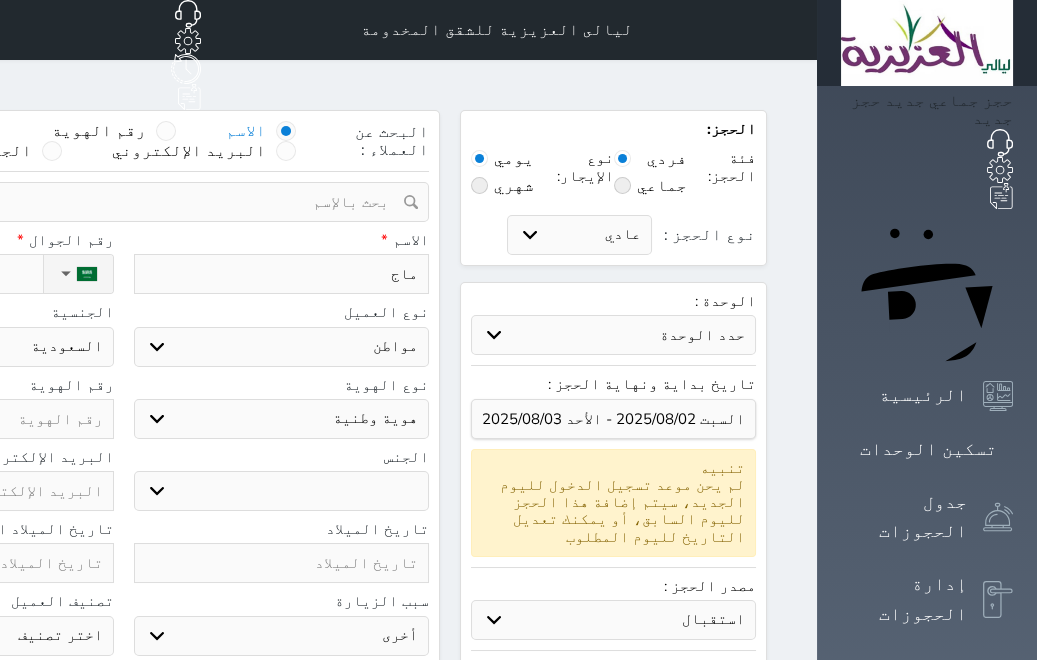 select 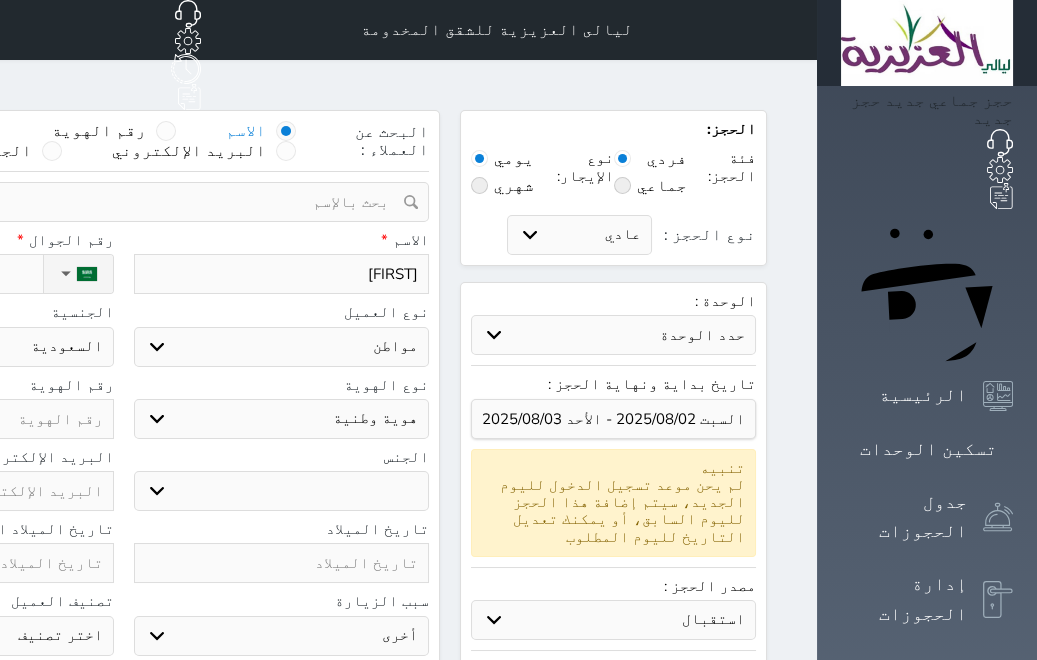 type on "[FIRST]" 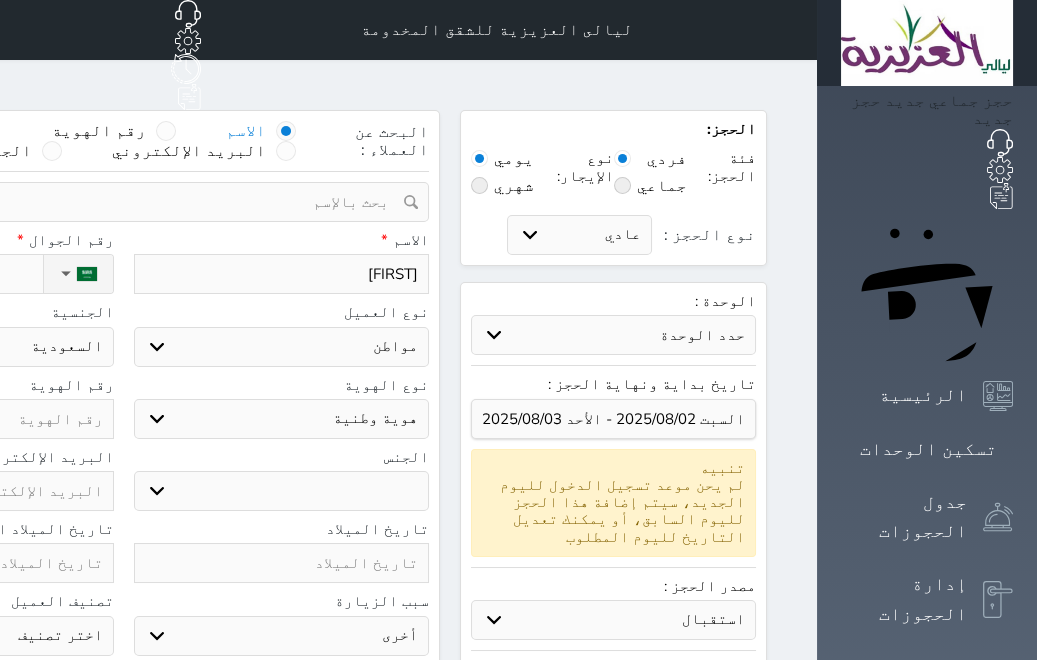 type on "[FIRST] [LAST]" 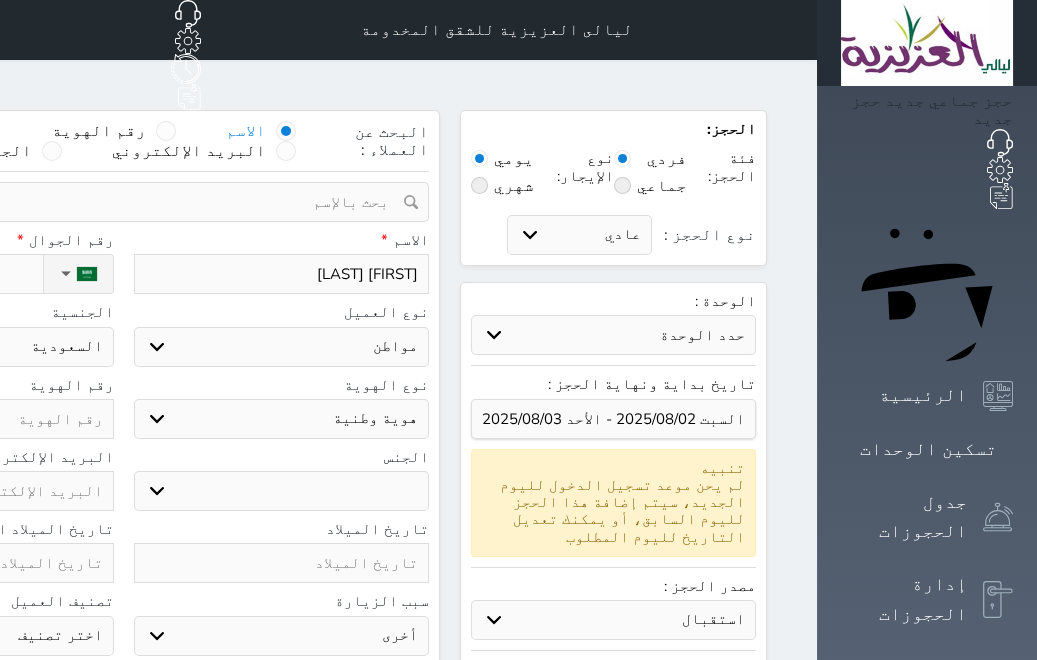 type on "[FIRST] [LAST]" 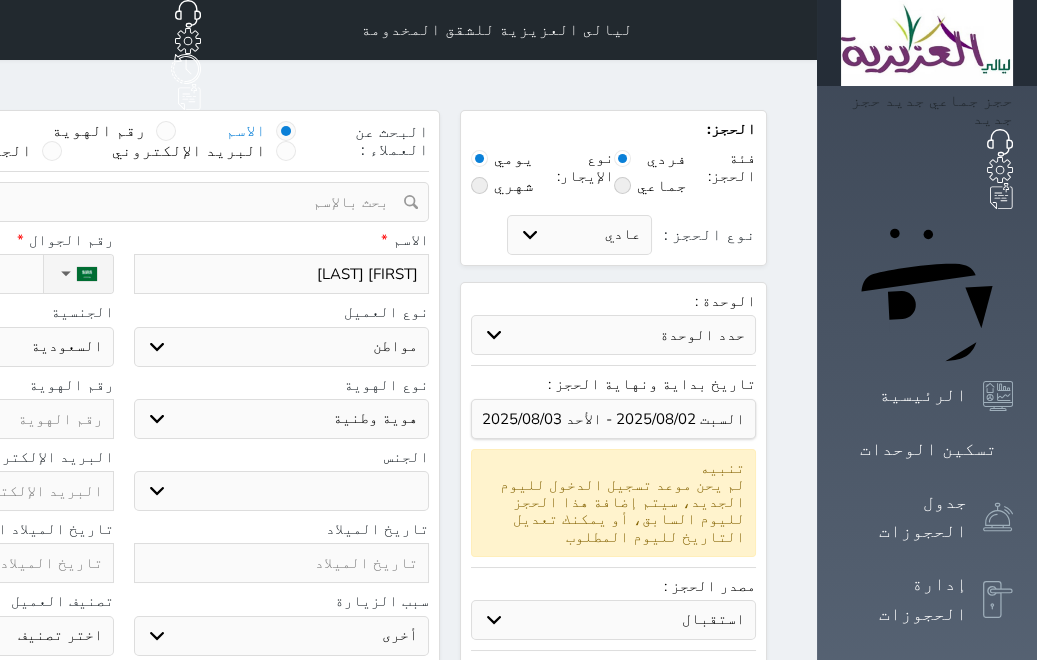 type on "[FIRST] [LAST]" 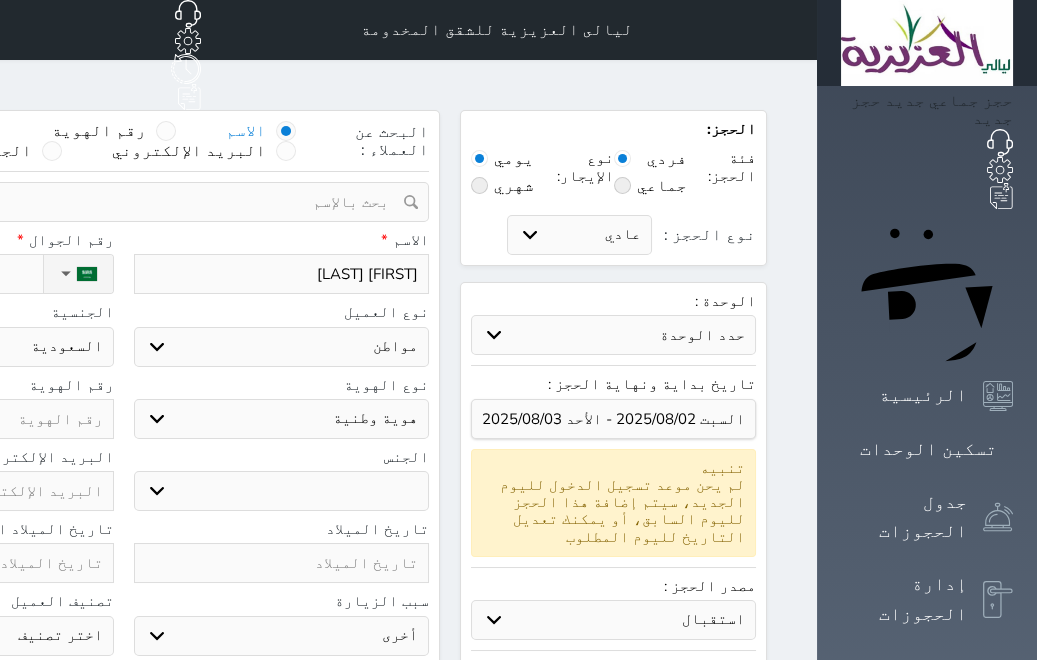 type on "[FIRST] [LAST]" 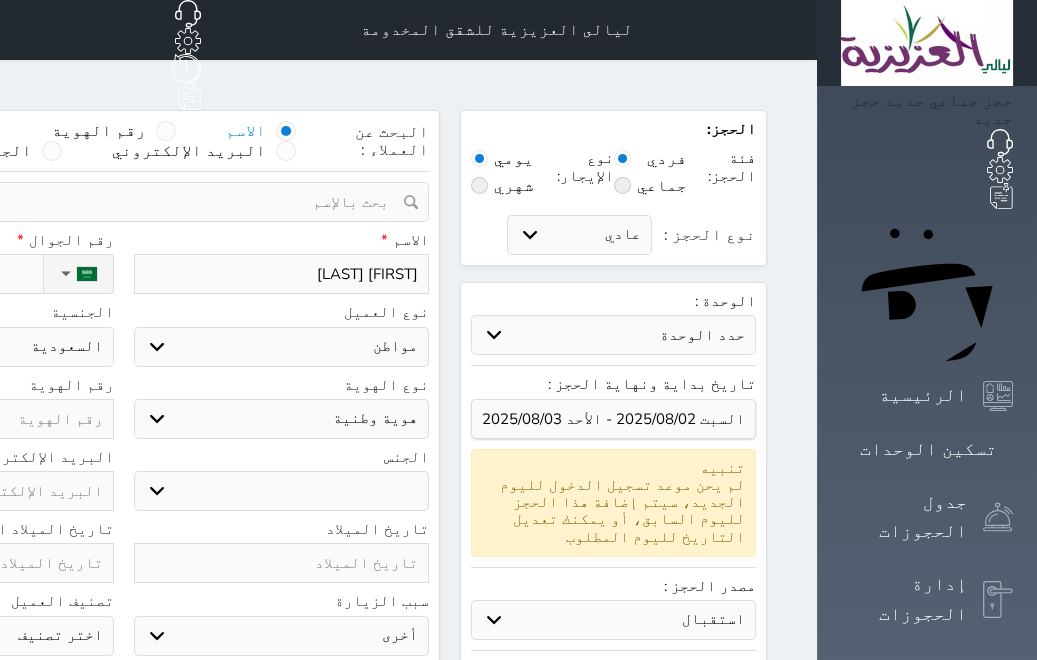 select 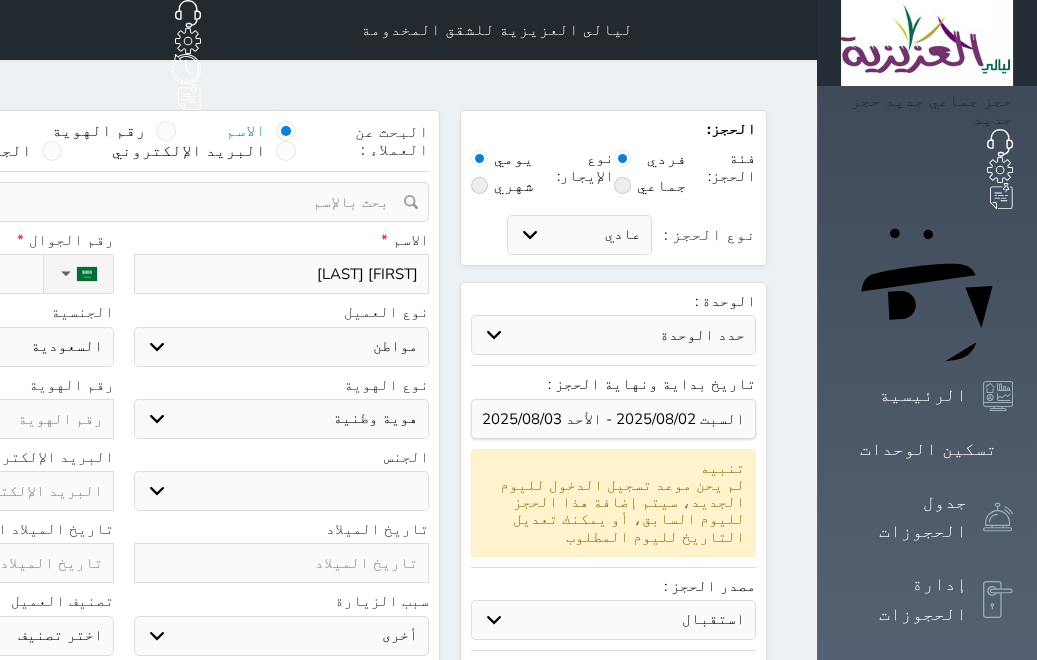 type on "[FIRST] [LAST]" 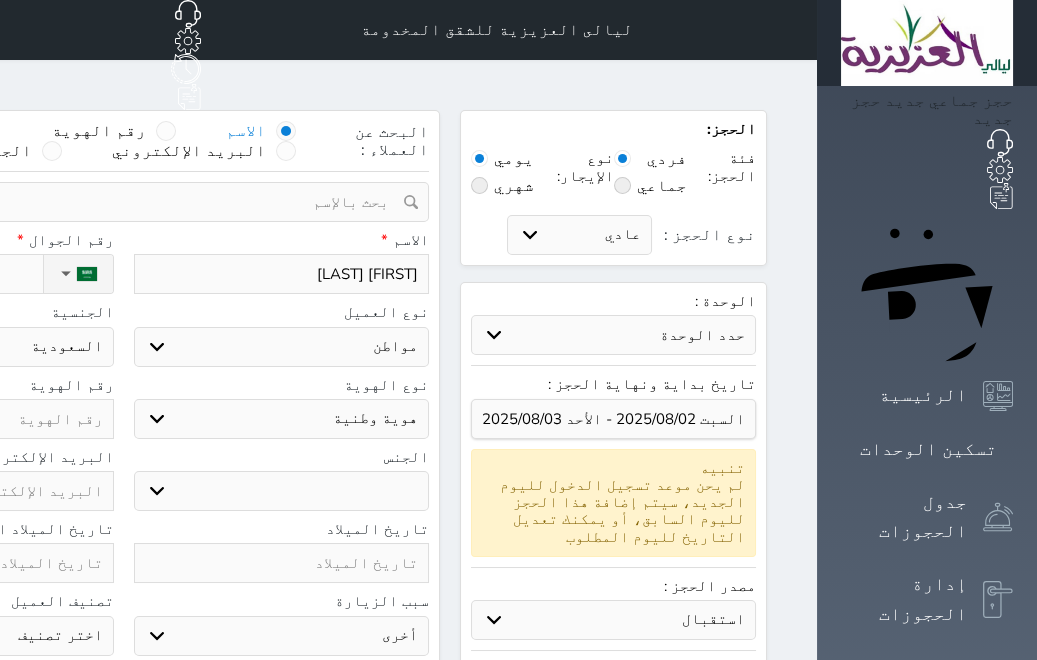 select 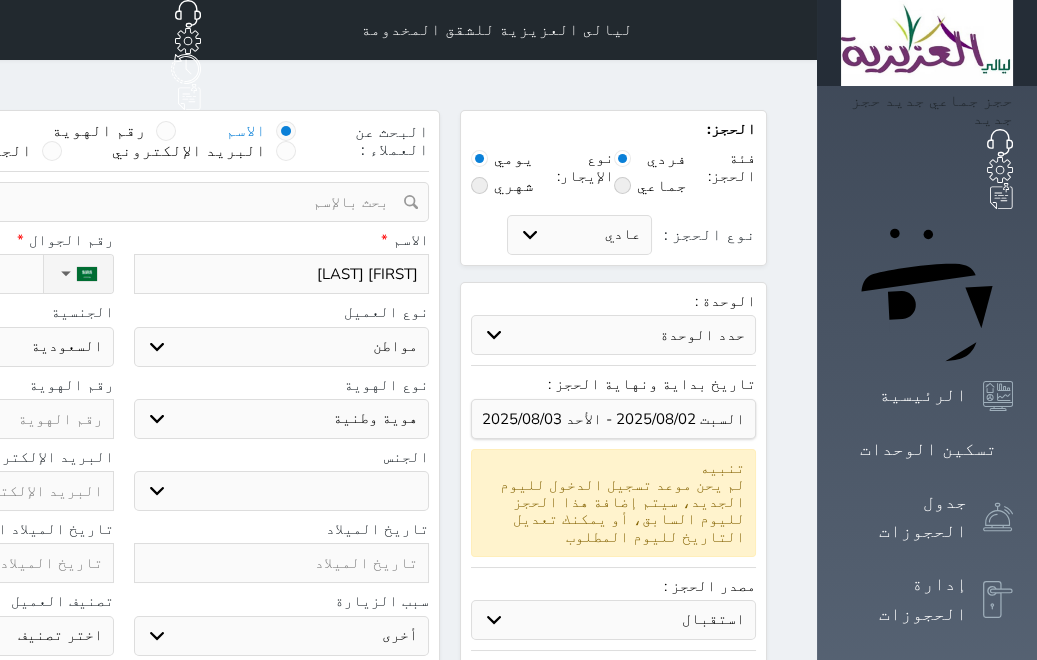 type on "[FIRST] [LAST]" 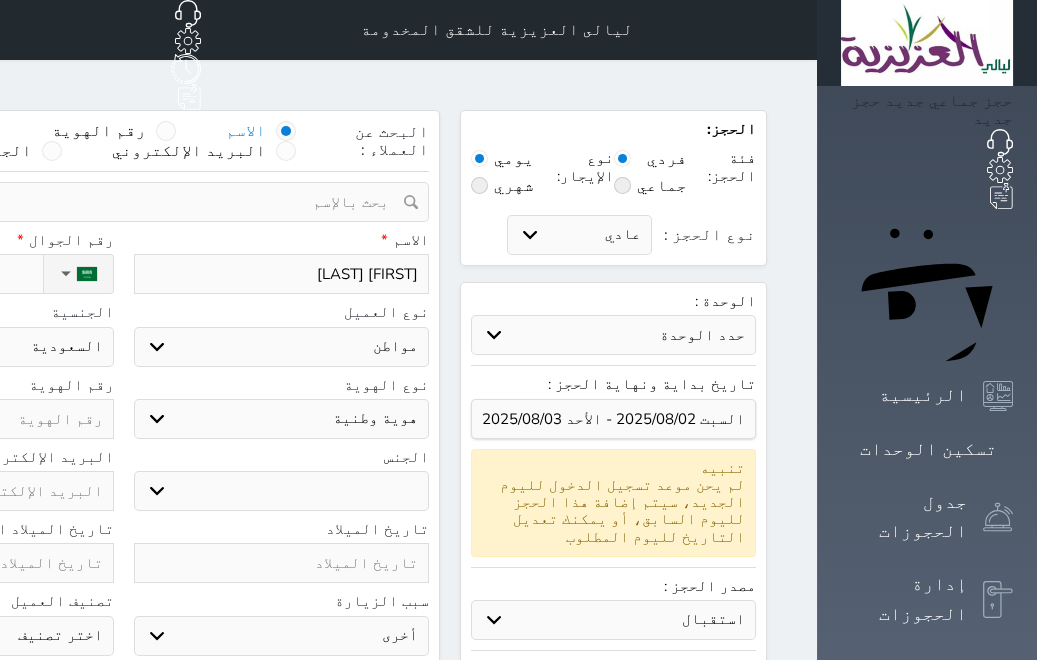 select 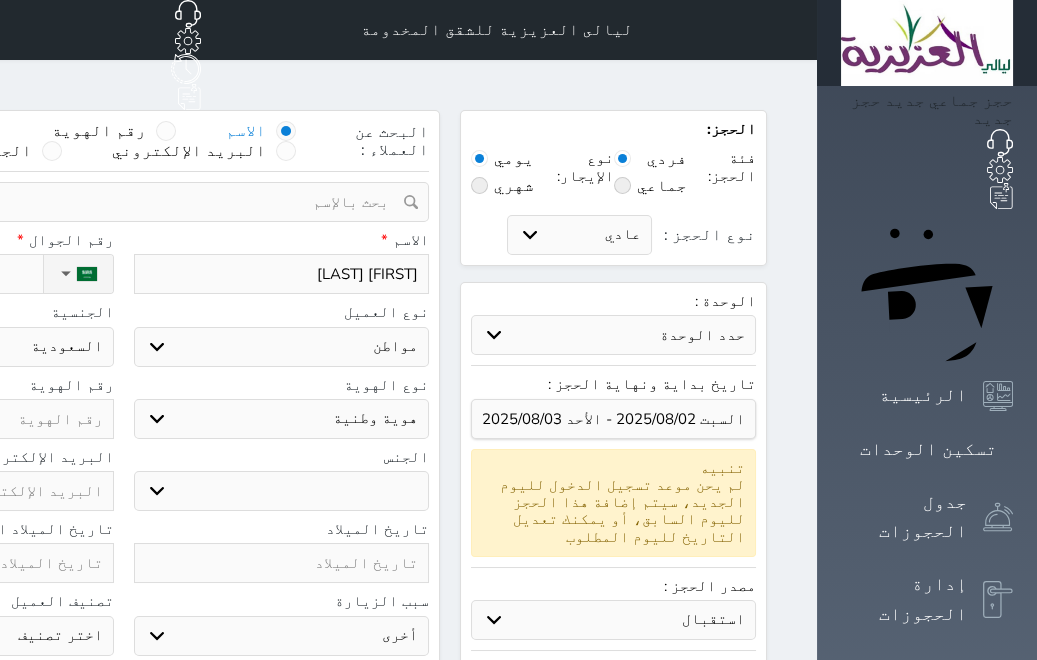 select 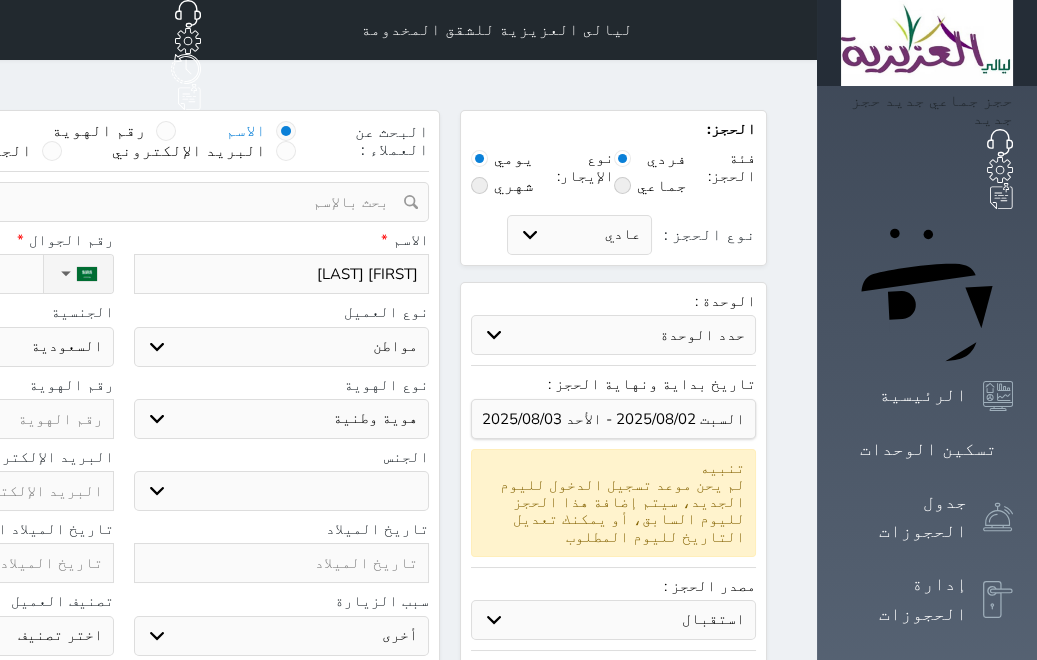 type on "[FIRST] [LAST]" 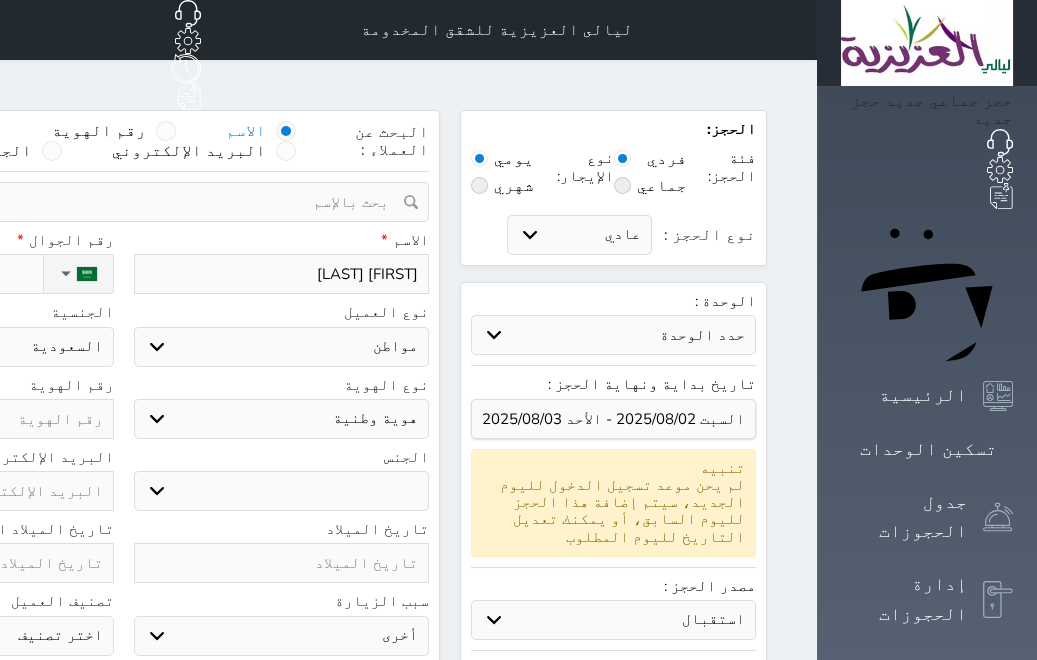 type on "[FIRST] [LAST]" 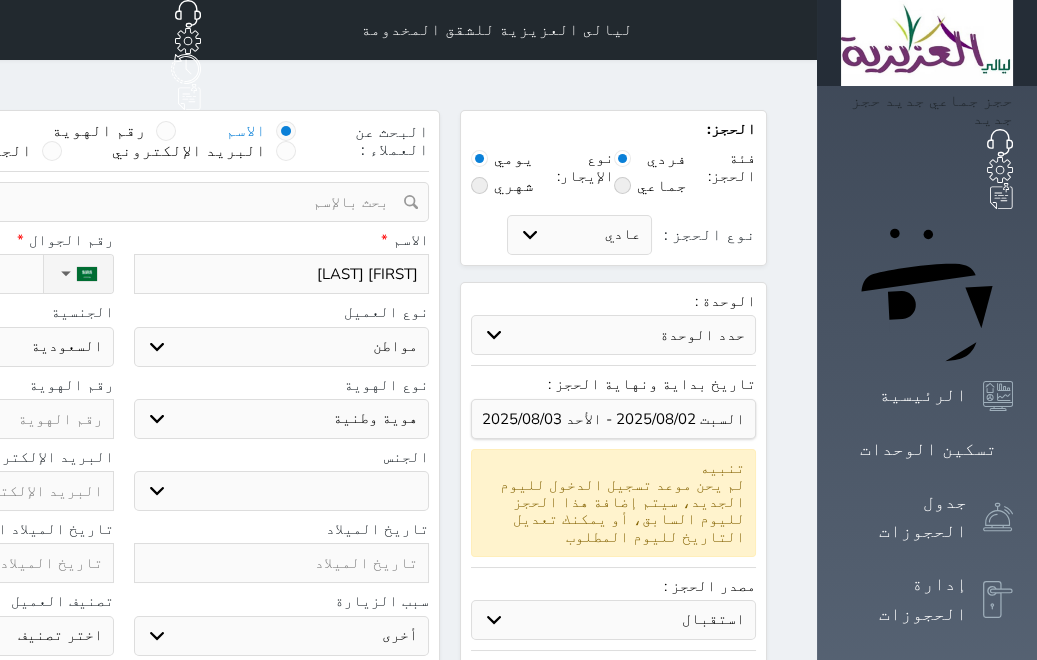 type on "[FIRST] [LAST]" 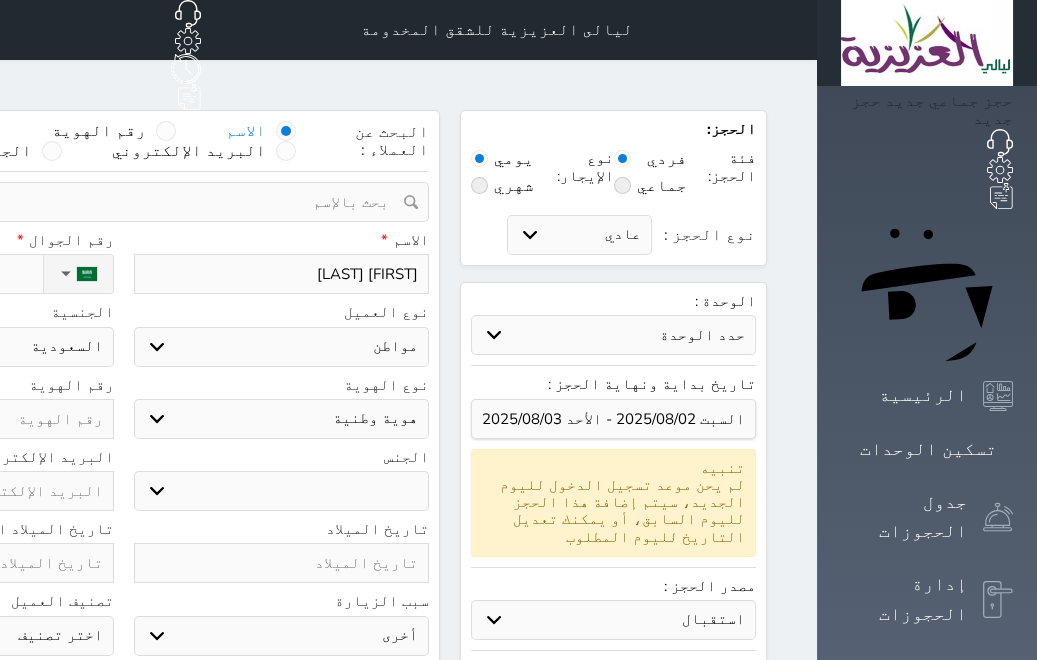 select 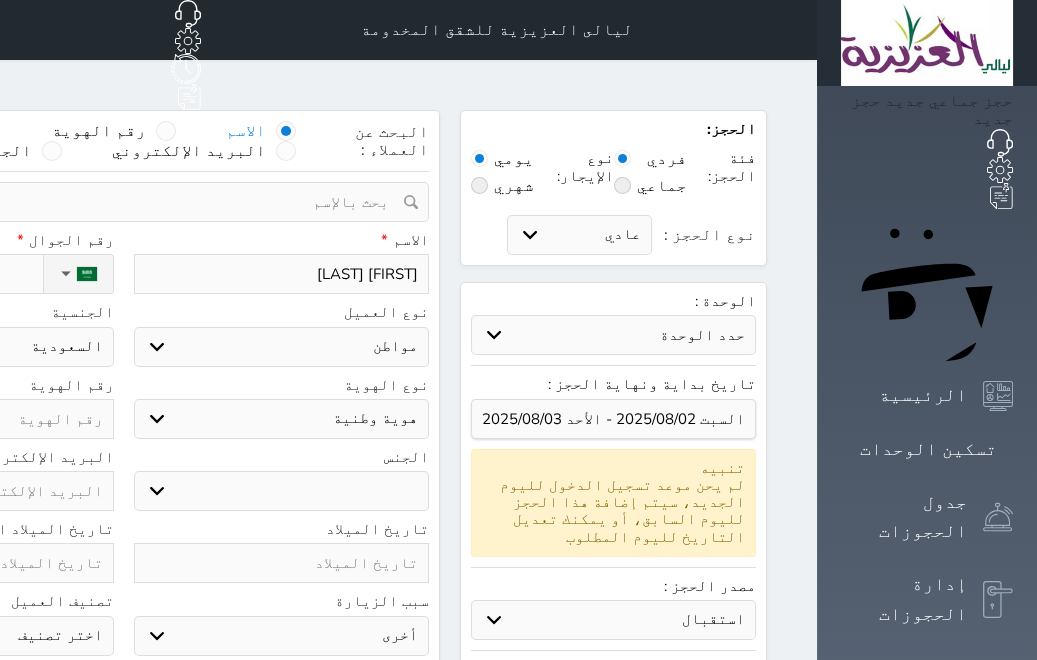 type on "[FIRST] [LAST]" 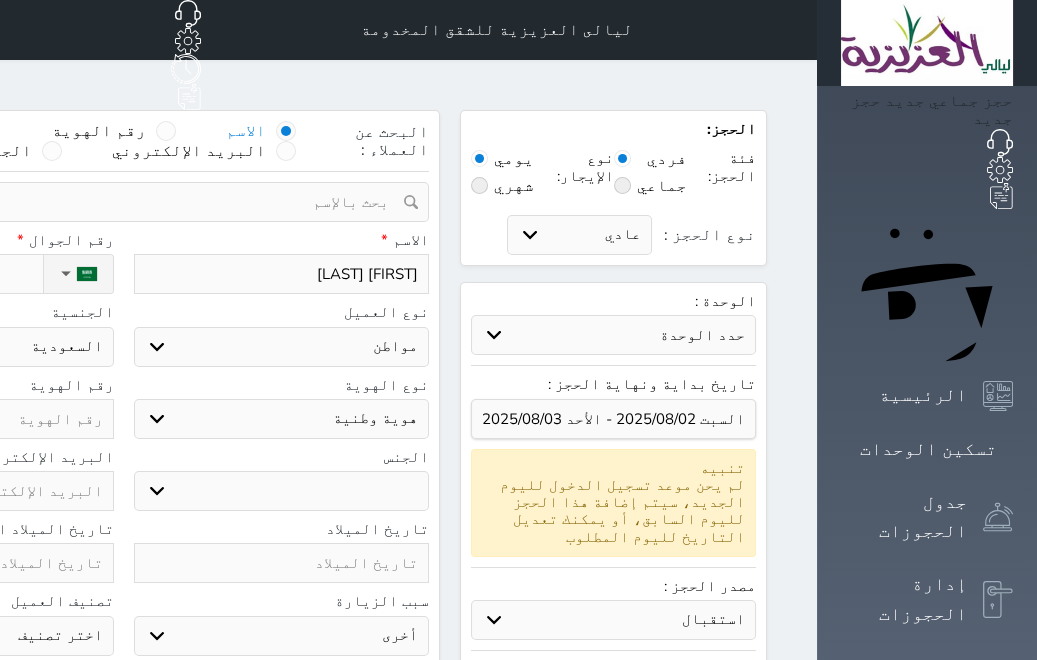select on "male" 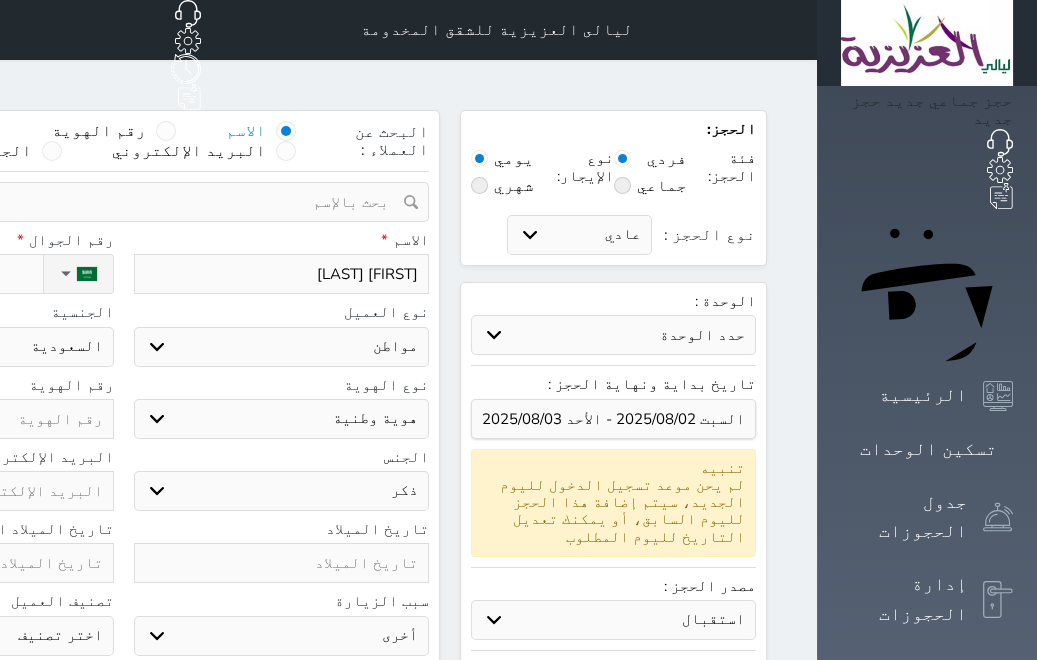 click on "ذكر" at bounding box center [0, 0] 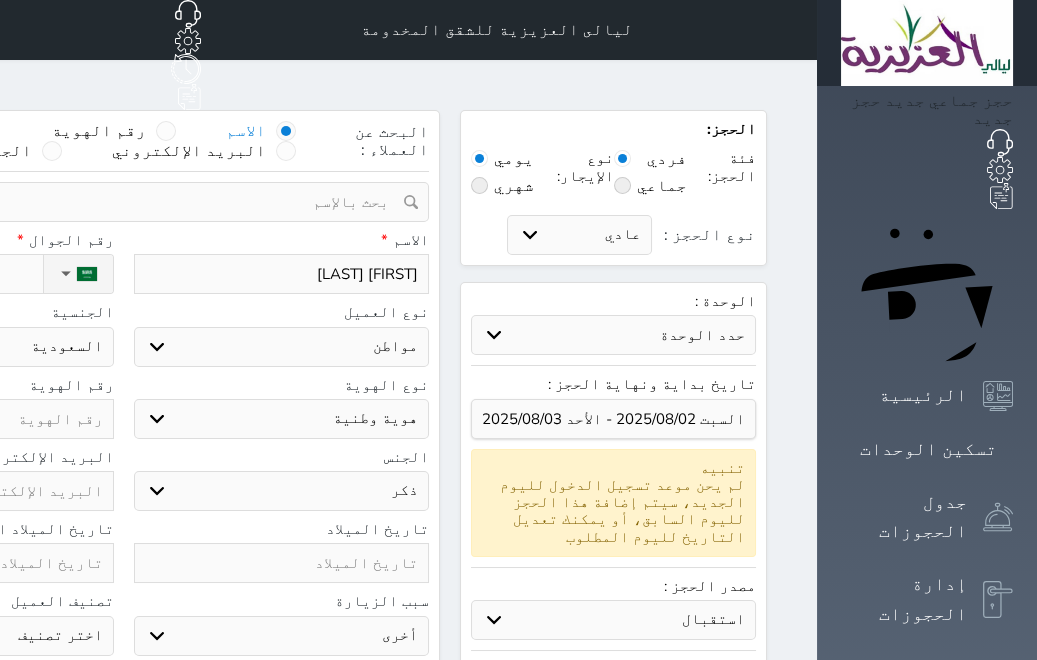 type on "[PHONE]" 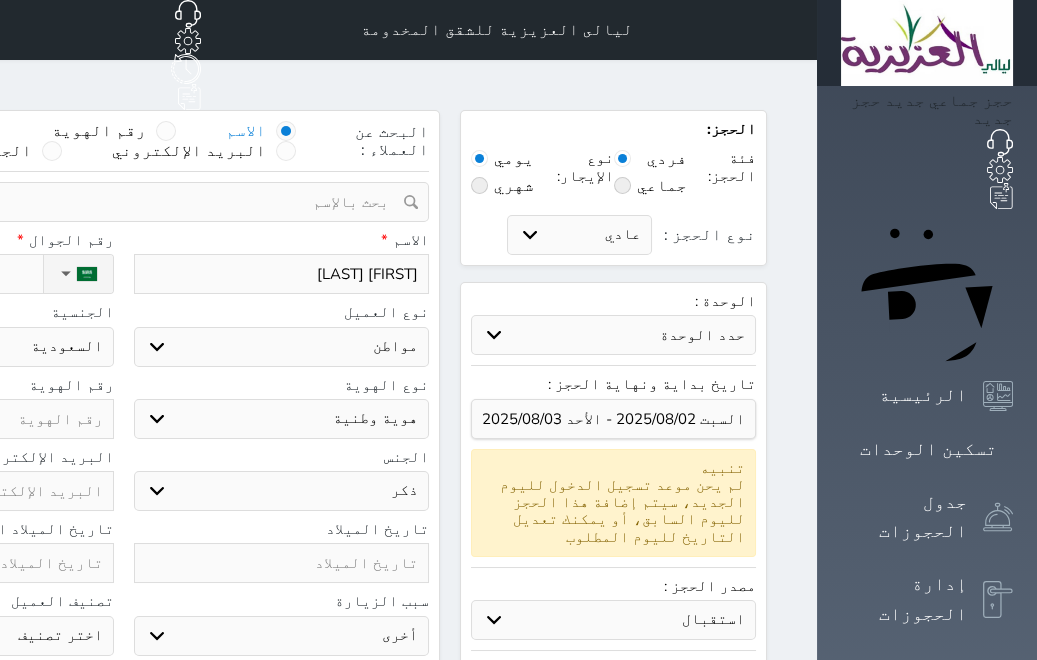 click at bounding box center (-34, 419) 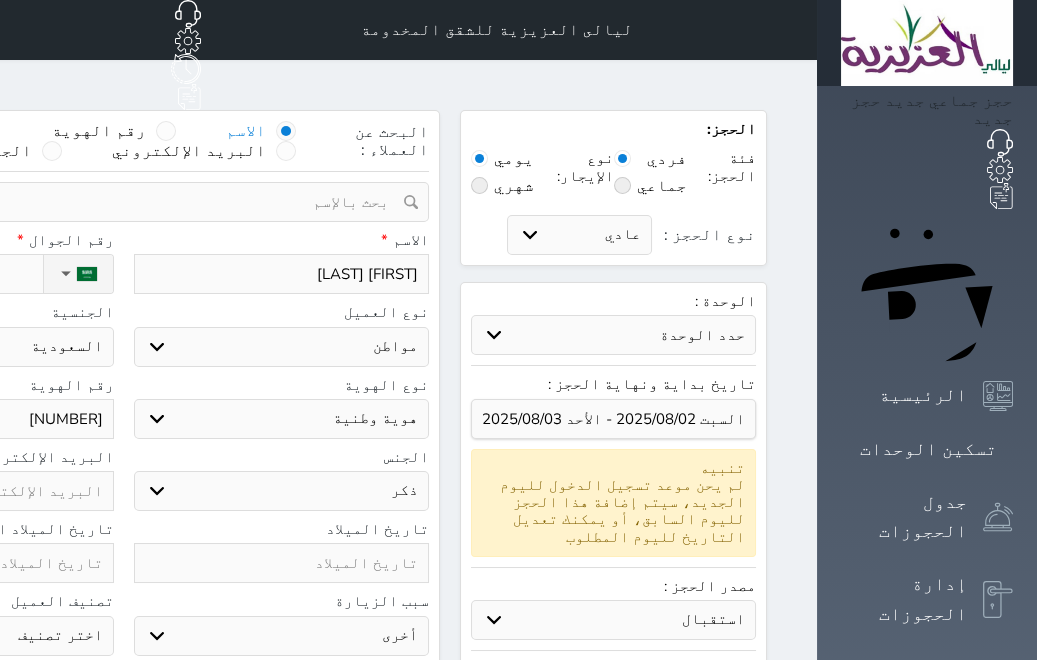 type on "[NUMBER]" 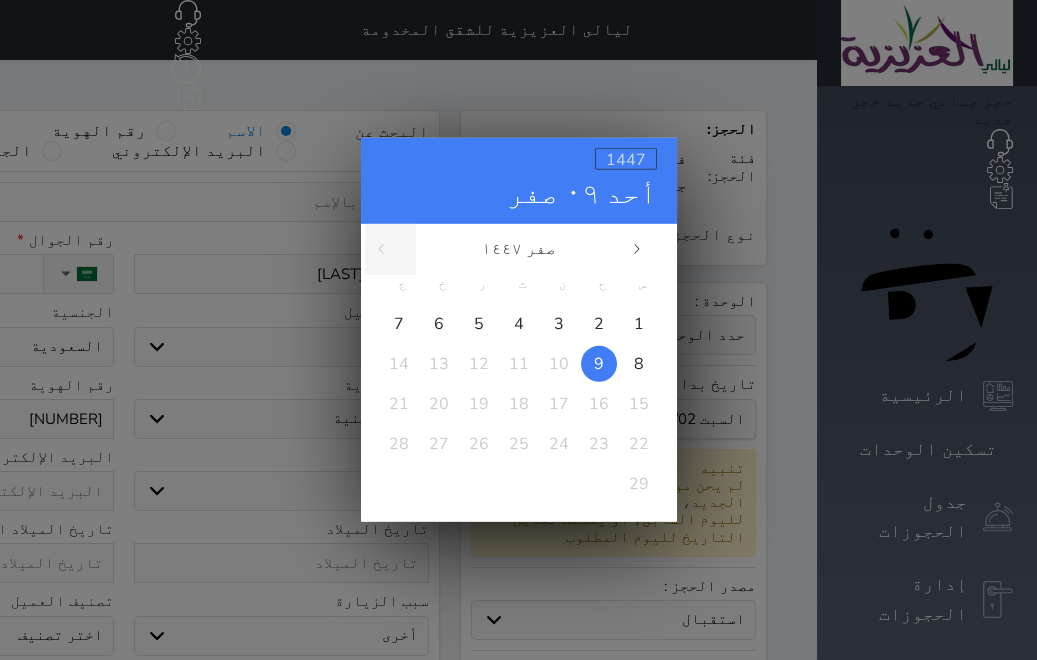 click on "1447" at bounding box center [626, 160] 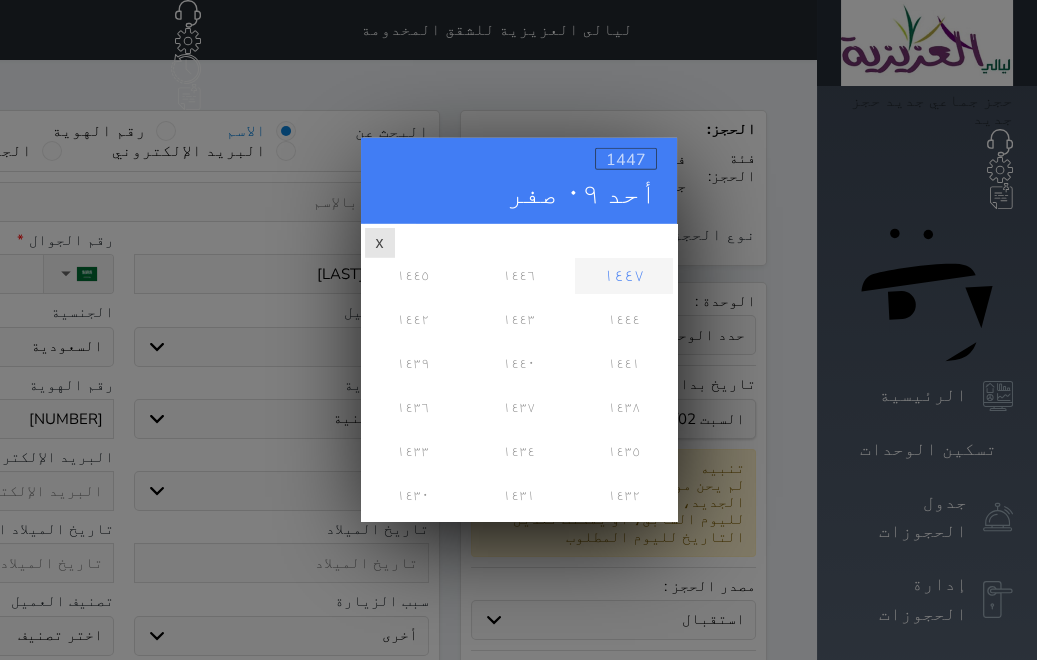 scroll, scrollTop: 0, scrollLeft: 0, axis: both 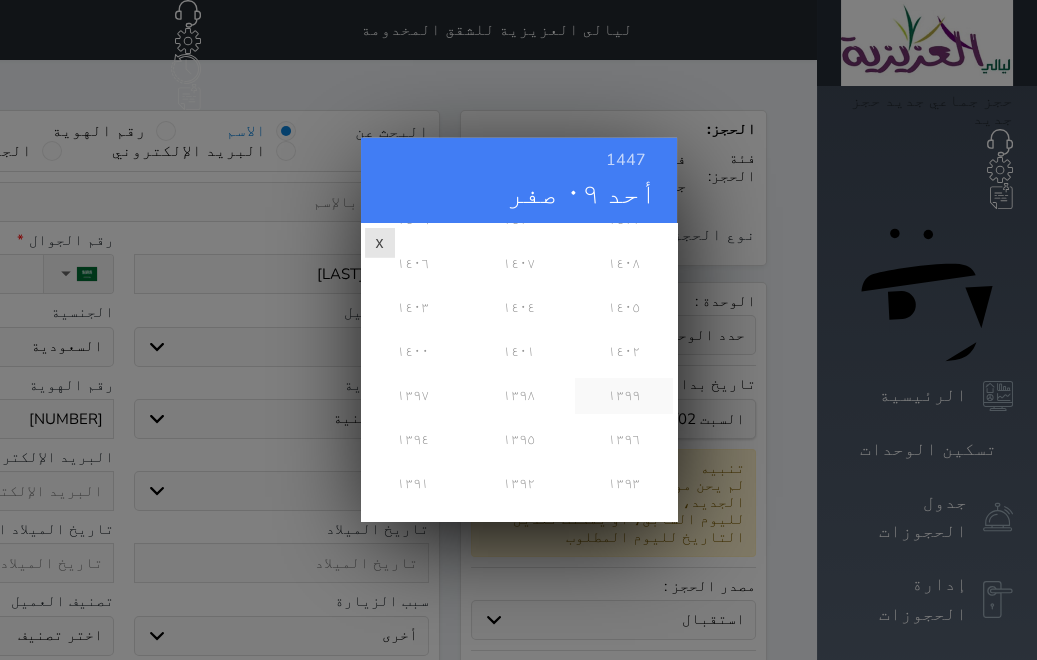 click on "١٣٩٩" at bounding box center [623, 396] 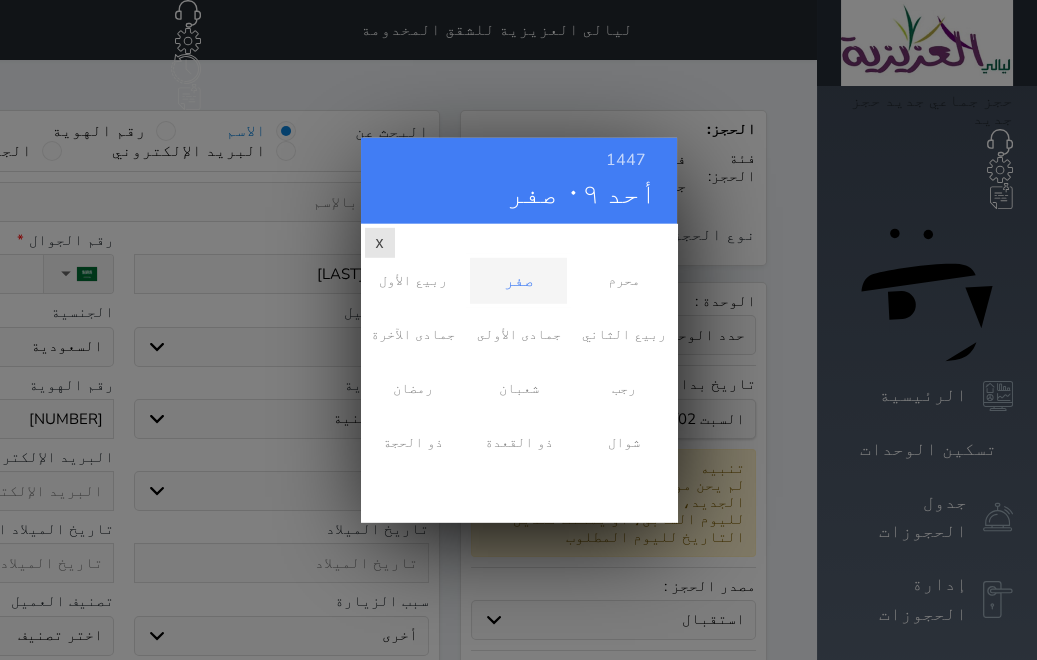 scroll, scrollTop: 0, scrollLeft: 0, axis: both 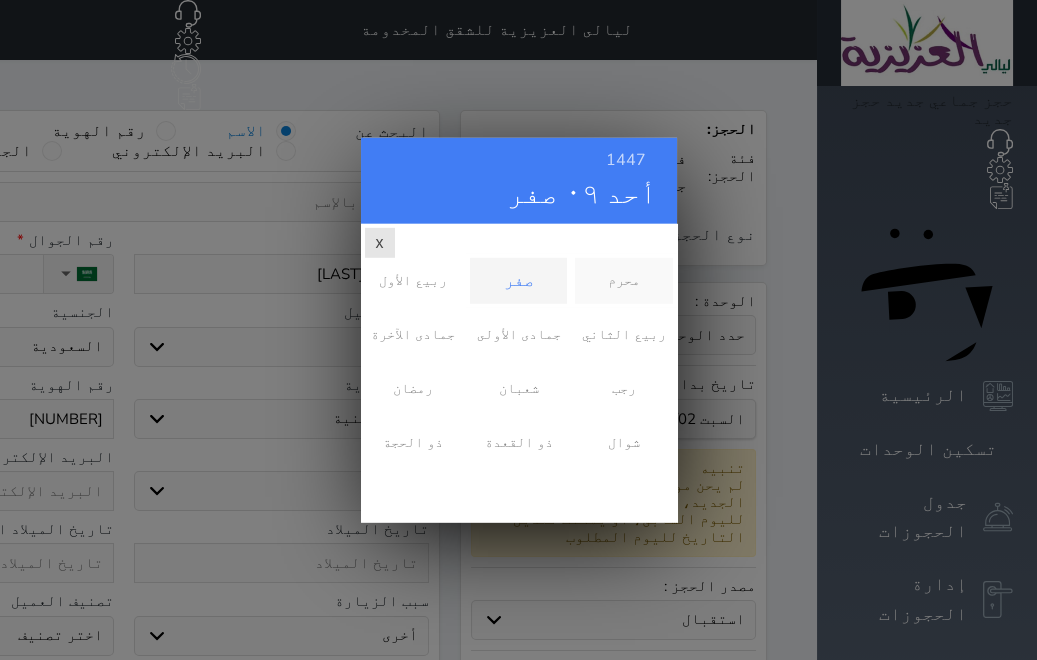 click on "محرم" at bounding box center [623, 281] 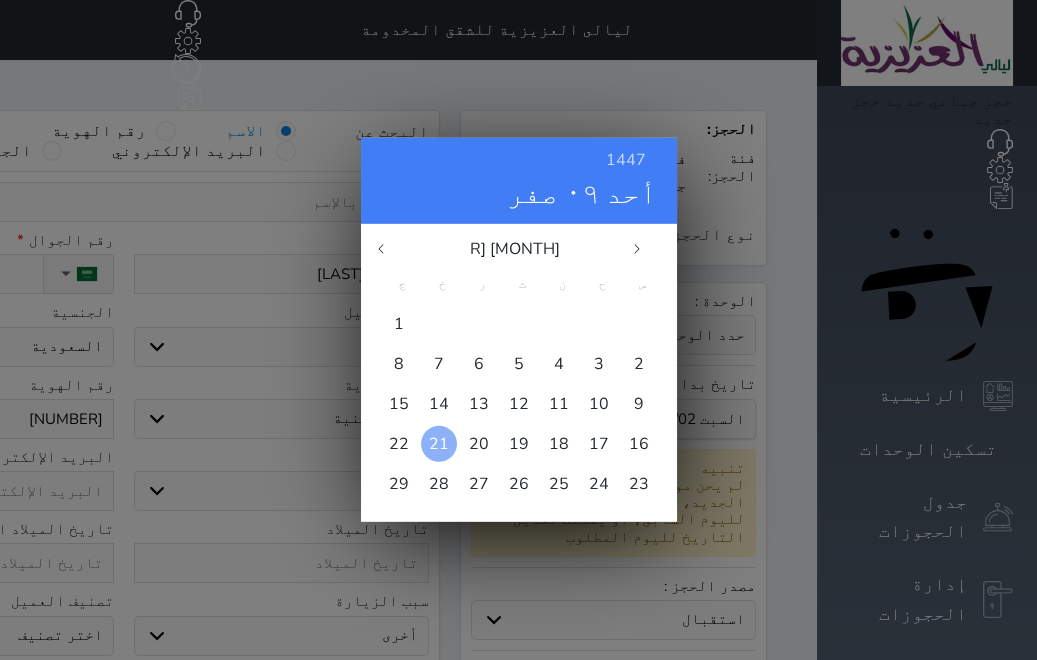 click on "21" at bounding box center [439, 444] 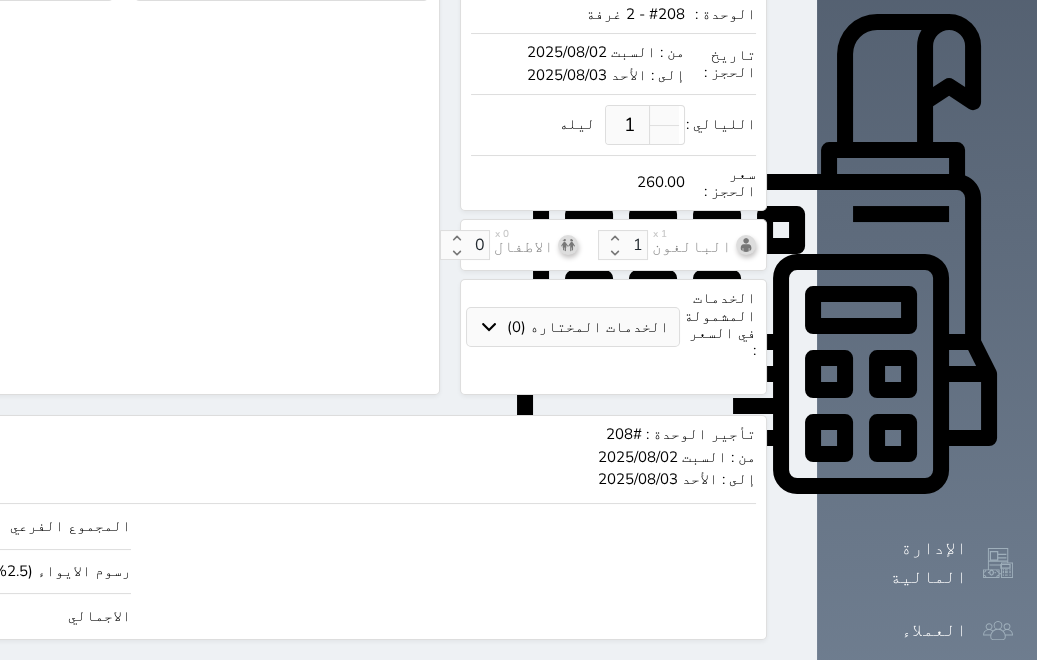 scroll, scrollTop: 722, scrollLeft: 0, axis: vertical 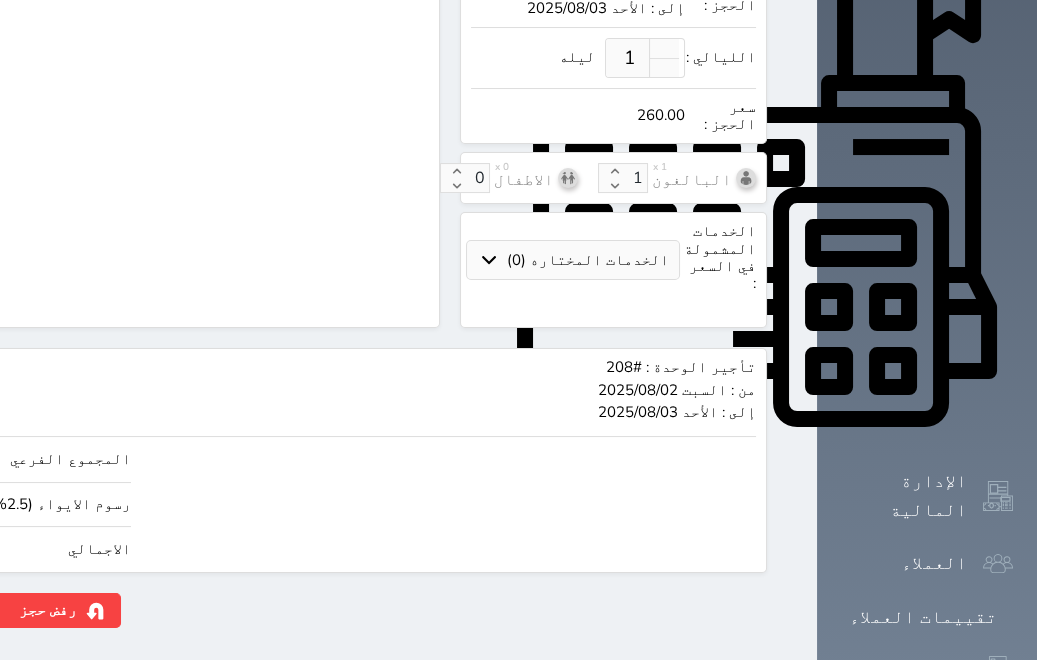 click on "260.00" at bounding box center [-117, 549] 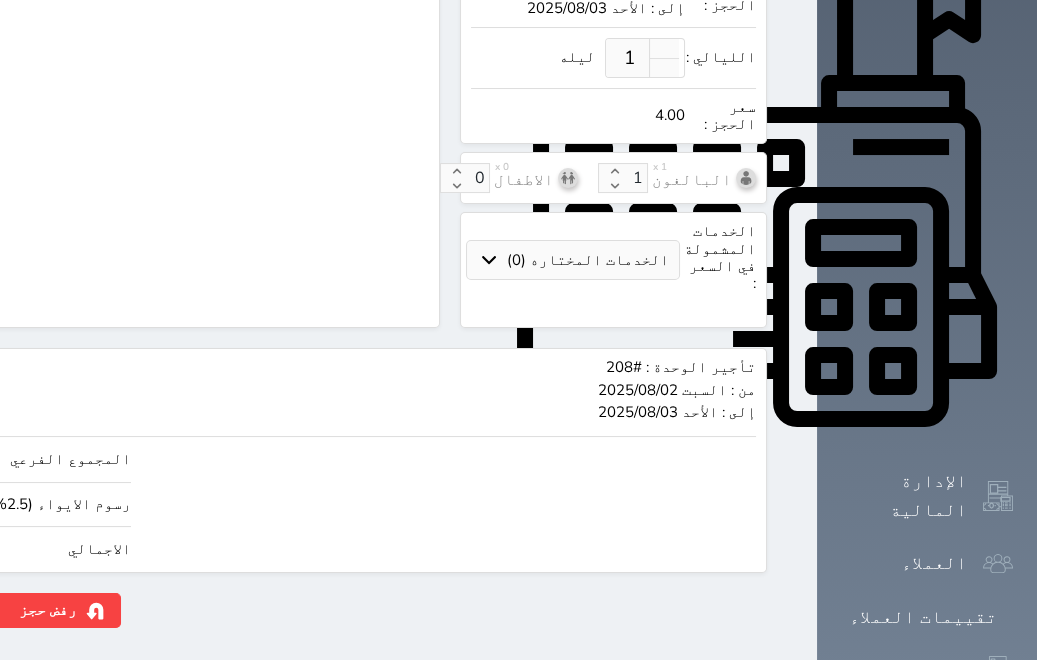 type on "43.90" 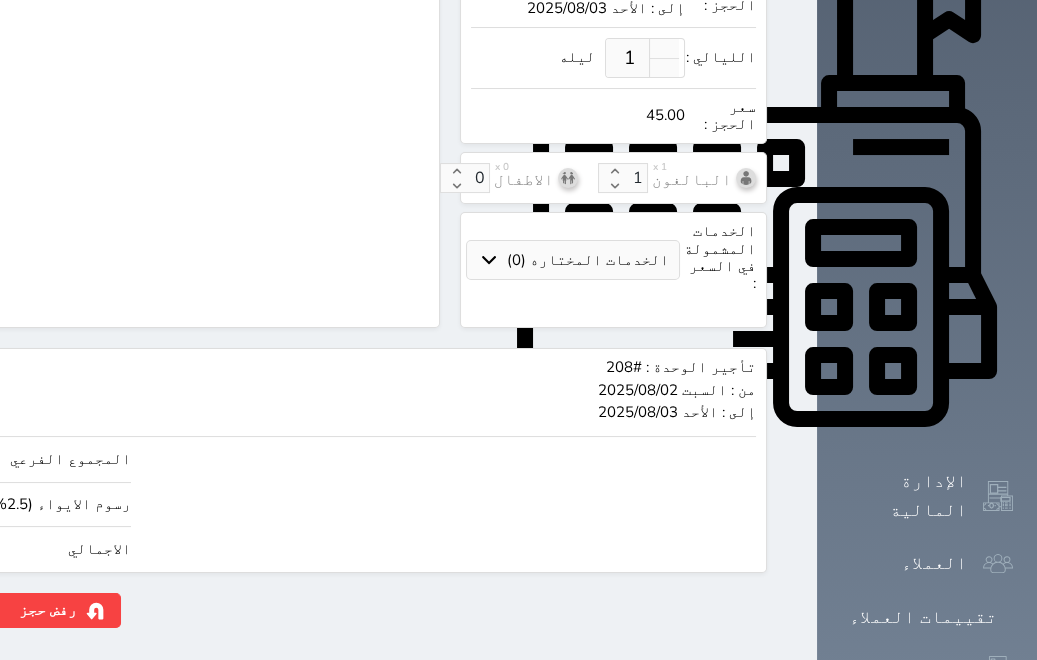 type on "439.02" 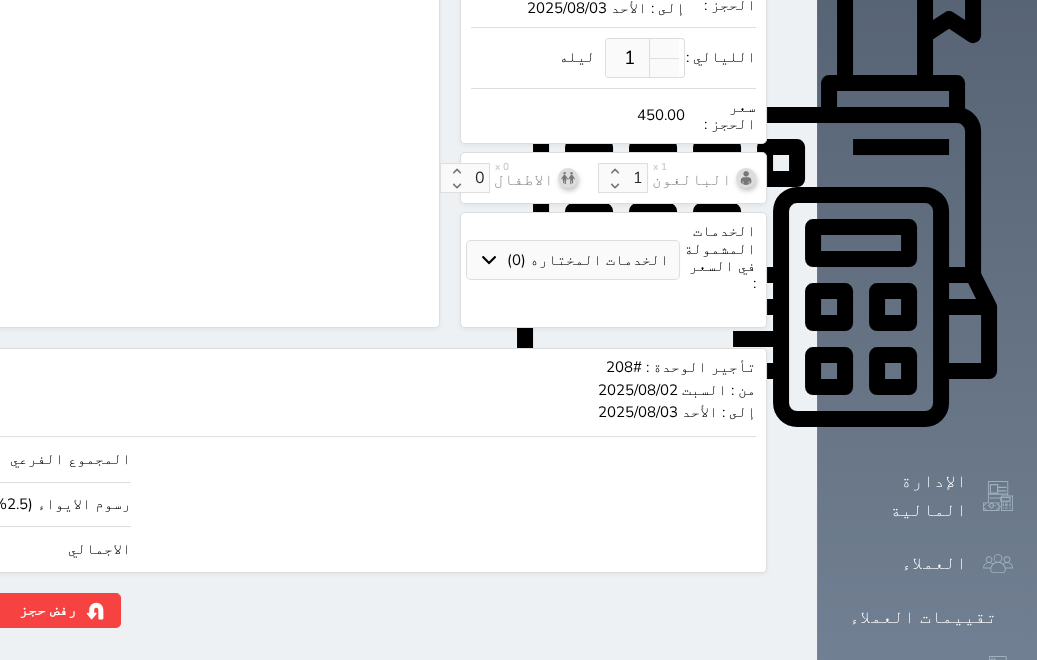 type on "450.00" 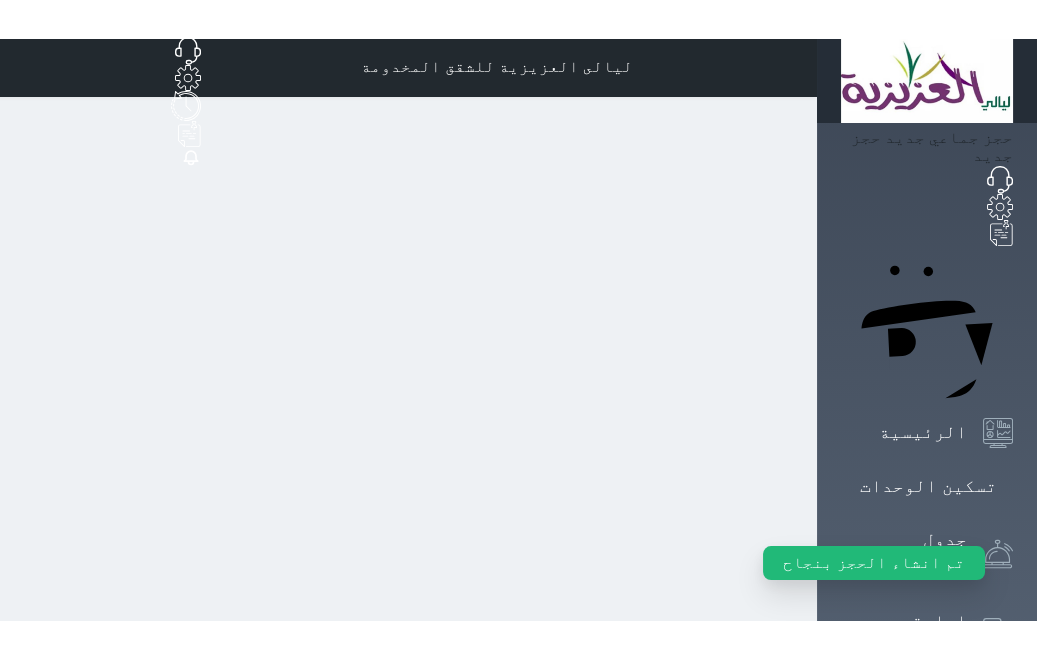 scroll, scrollTop: 0, scrollLeft: 0, axis: both 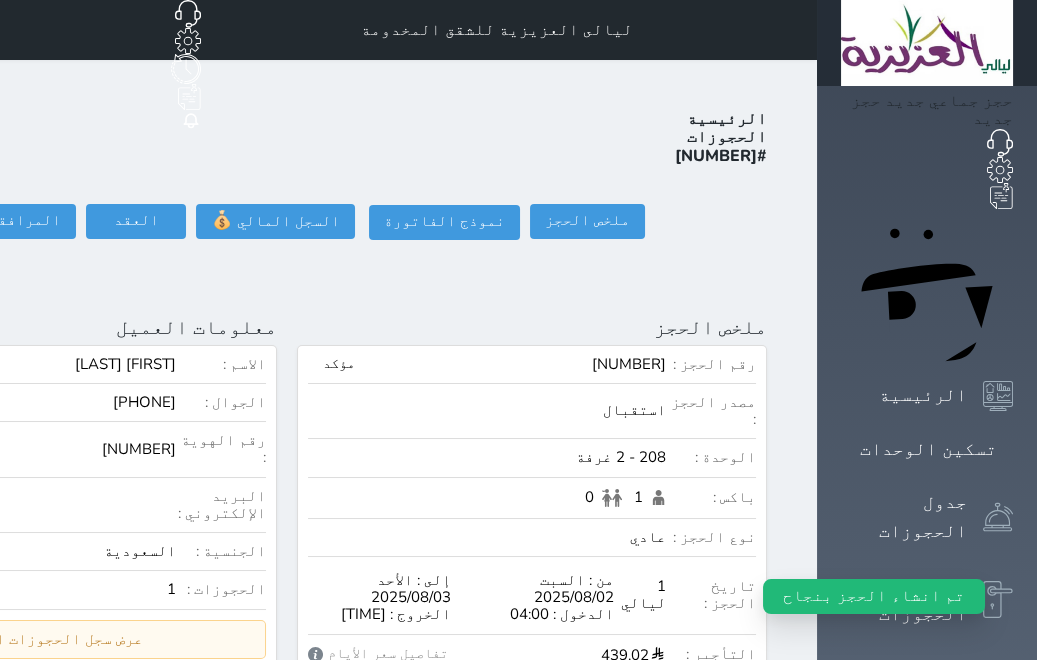 click on "تسجيل دخول" at bounding box center [-126, 221] 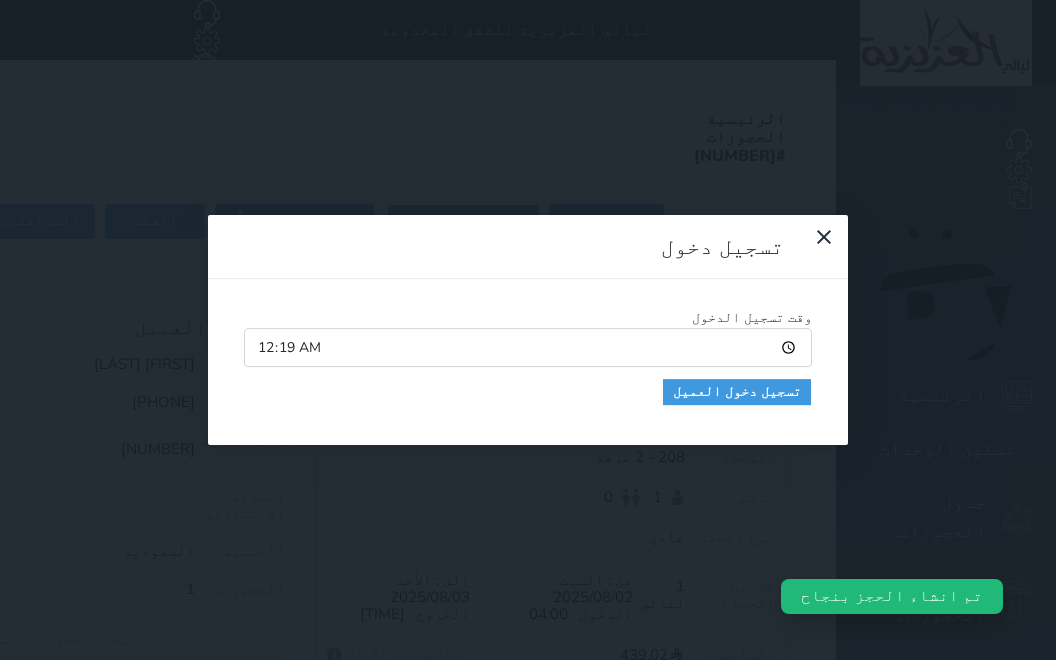 click on "00:19" at bounding box center (528, 347) 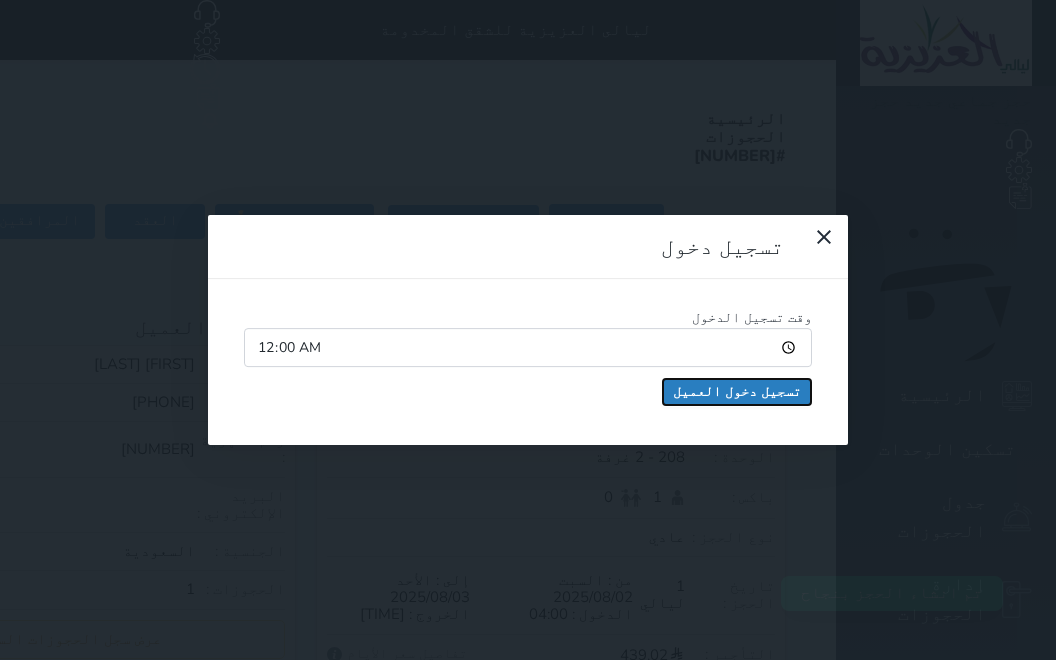click on "تسجيل دخول العميل" at bounding box center [737, 392] 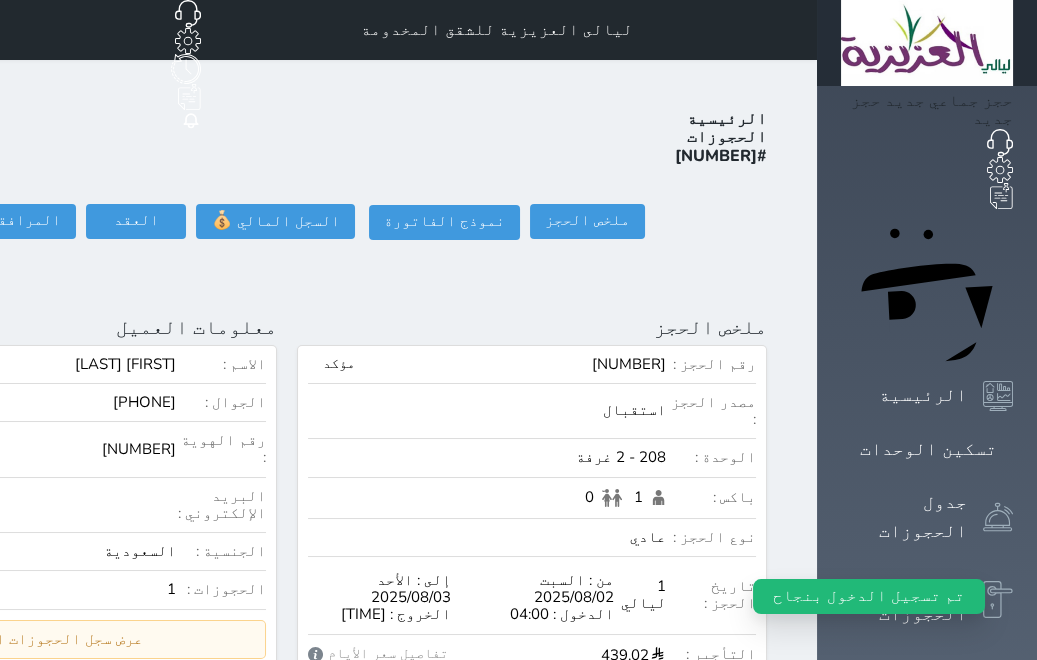 select 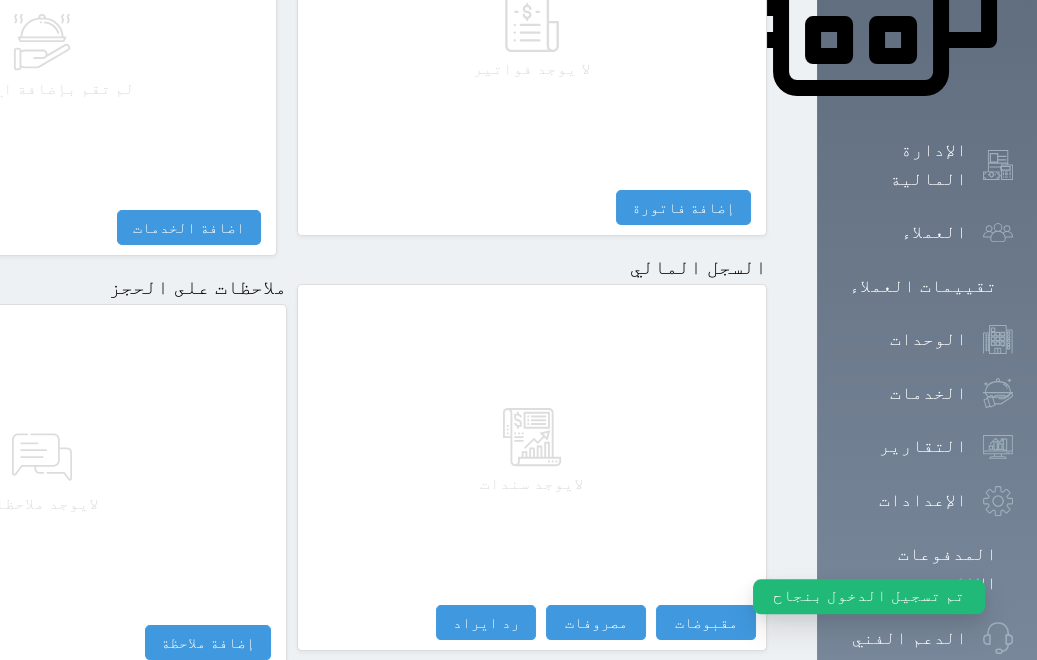 scroll, scrollTop: 1062, scrollLeft: 0, axis: vertical 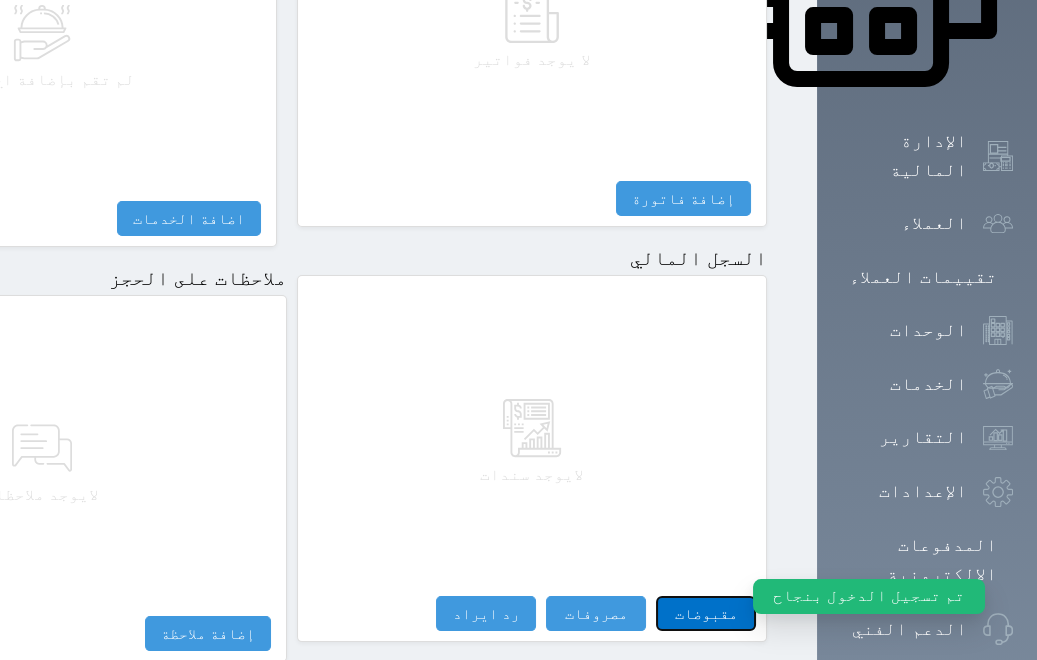 click on "مقبوضات" at bounding box center (706, 613) 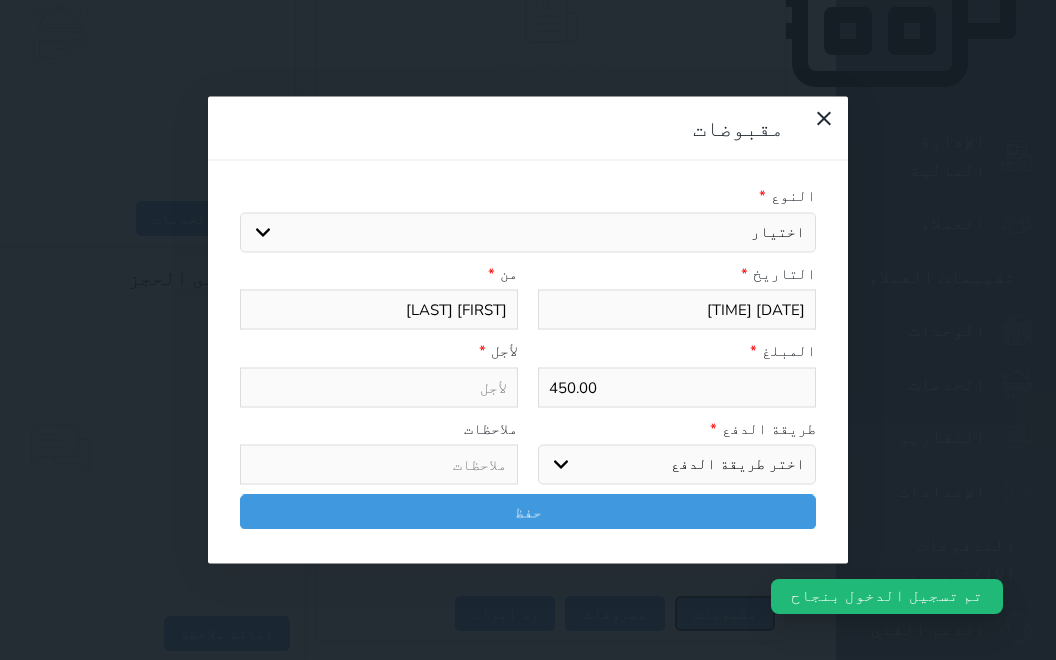 select 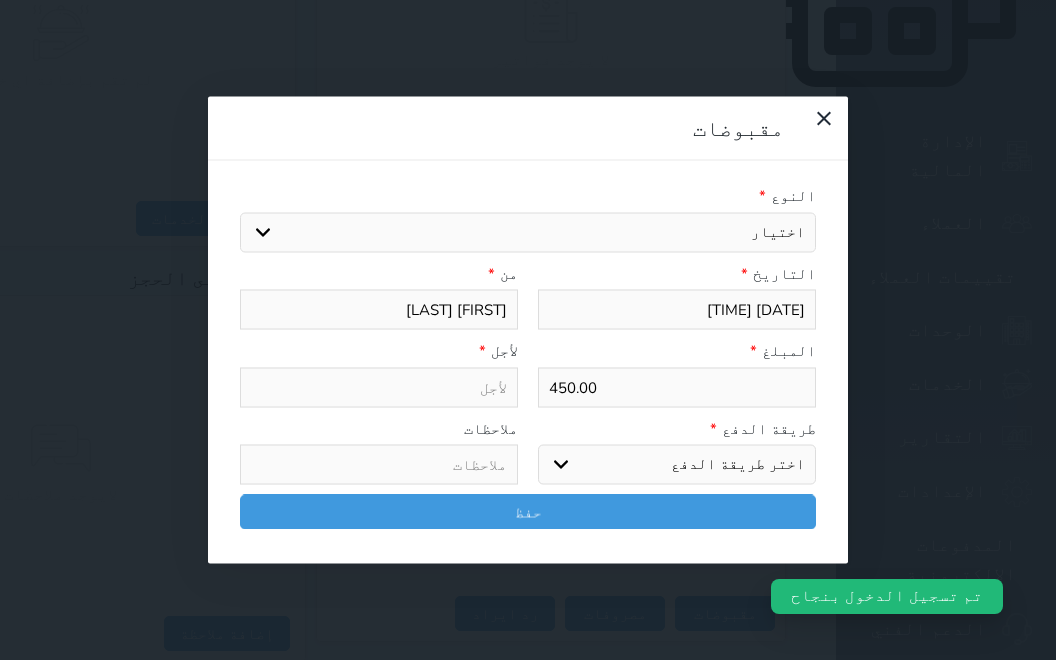 click on "اختيار   مقبوضات عامة قيمة إيجار فواتير تامين عربون لا ينطبق آخر مغسلة واي فاي - الإنترنت مواقف السيارات طعام الأغذية والمشروبات مشروبات المشروبات الباردة المشروبات الساخنة الإفطار غداء عشاء مخبز و كعك حمام سباحة الصالة الرياضية سبا و خدمات الجمال اختيار وإسقاط (خدمات النقل) ميني بار كابل - تلفزيون سرير إضافي تصفيف الشعر التسوق خدمات الجولات السياحية المنظمة خدمات الدليل السياحي" at bounding box center [528, 232] 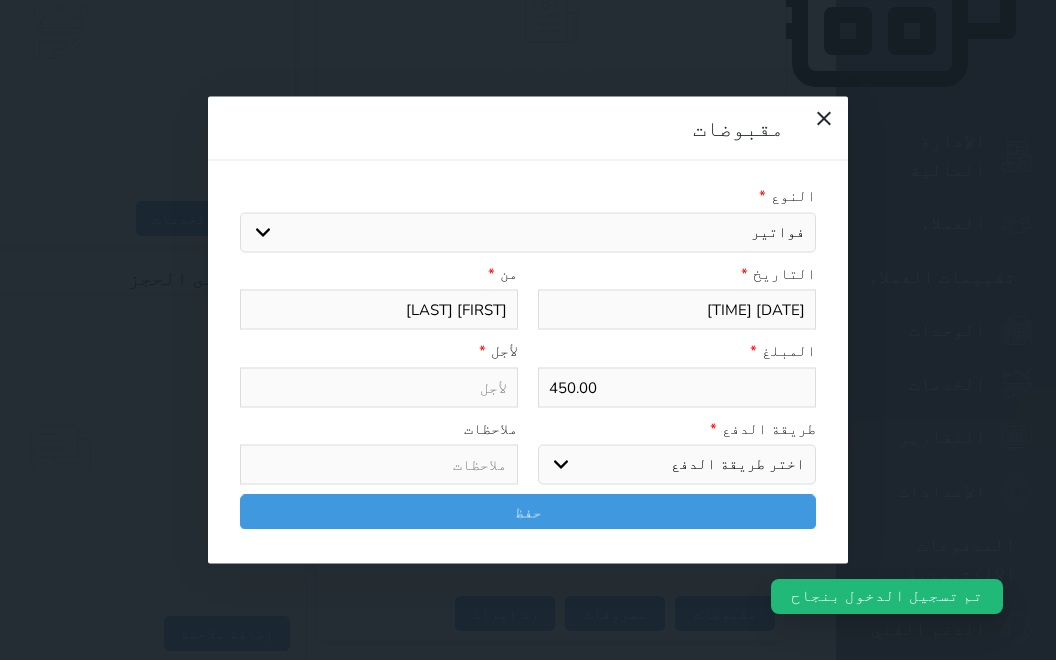 click on "فواتير" at bounding box center (0, 0) 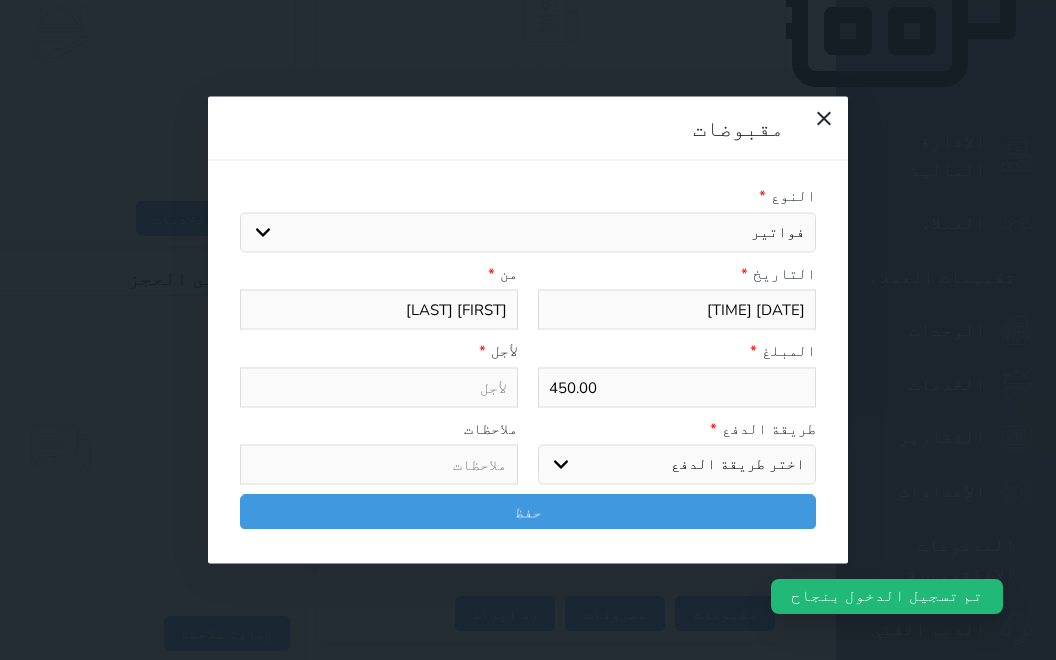 select 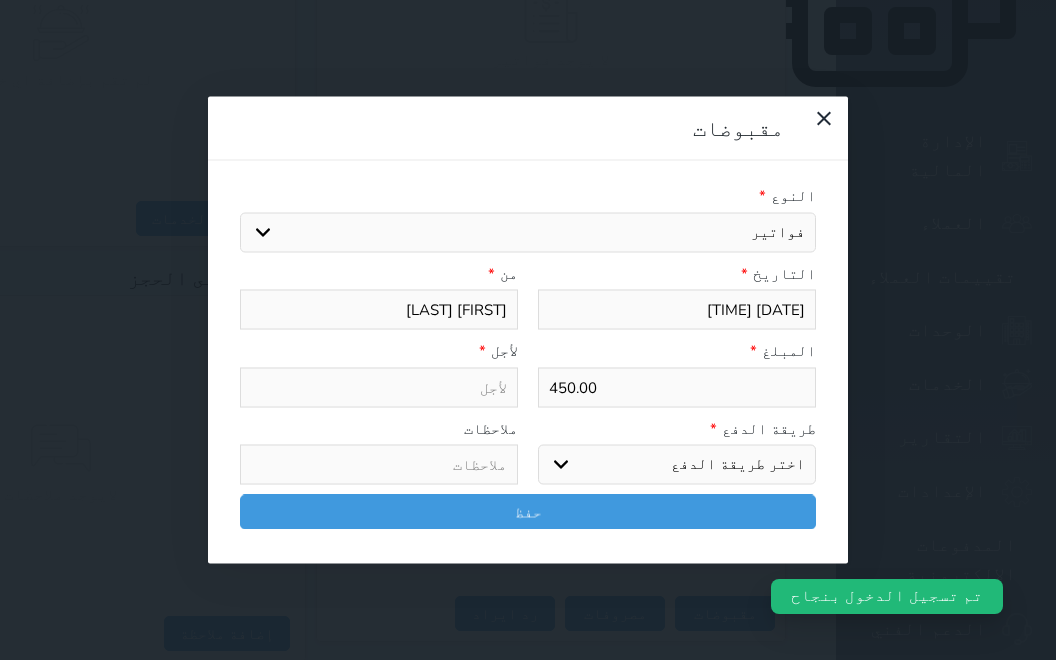 type on "فواتير - الوحدة - [NUMBER]" 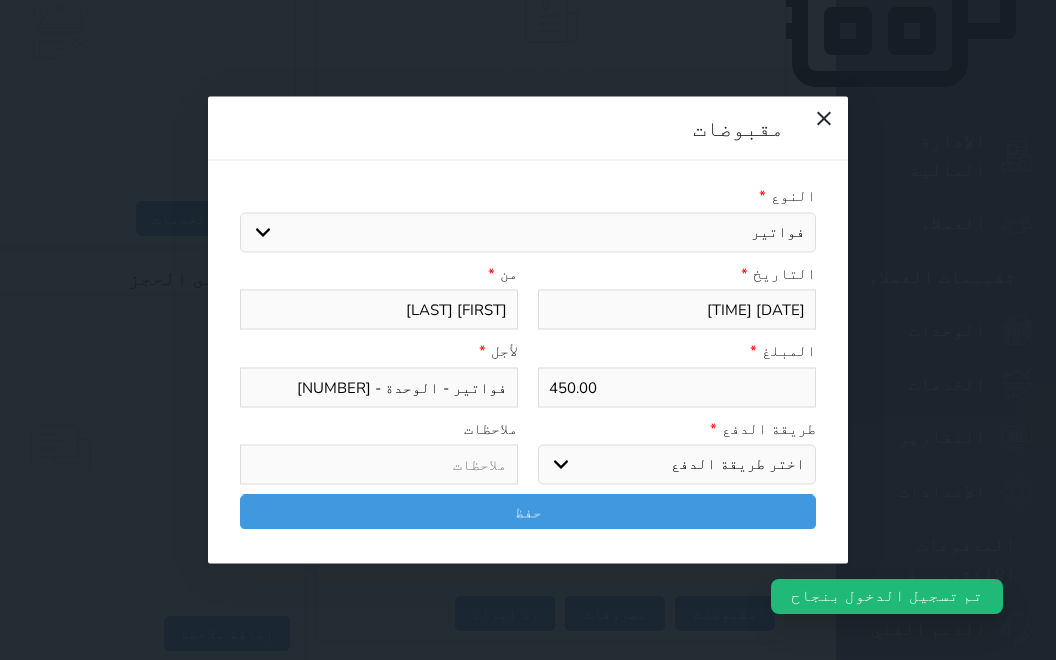click on "اختر طريقة الدفع   دفع نقدى   تحويل بنكى   مدى   بطاقة ائتمان   آجل" at bounding box center (677, 465) 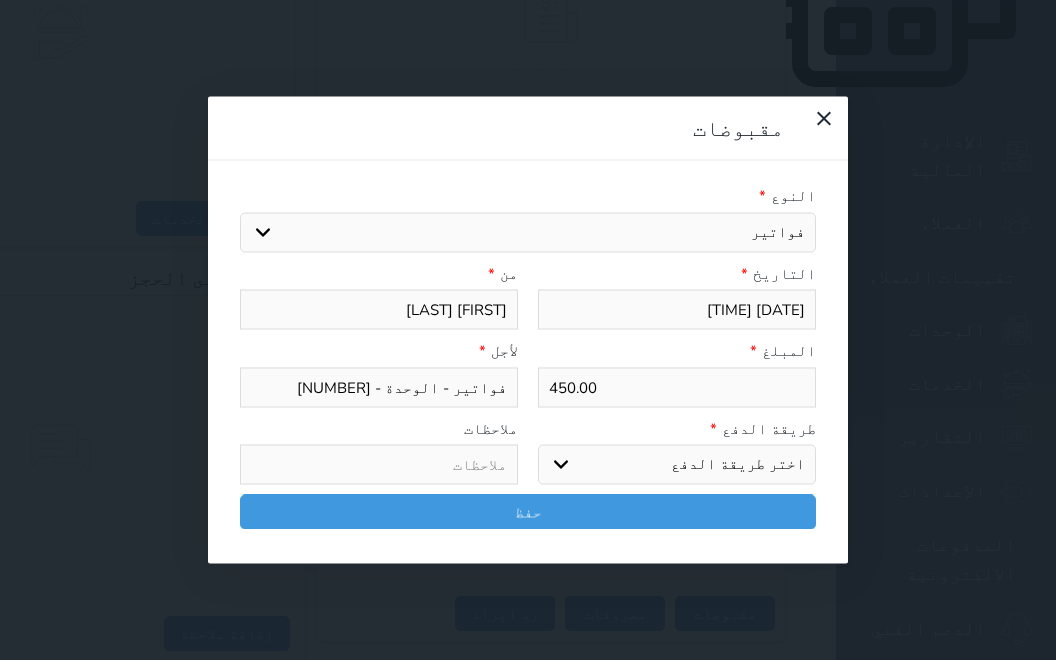 select on "mada" 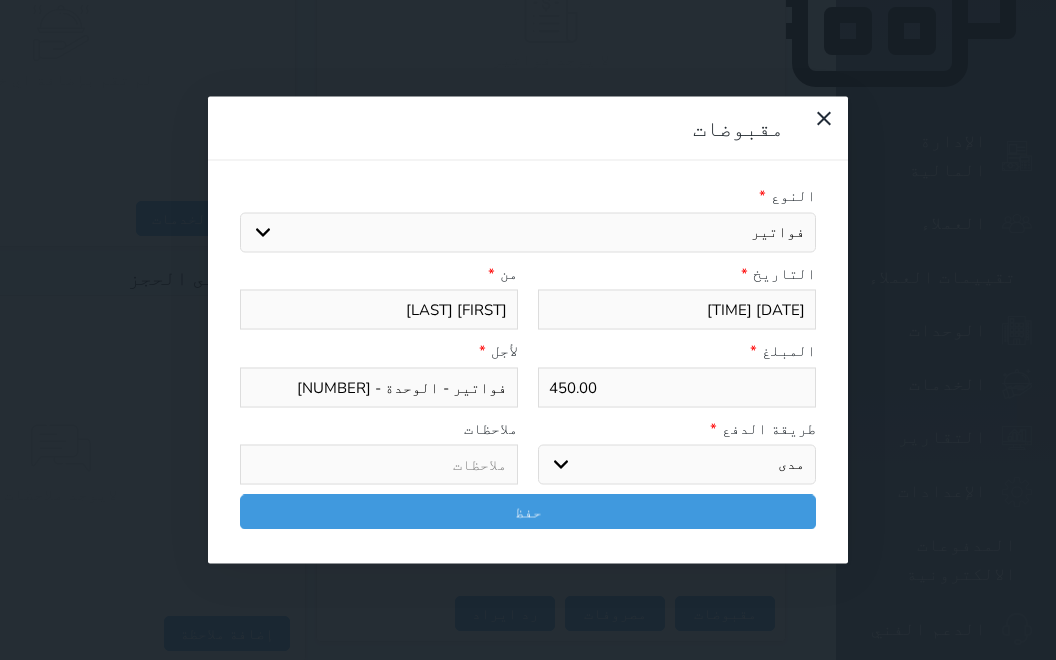 click on "مدى" at bounding box center (0, 0) 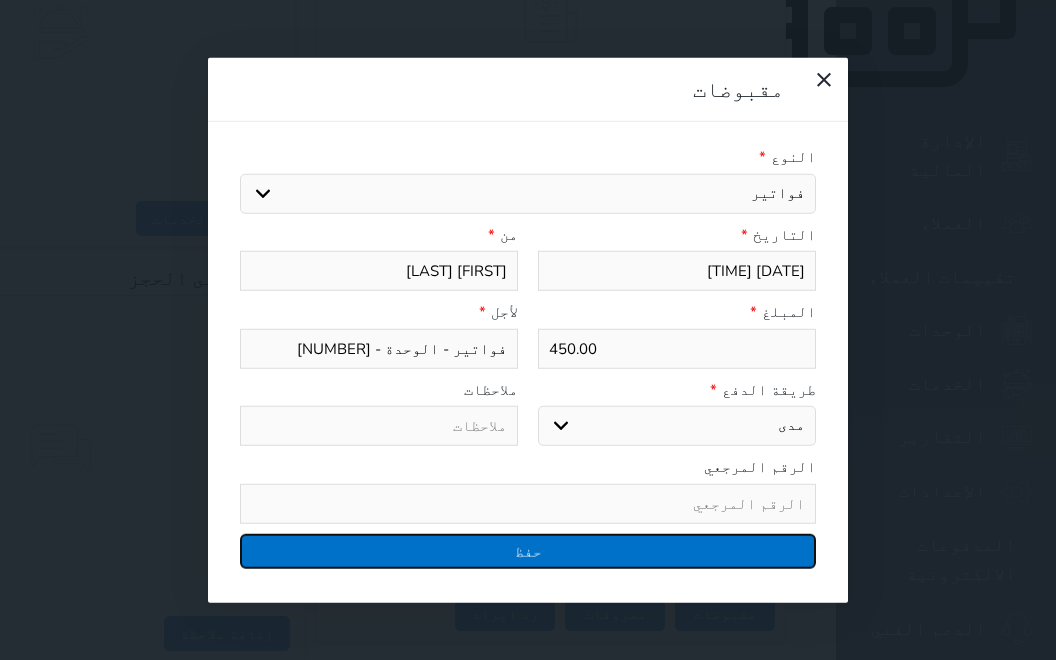click on "حفظ" at bounding box center [528, 550] 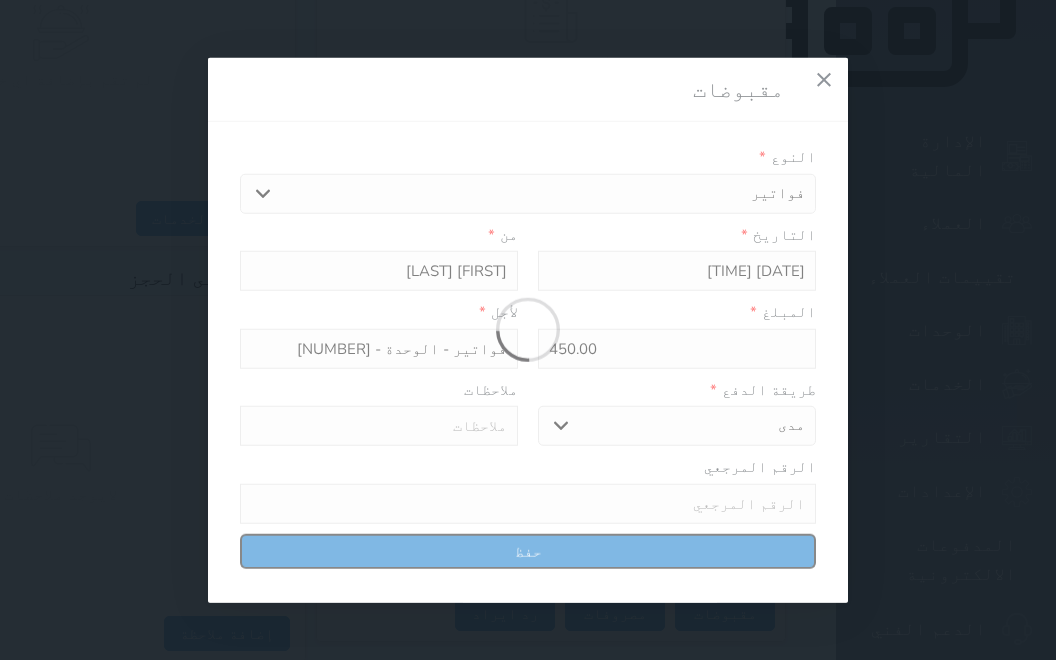 select 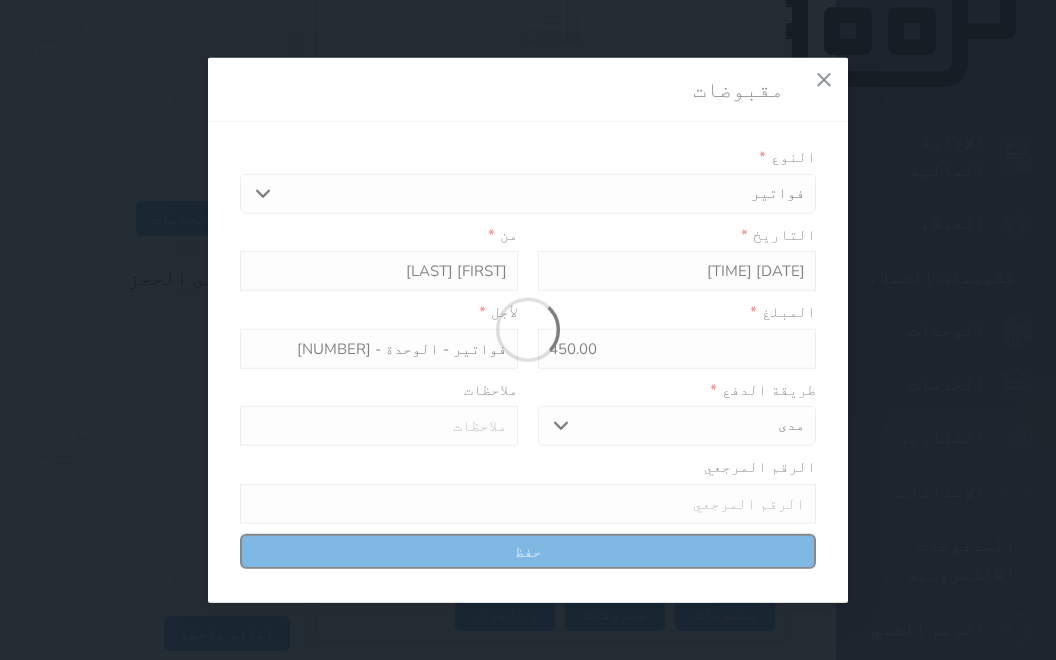 type 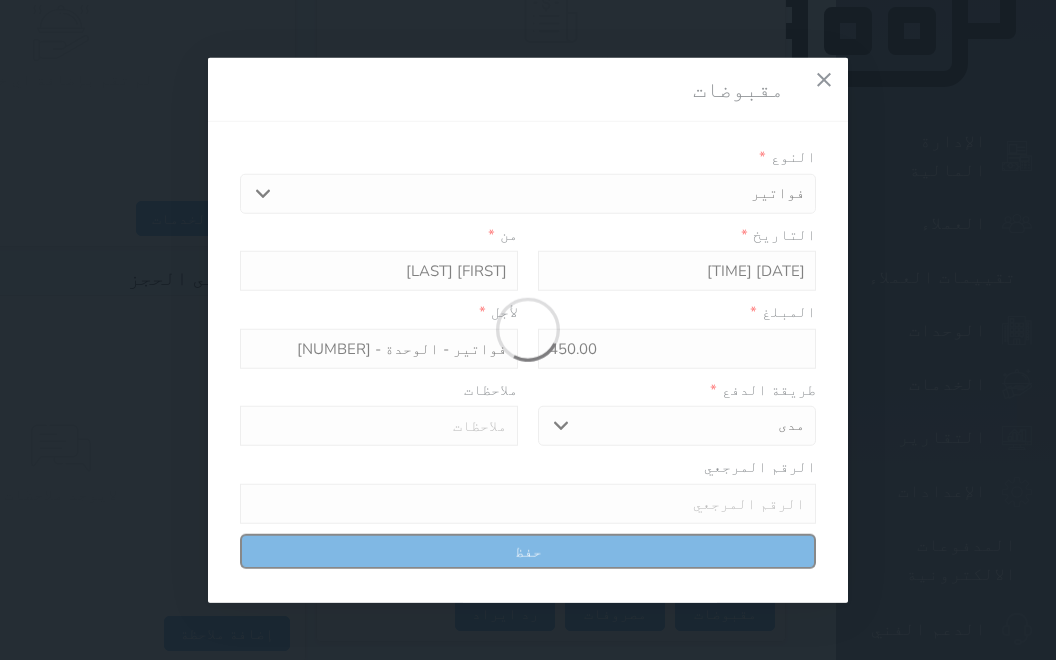 type on "0" 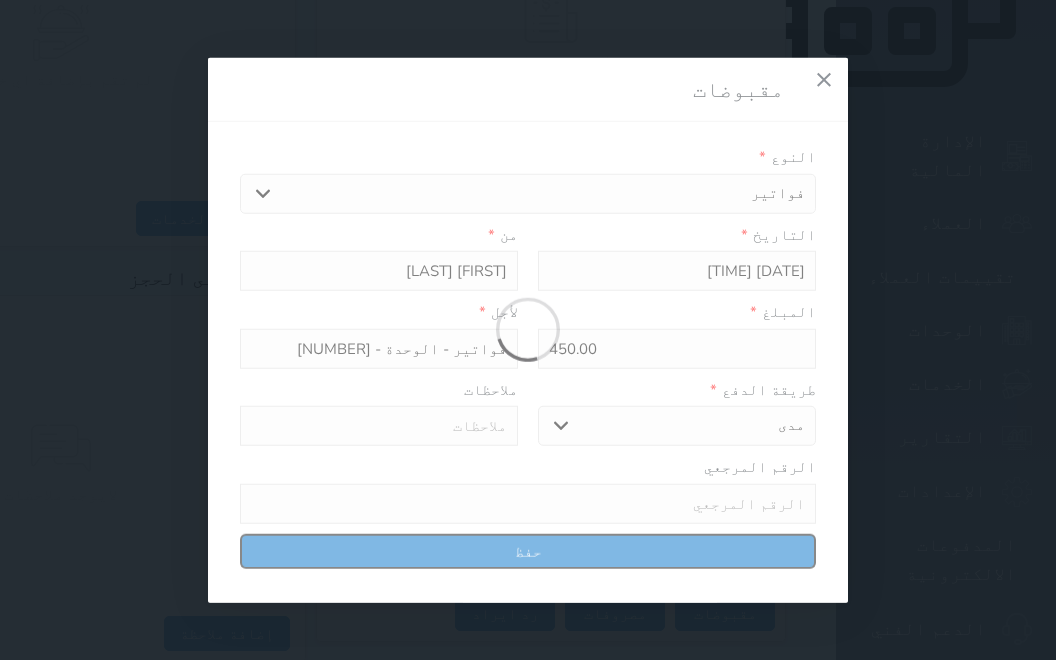 select 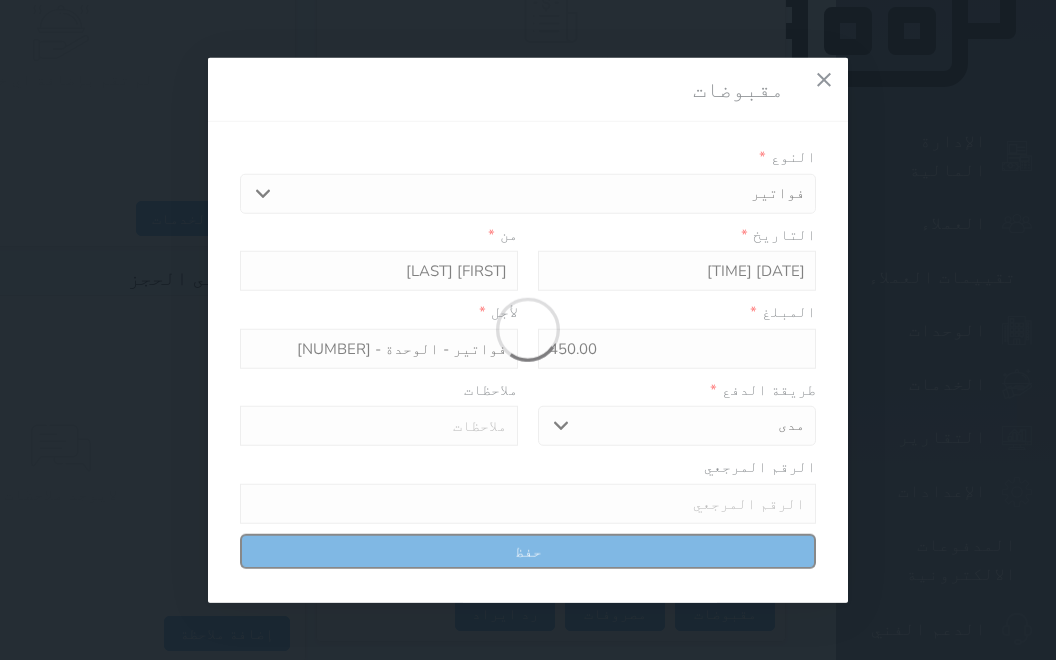 type on "0" 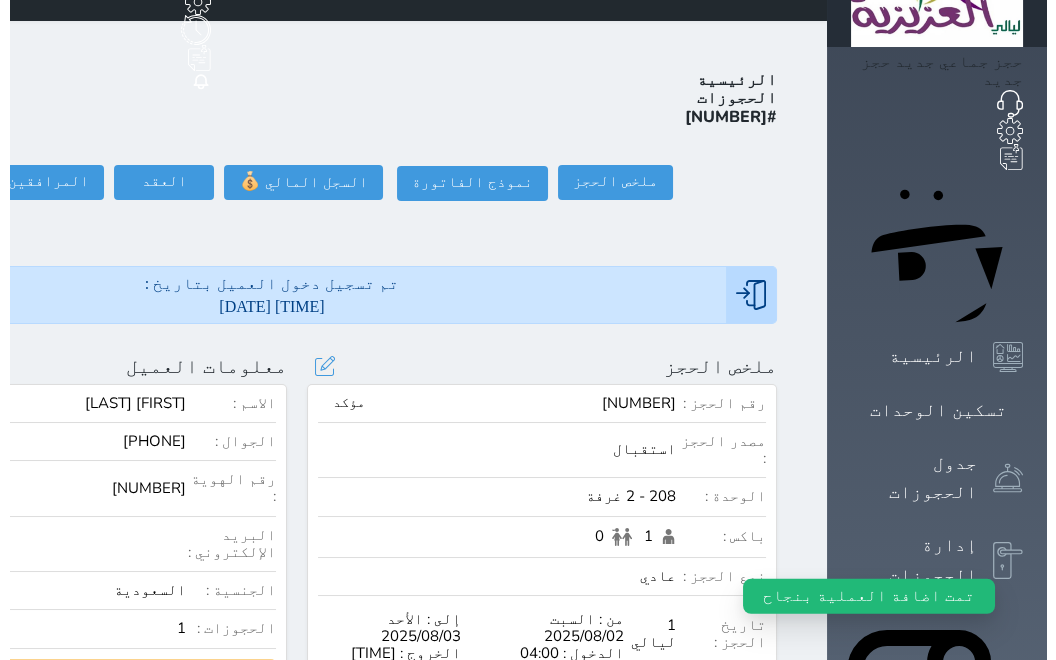 scroll, scrollTop: 0, scrollLeft: 0, axis: both 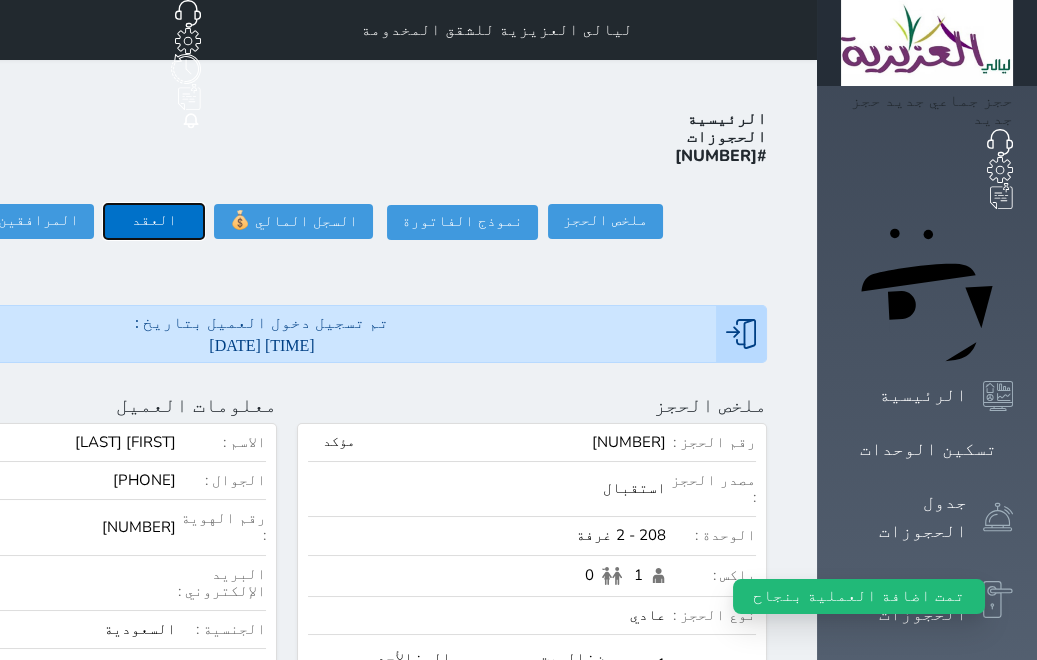 click on "العقد" at bounding box center [154, 221] 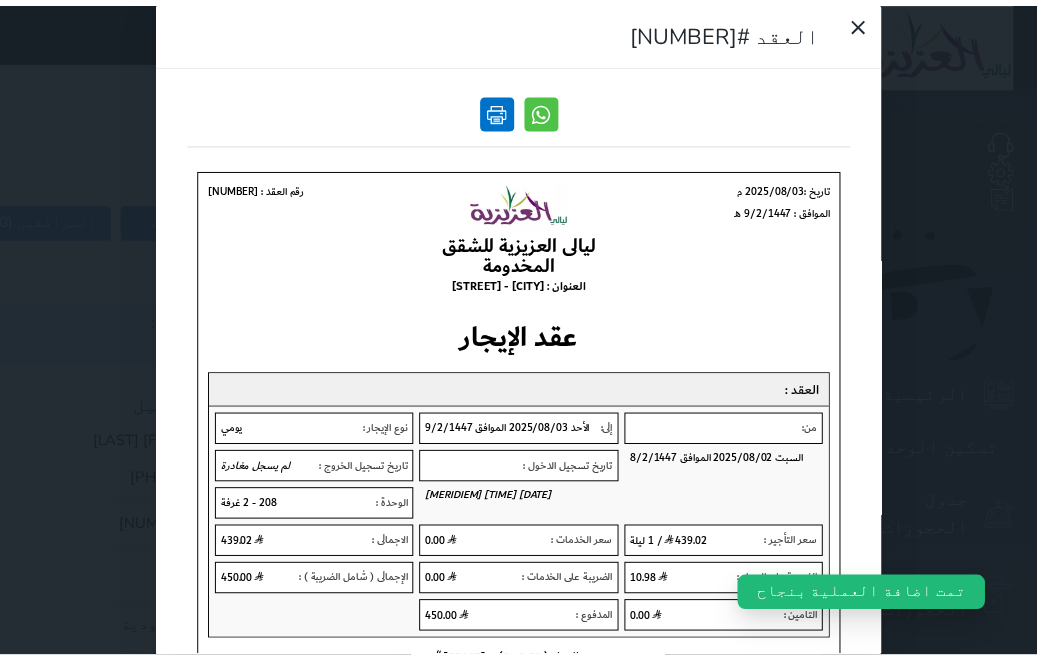 scroll, scrollTop: 0, scrollLeft: 0, axis: both 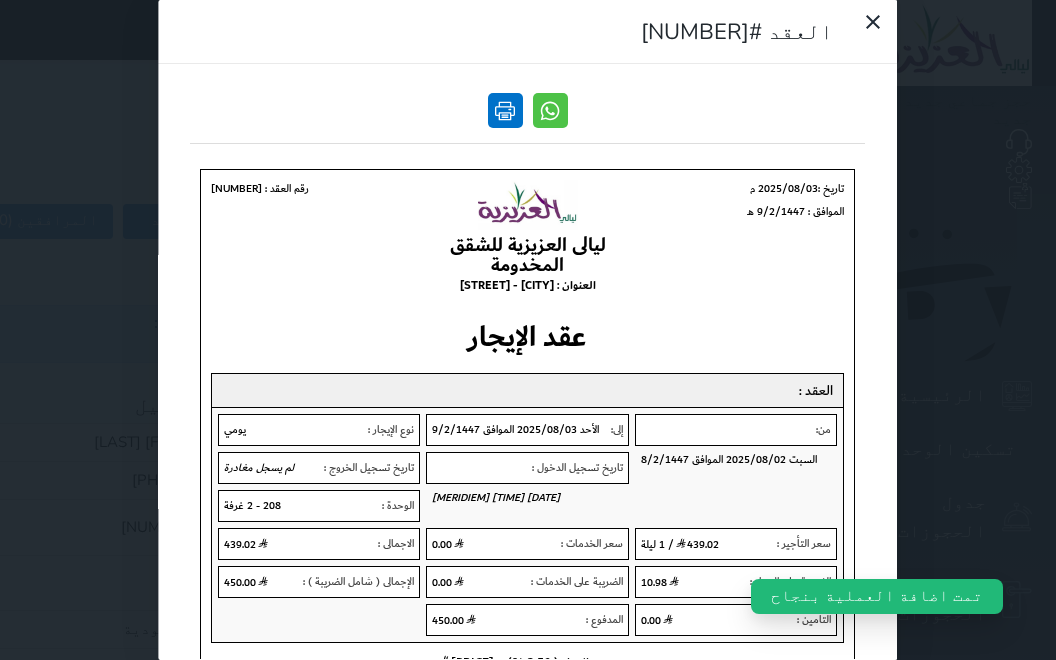 click at bounding box center [505, 110] 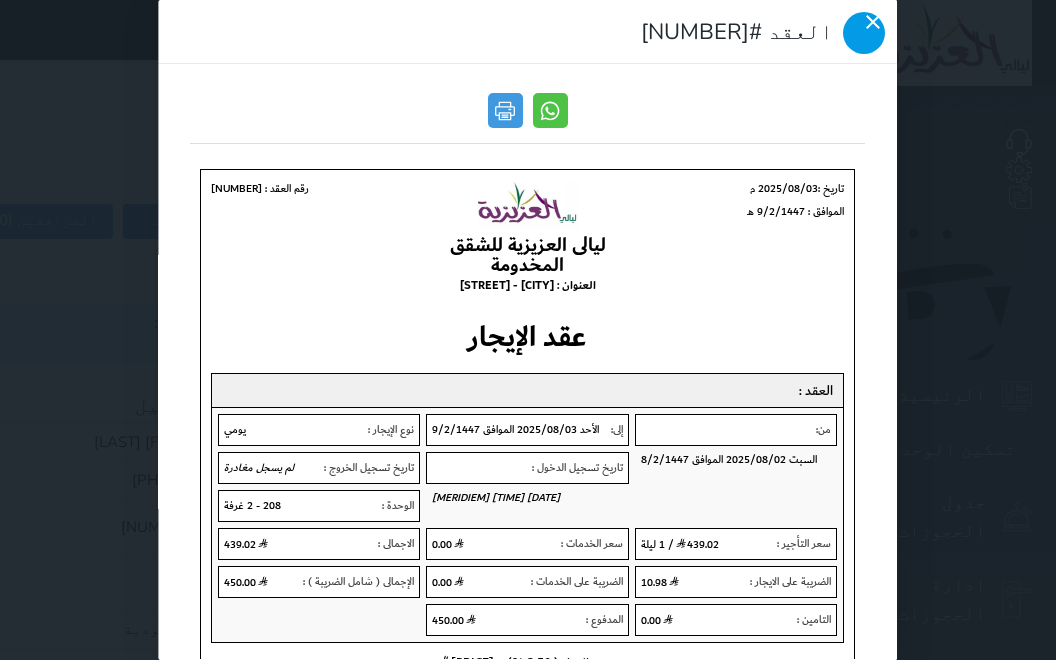 click 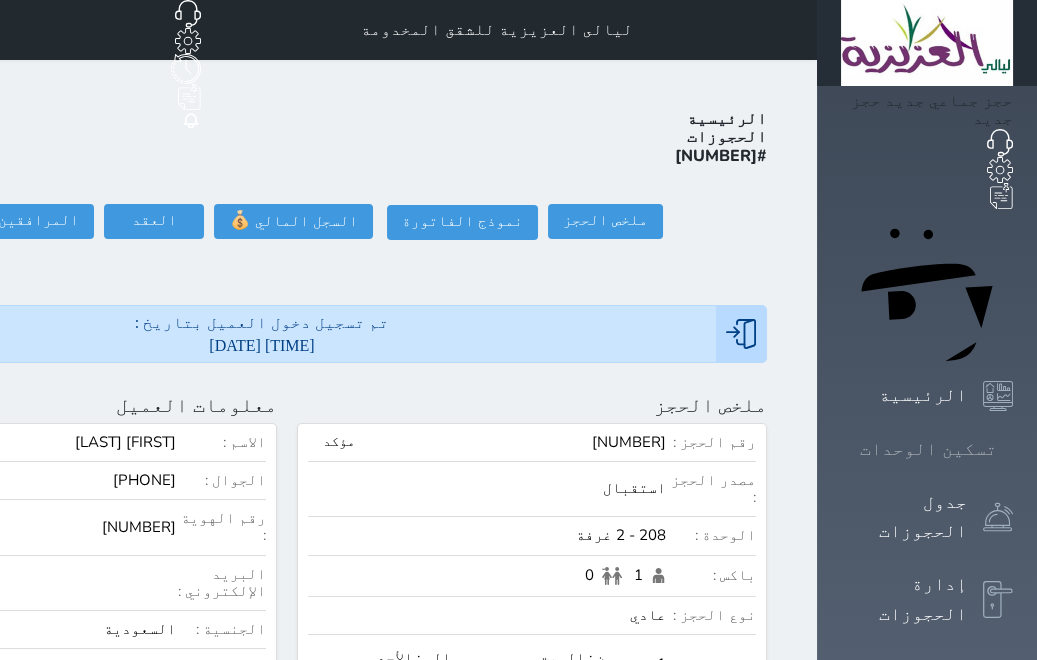 click 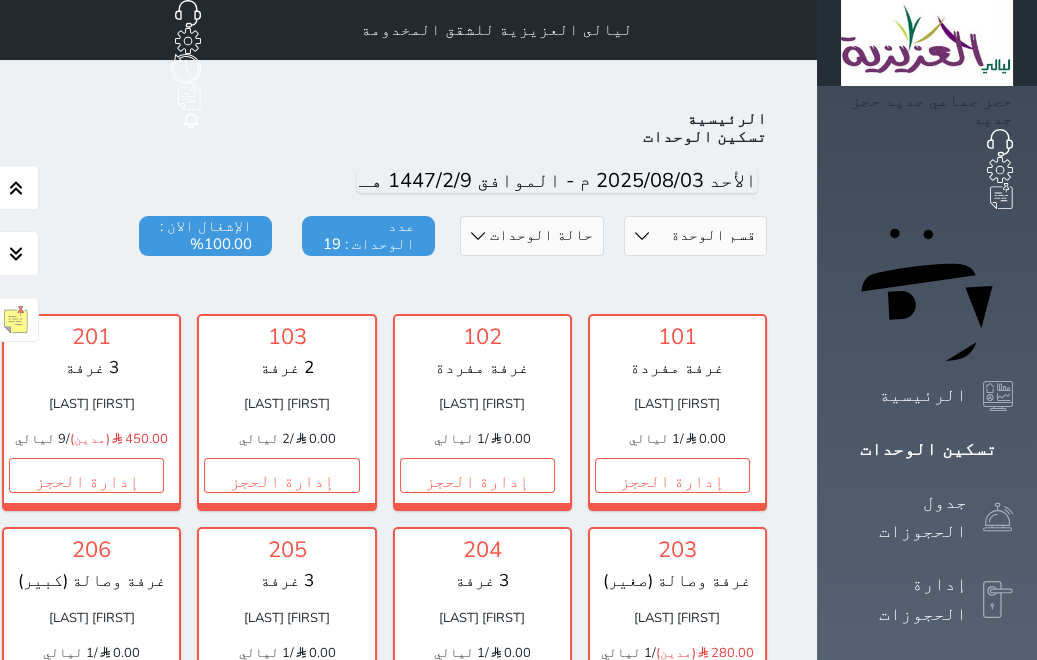 scroll, scrollTop: 695, scrollLeft: 0, axis: vertical 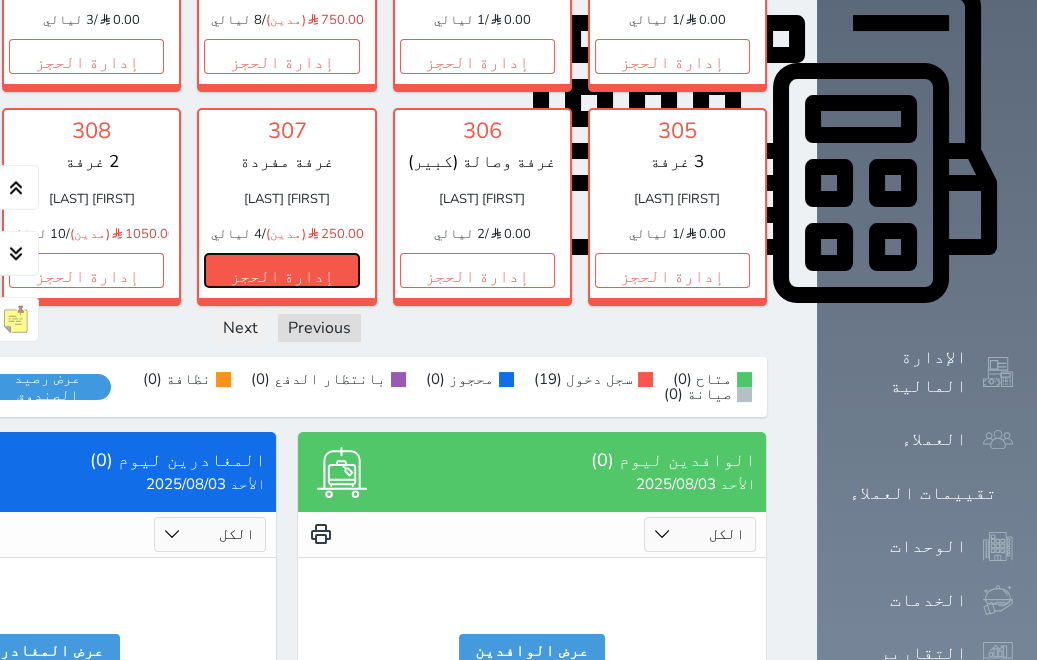click on "إدارة الحجز" at bounding box center [281, 270] 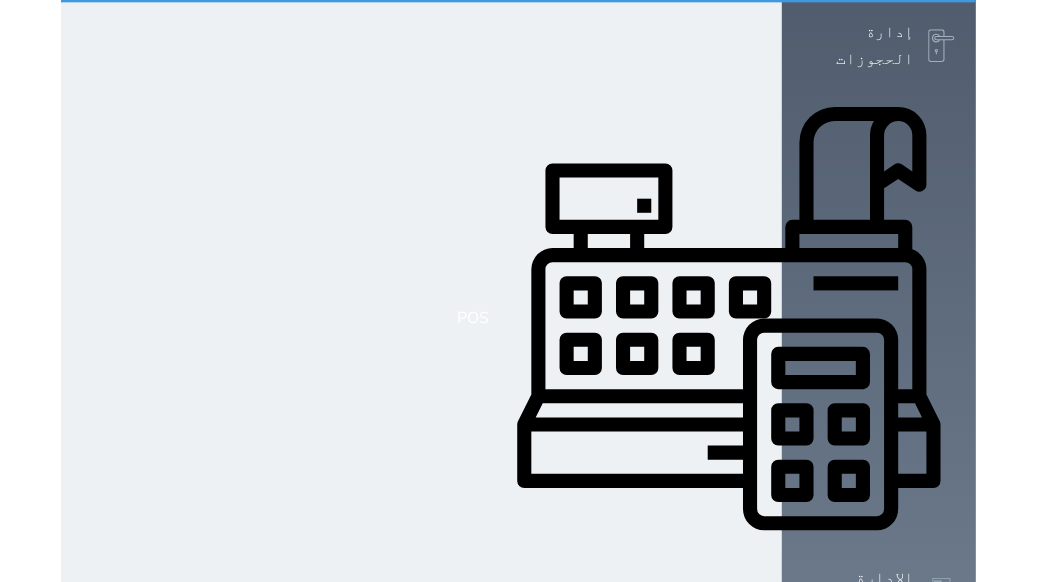 scroll, scrollTop: 0, scrollLeft: 0, axis: both 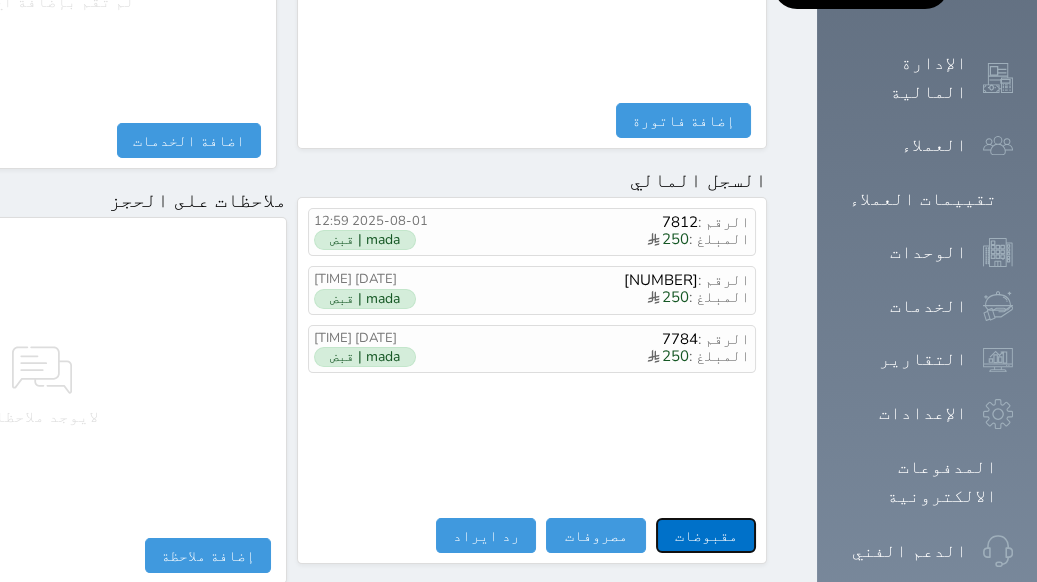 click on "مقبوضات" at bounding box center [706, 535] 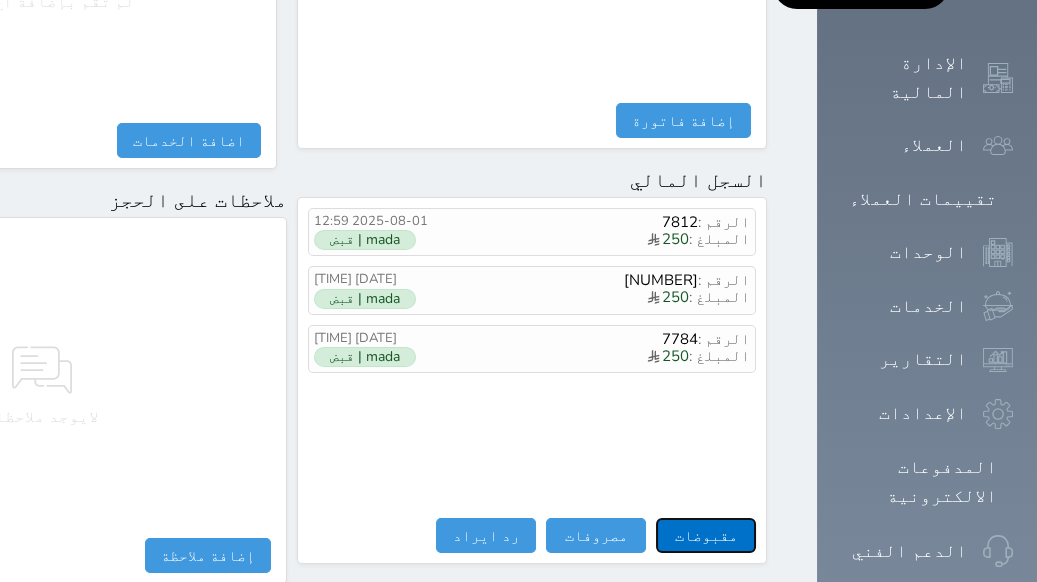 select 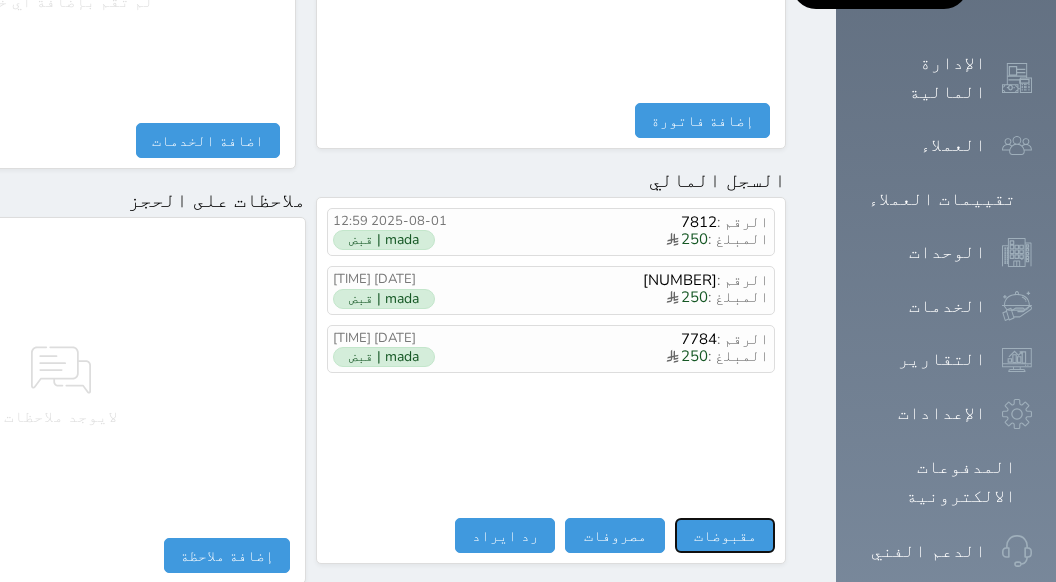 select 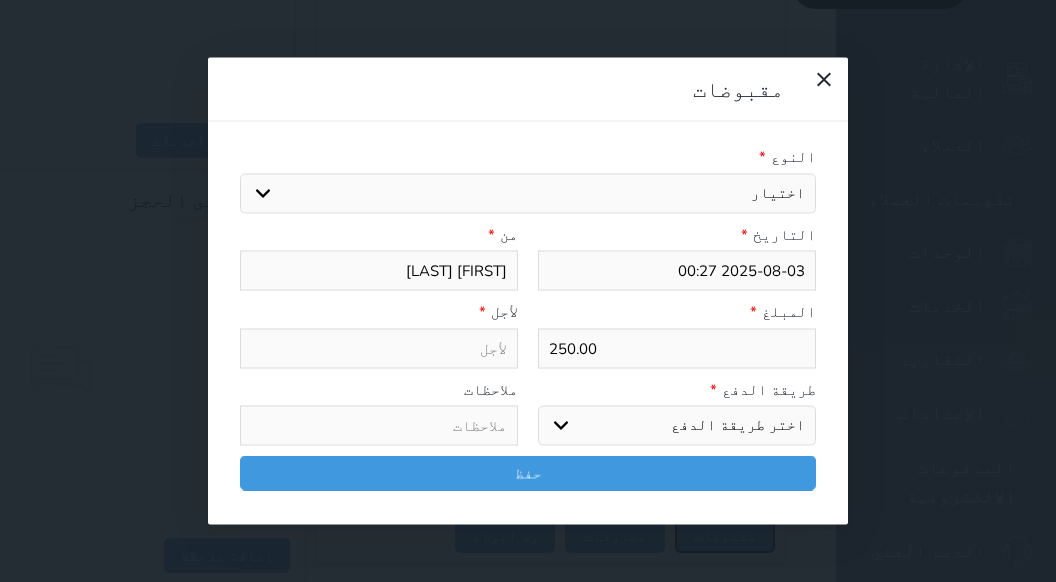 select 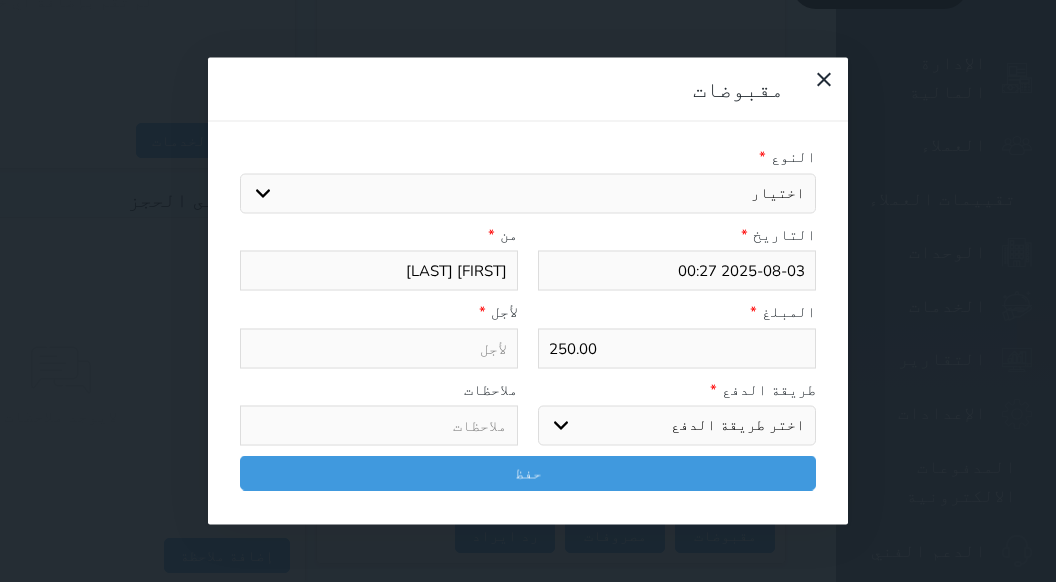 click on "اختيار   مقبوضات عامة قيمة إيجار فواتير تامين عربون لا ينطبق آخر مغسلة واي فاي - الإنترنت مواقف السيارات طعام الأغذية والمشروبات مشروبات المشروبات الباردة المشروبات الساخنة الإفطار غداء عشاء مخبز و كعك حمام سباحة الصالة الرياضية سبا و خدمات الجمال اختيار وإسقاط (خدمات النقل) ميني بار كابل - تلفزيون سرير إضافي تصفيف الشعر التسوق خدمات الجولات السياحية المنظمة خدمات الدليل السياحي" at bounding box center (528, 193) 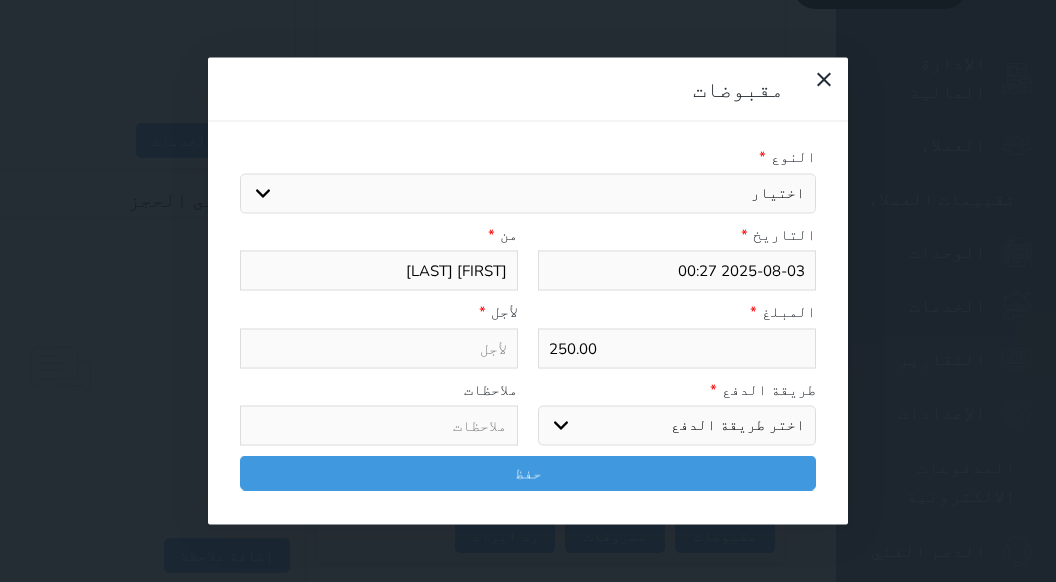 select on "2620" 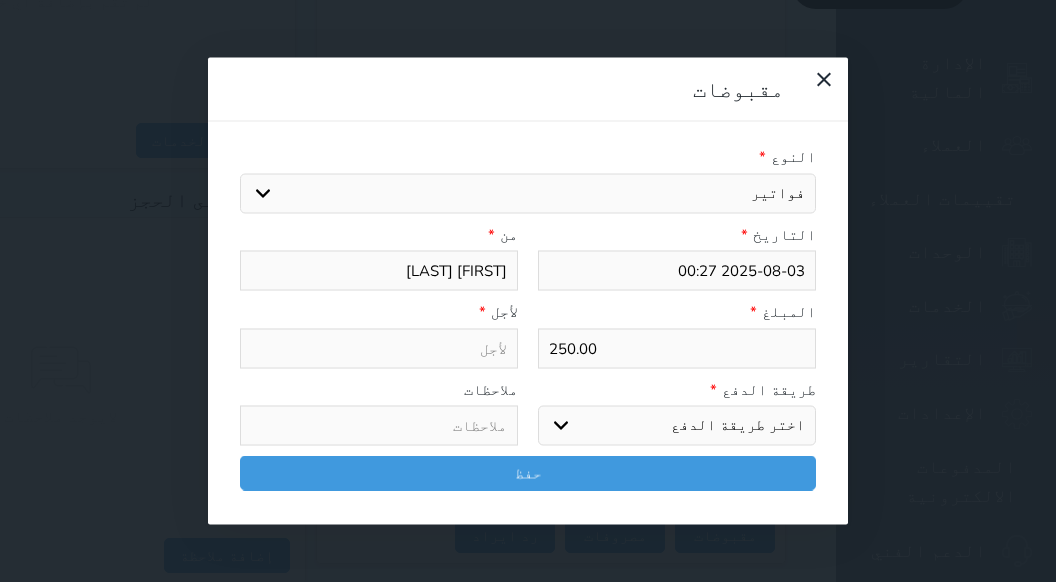 click on "فواتير" at bounding box center [0, 0] 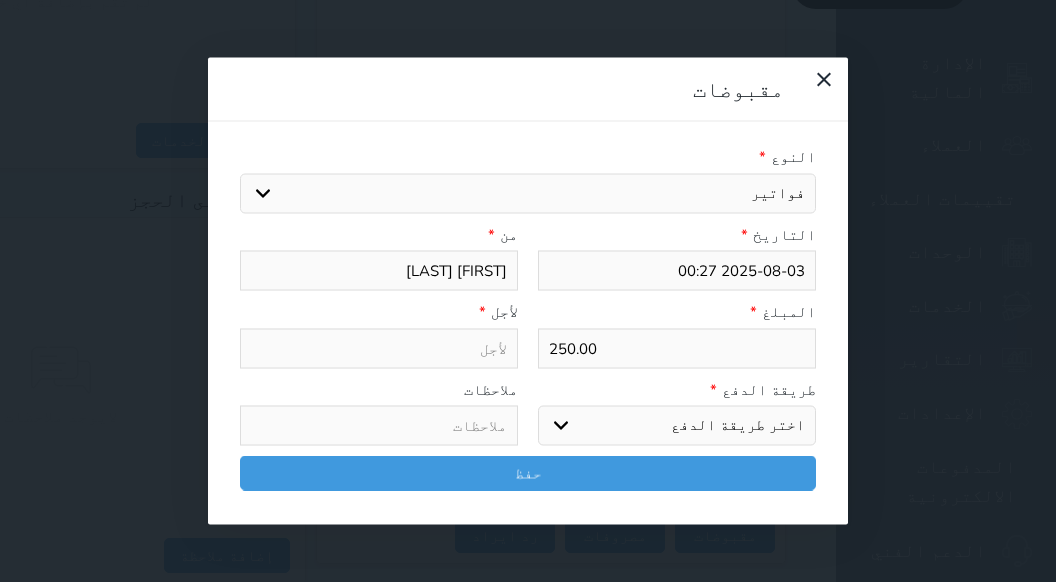 select 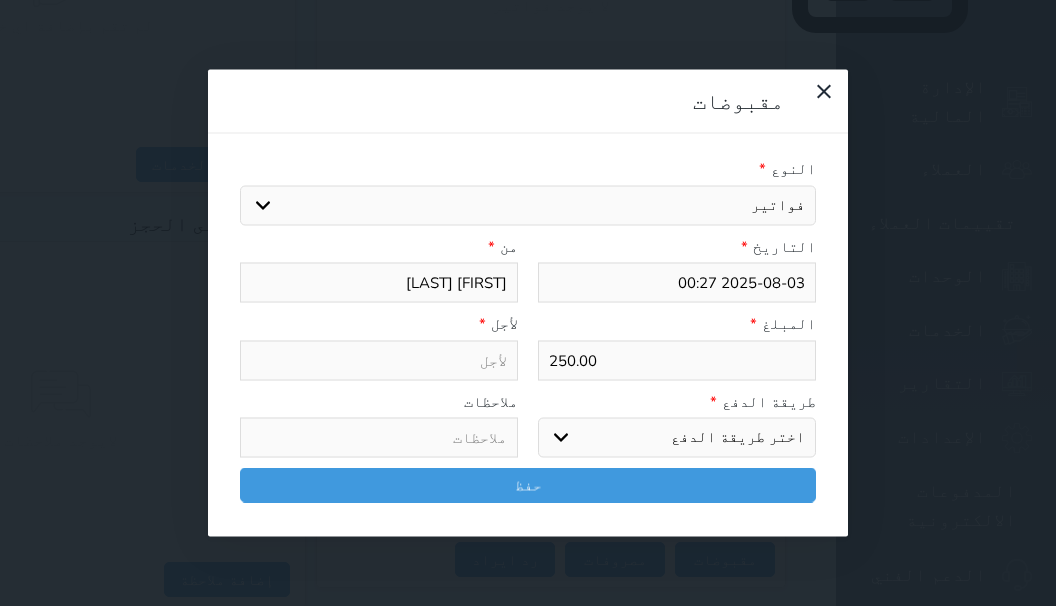 type on "فواتير - الوحدة - 307" 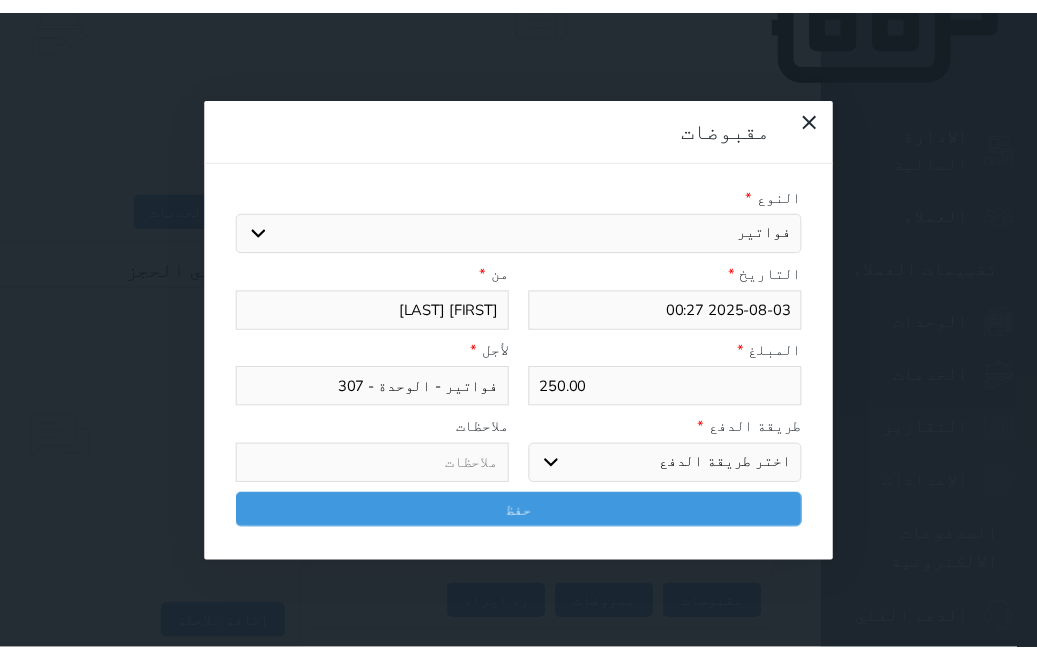 scroll, scrollTop: 1062, scrollLeft: 0, axis: vertical 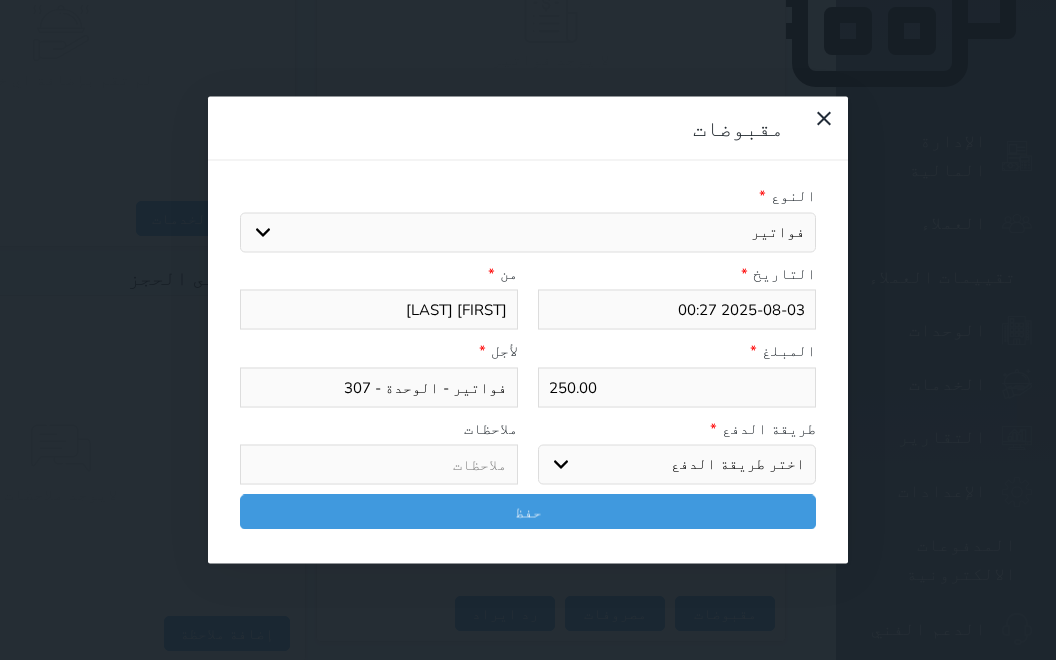 click on "اختر طريقة الدفع   دفع نقدى   تحويل بنكى   مدى   بطاقة ائتمان   آجل" at bounding box center (677, 465) 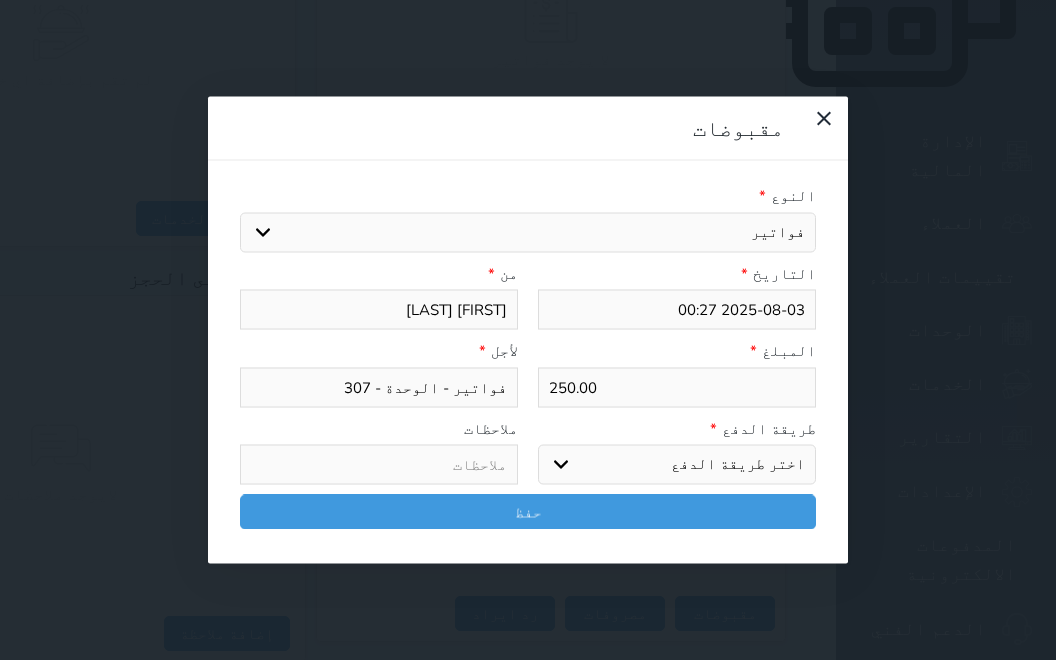 select on "mada" 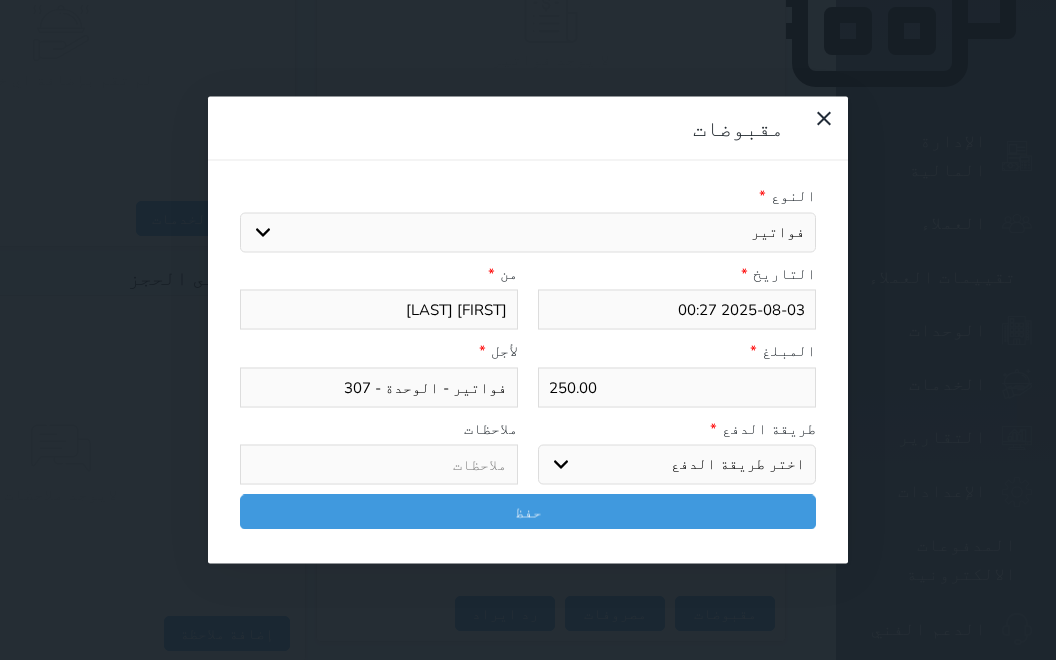 click on "مدى" at bounding box center (0, 0) 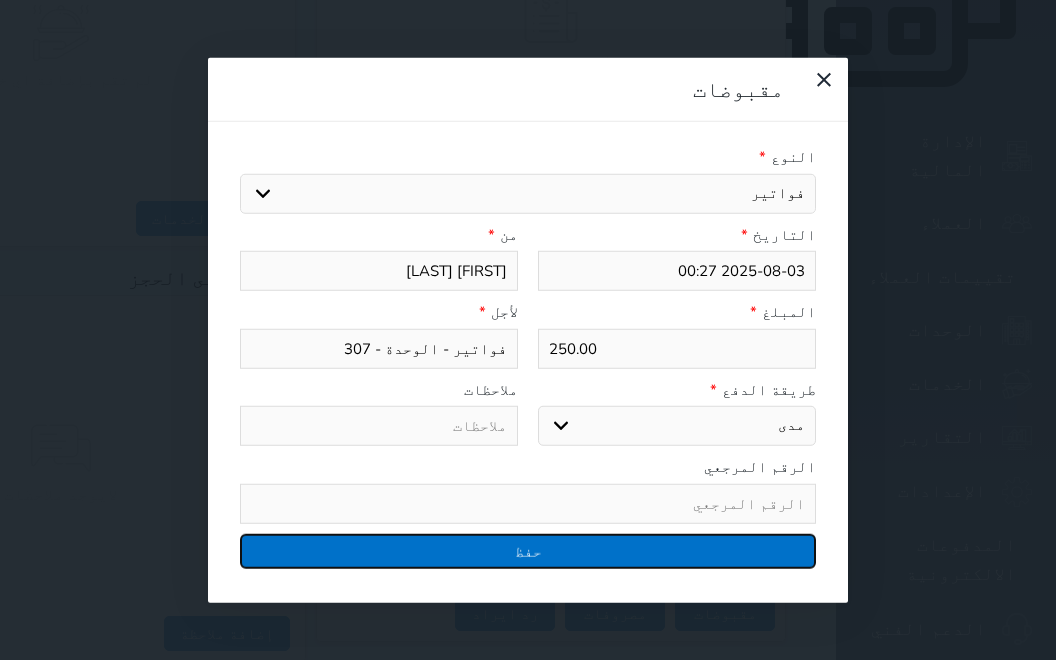 click on "حفظ" at bounding box center (528, 550) 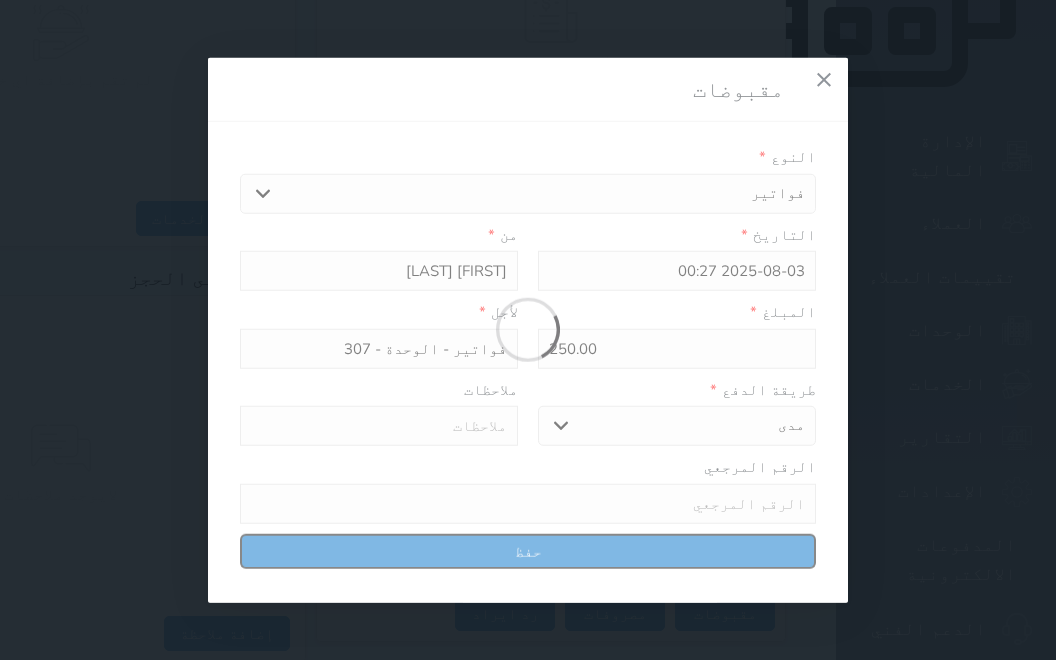 select 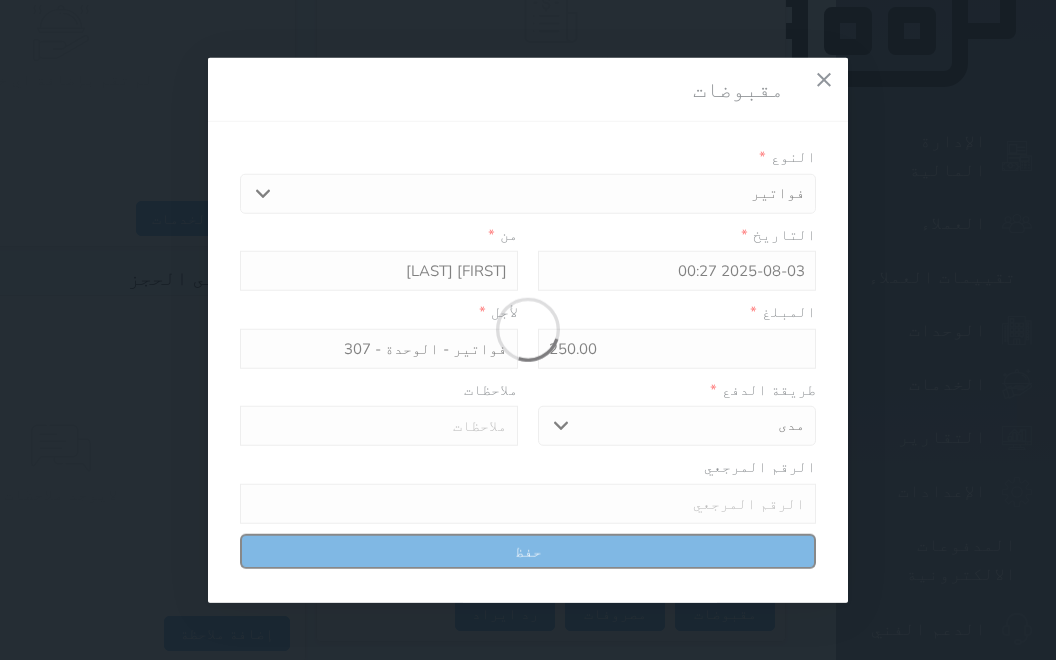 type 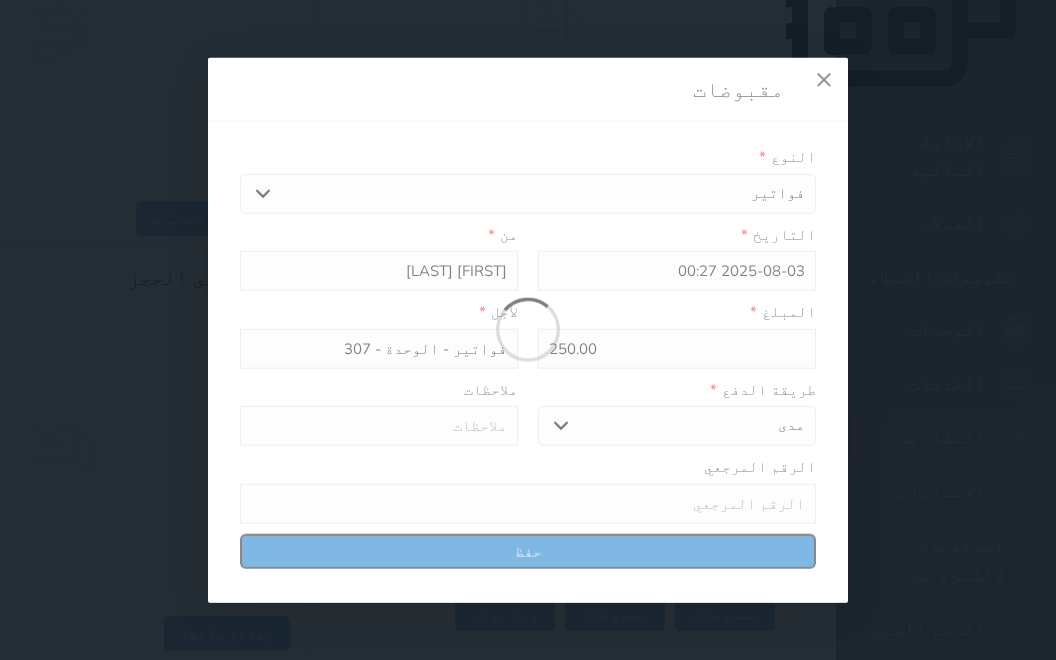 type on "0" 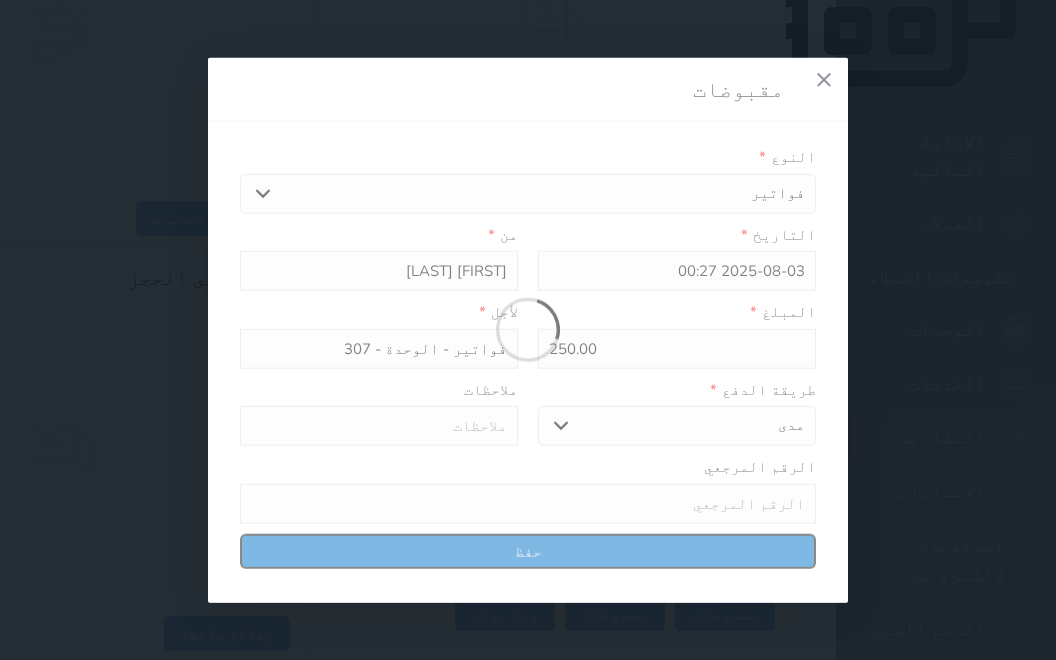select 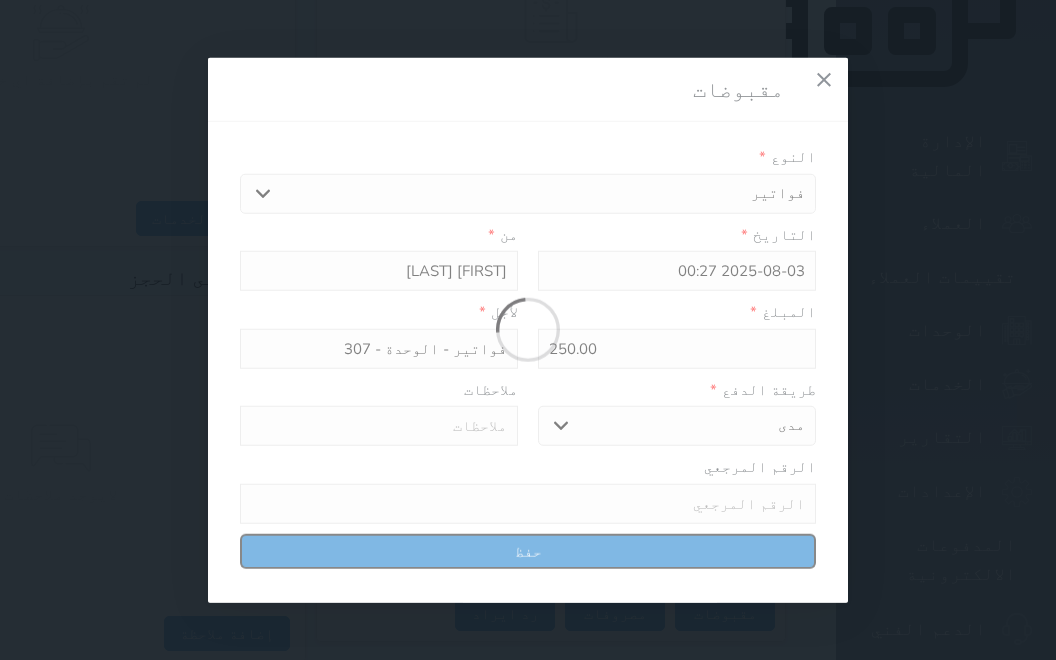 type on "0" 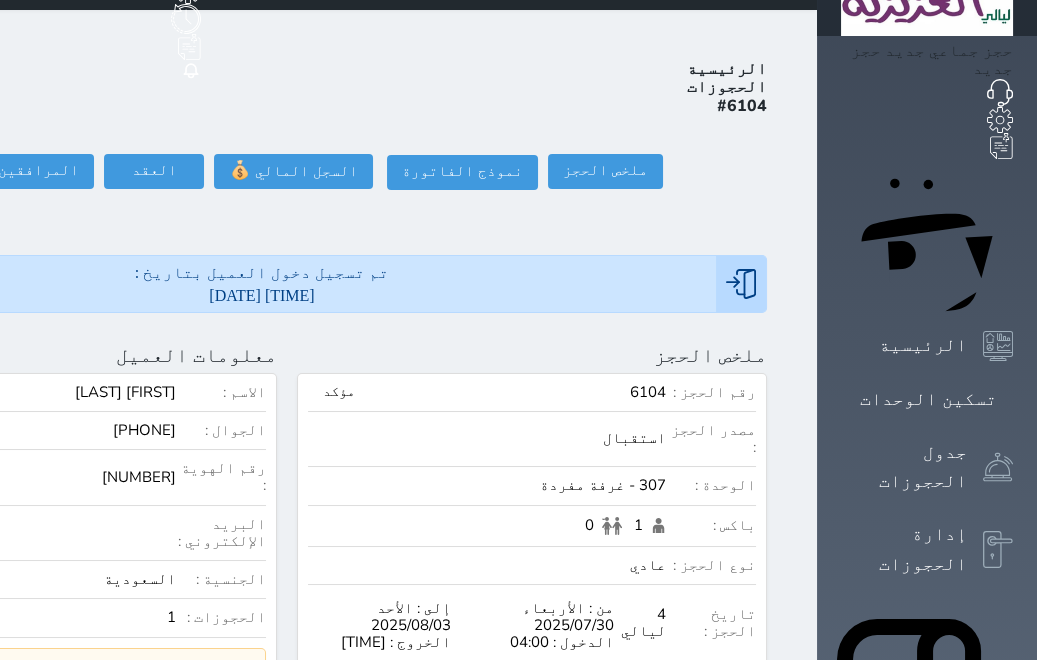 scroll, scrollTop: 46, scrollLeft: 0, axis: vertical 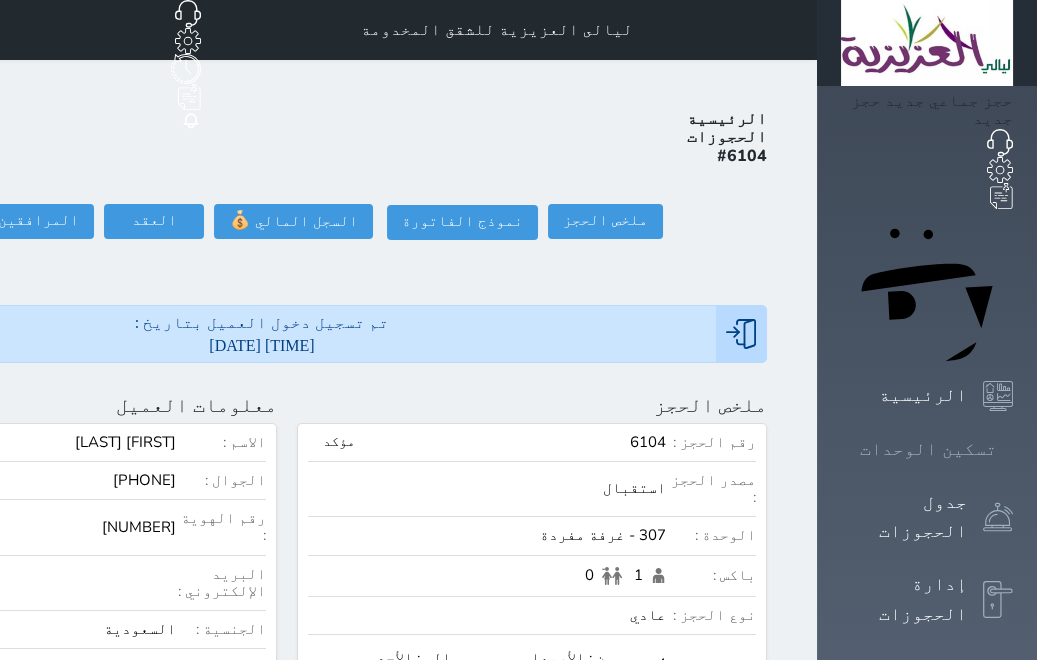 click 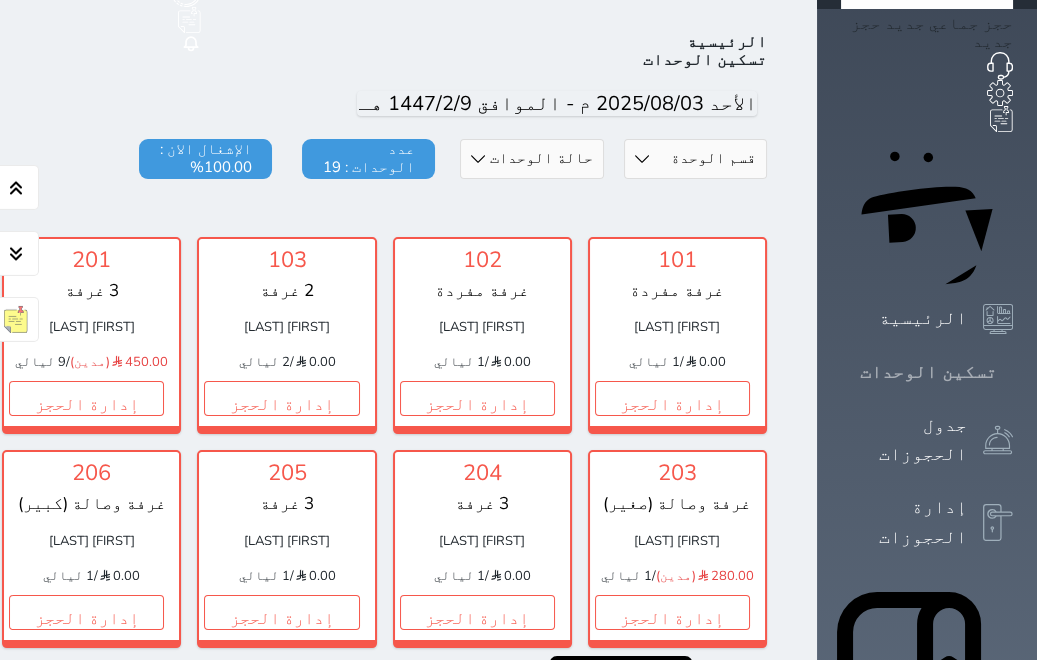 scroll, scrollTop: 77, scrollLeft: 0, axis: vertical 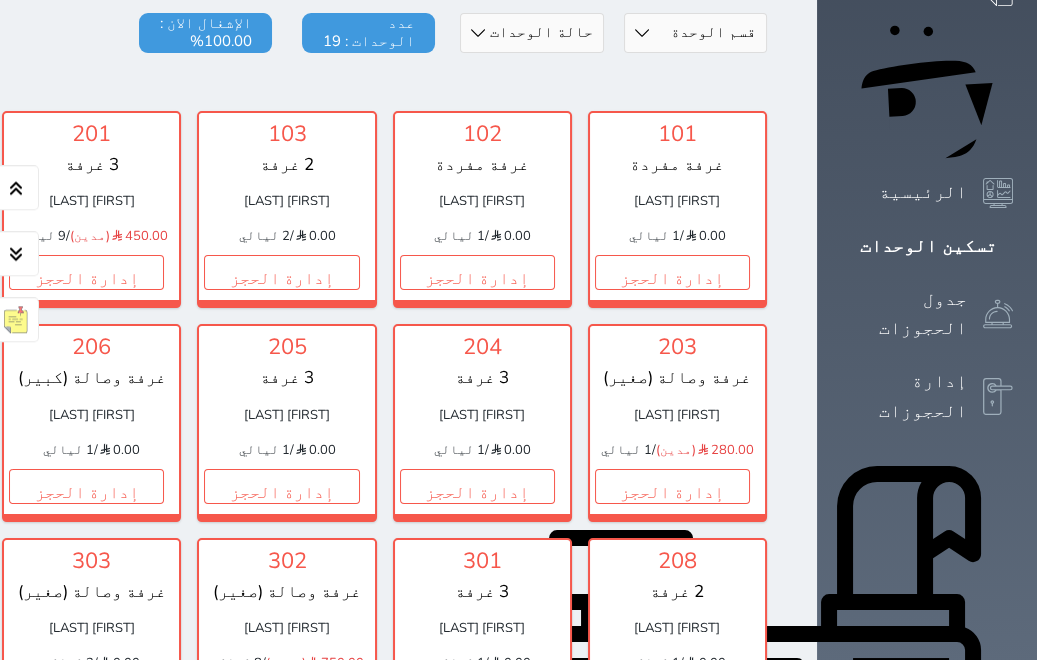 click on "إدارة الحجز" at bounding box center (-109, 272) 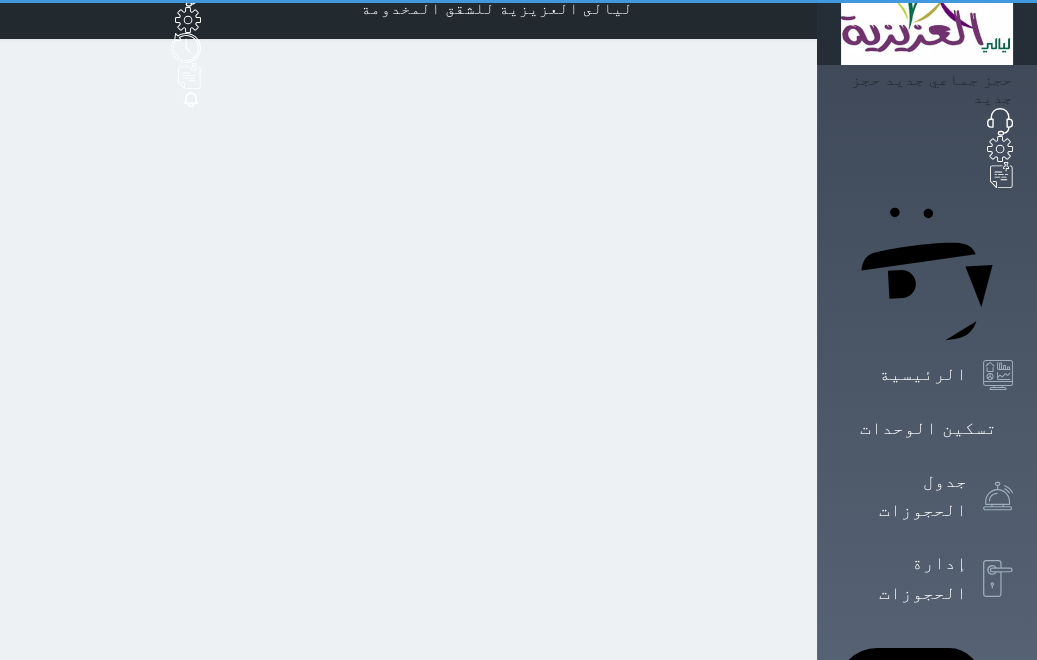 scroll, scrollTop: 0, scrollLeft: 0, axis: both 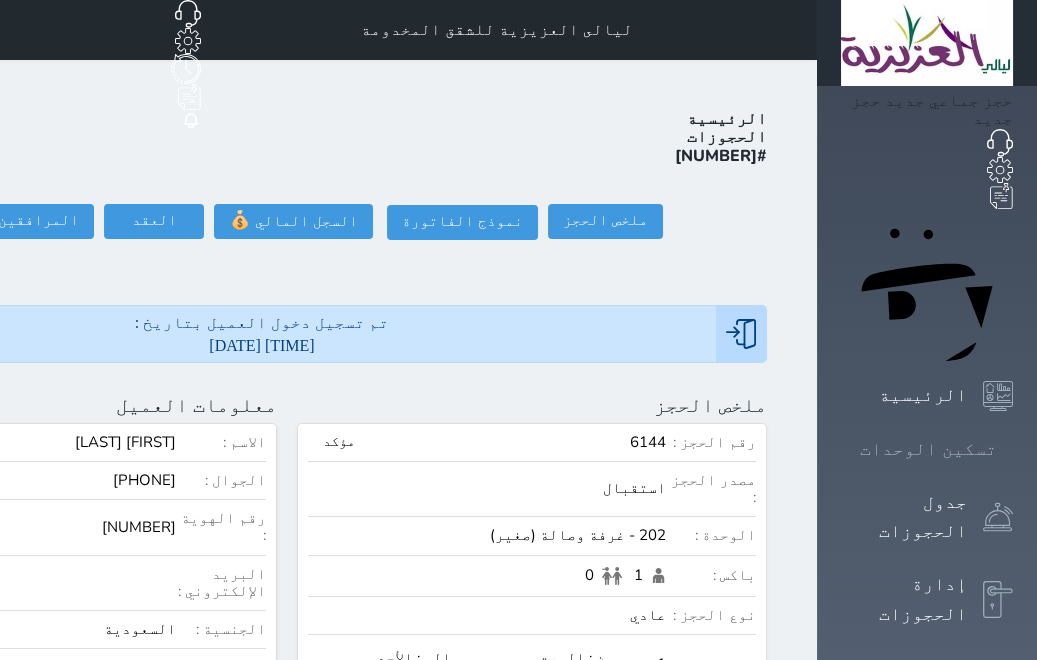 click 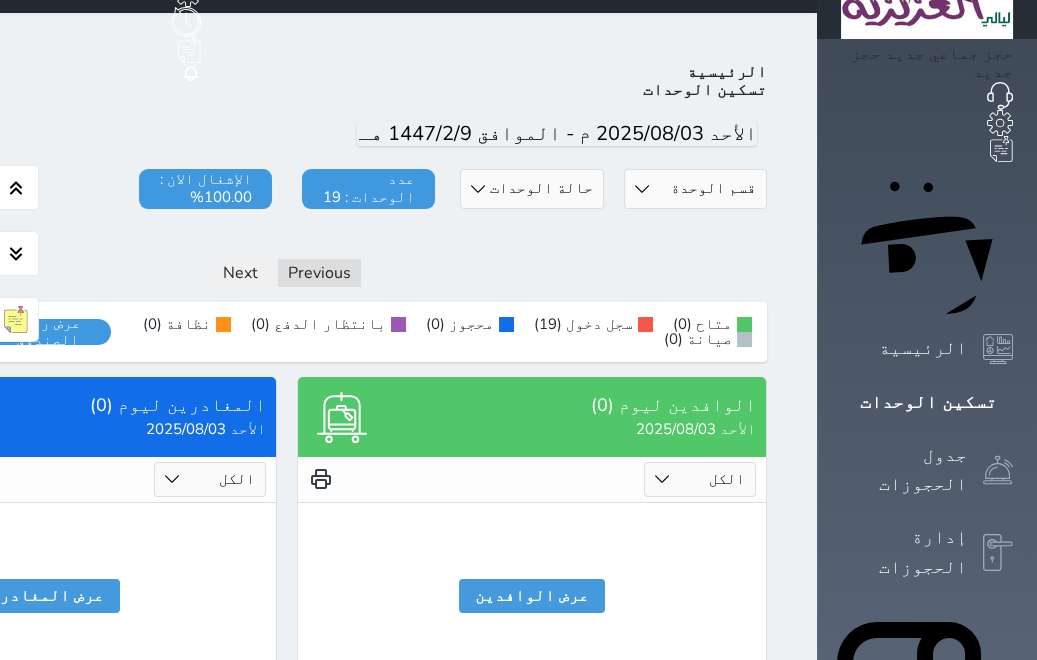 scroll, scrollTop: 77, scrollLeft: 0, axis: vertical 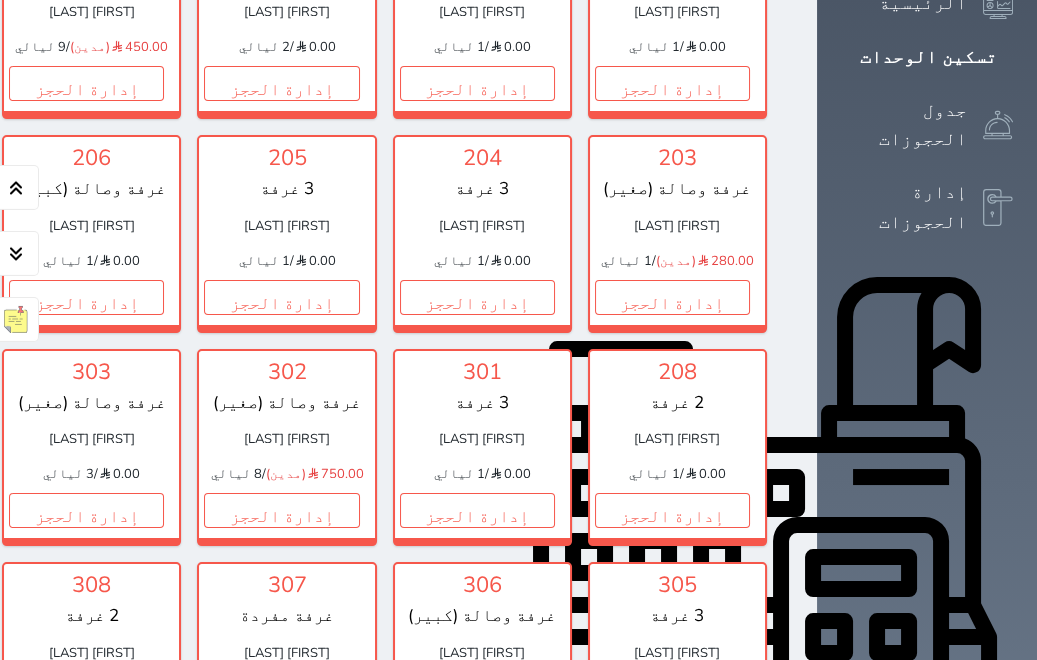 click on "إدارة الحجز" at bounding box center [-109, 297] 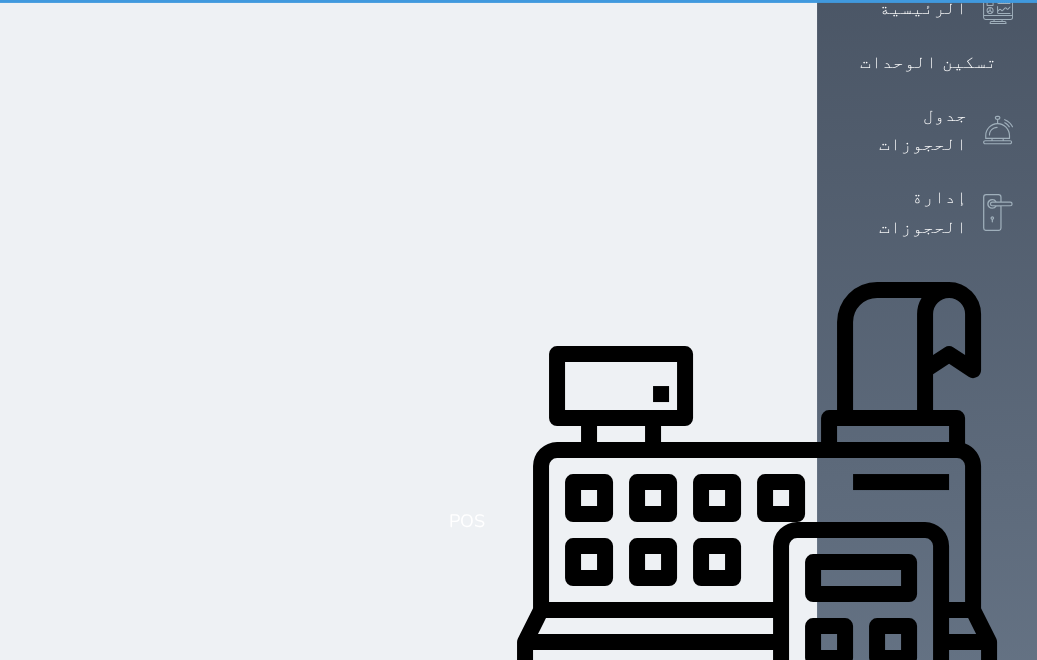 scroll, scrollTop: 0, scrollLeft: 0, axis: both 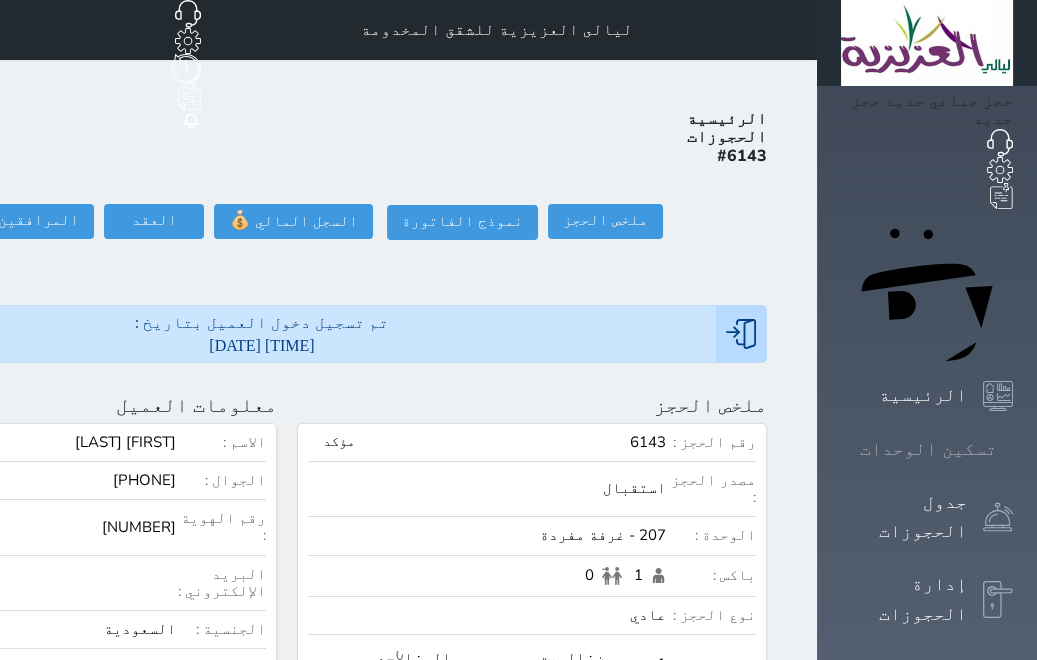 click 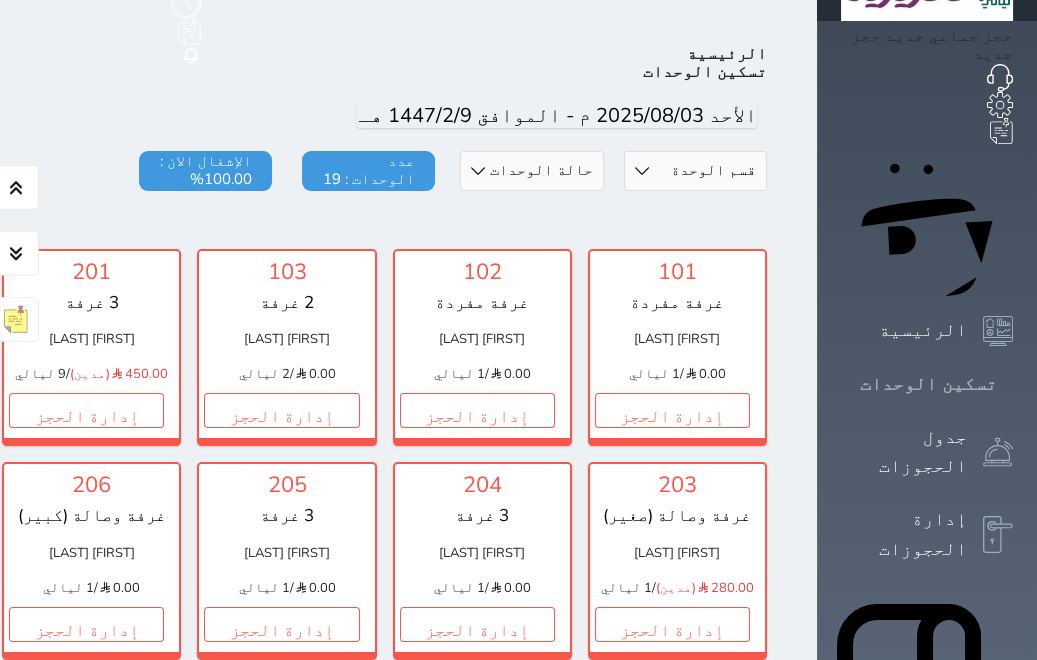 scroll, scrollTop: 77, scrollLeft: 0, axis: vertical 